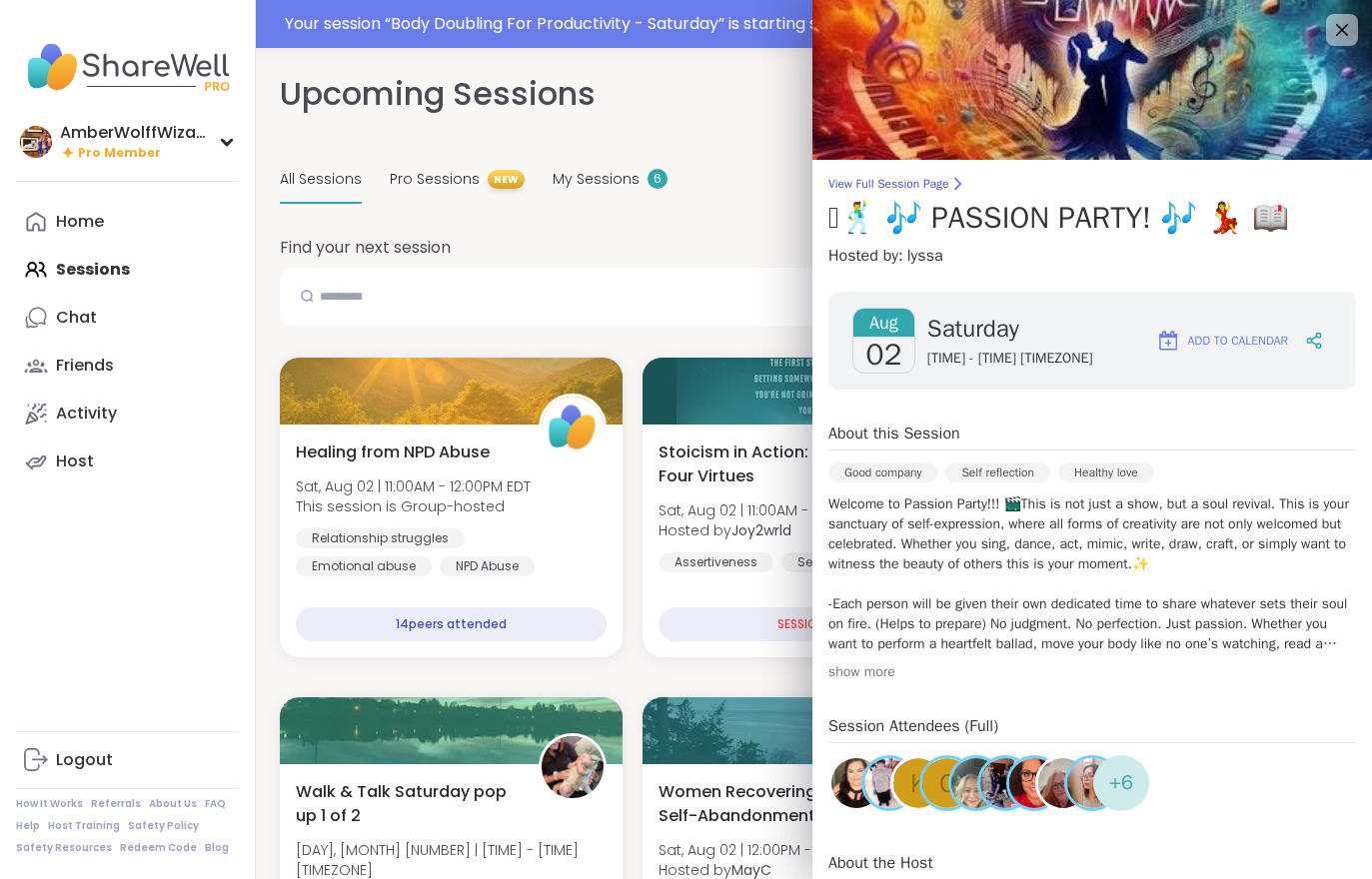 scroll, scrollTop: 1927, scrollLeft: 0, axis: vertical 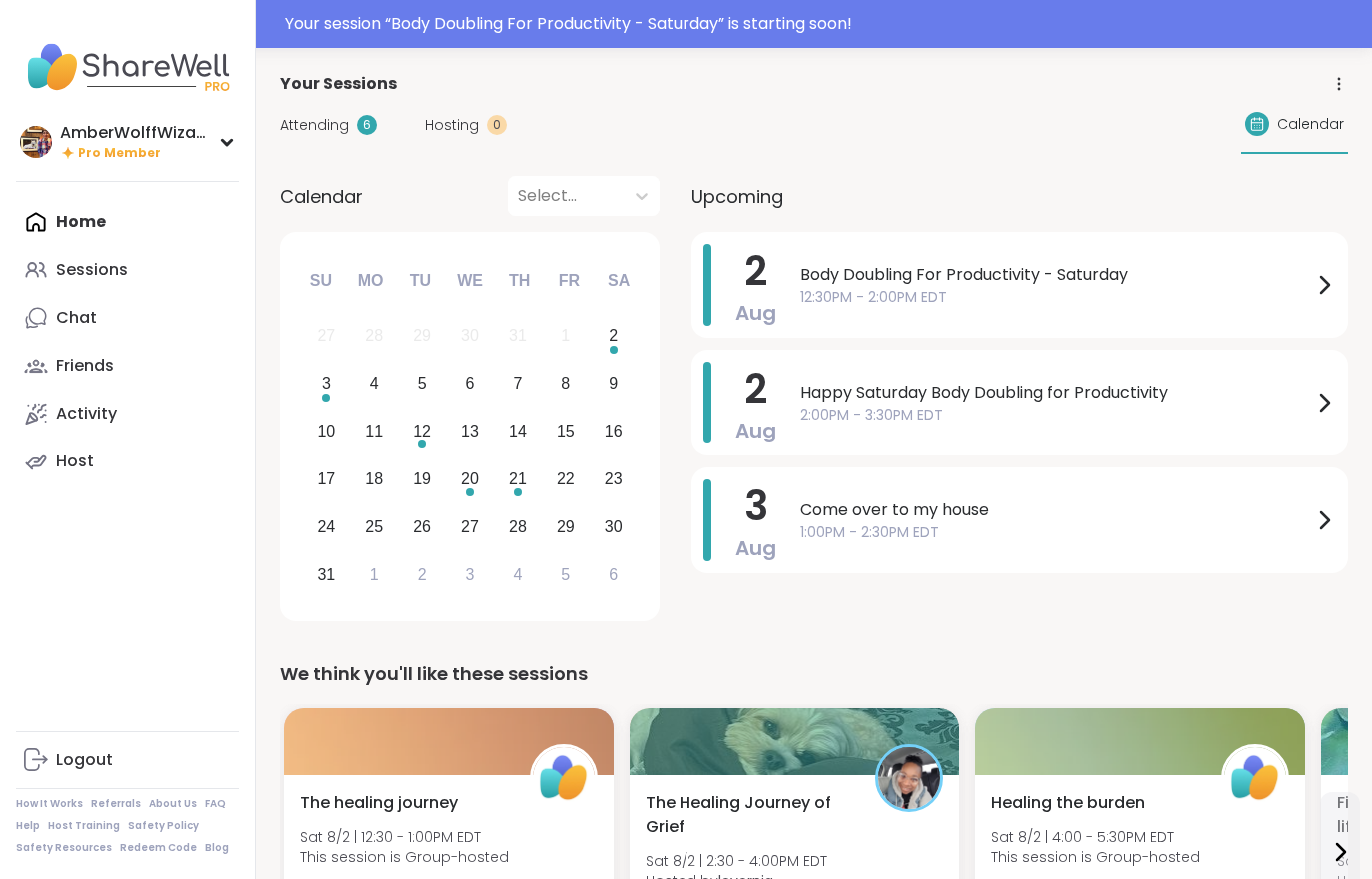 click on "Hosting" at bounding box center (452, 125) 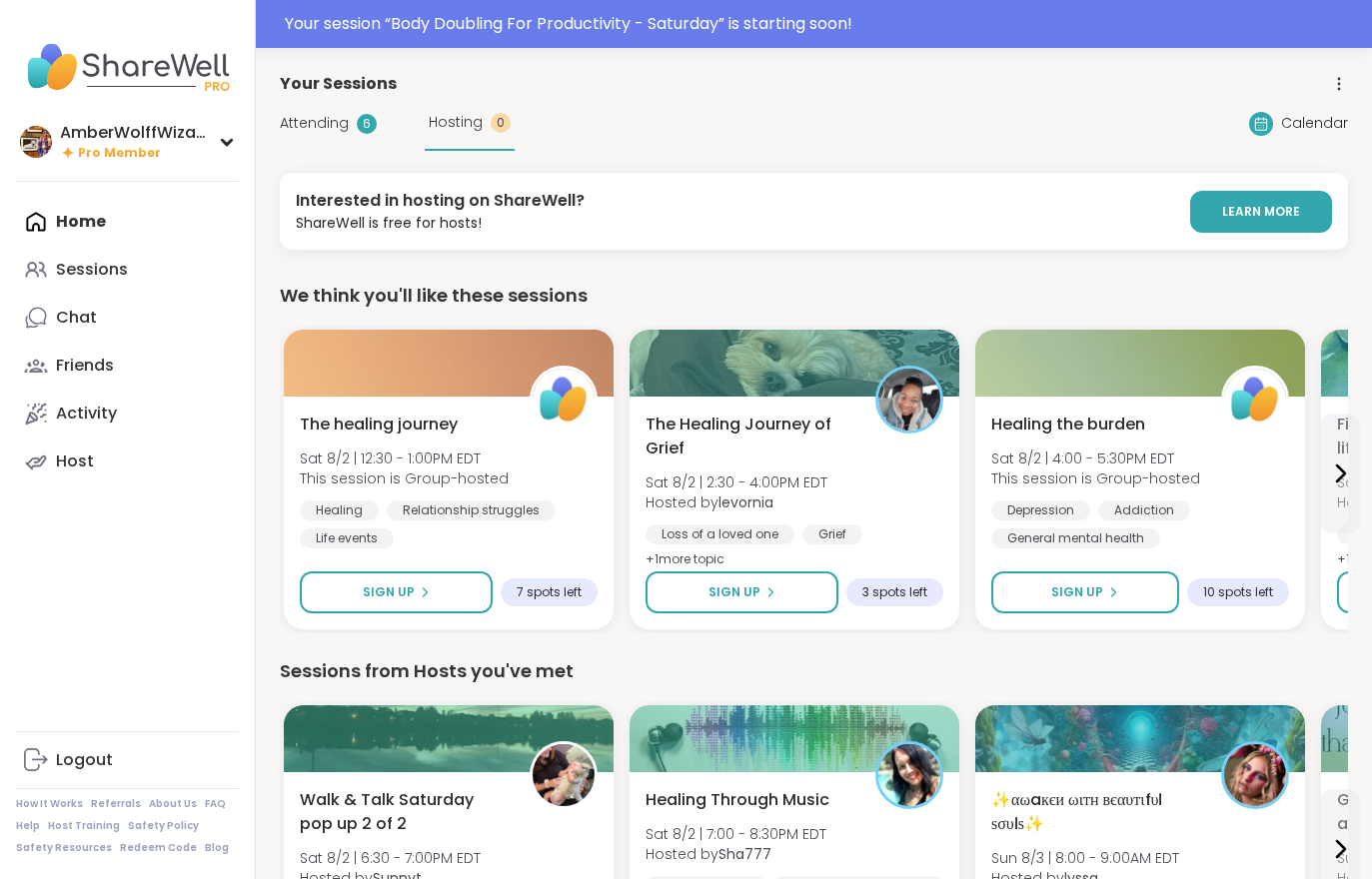 click on "Attending" at bounding box center [314, 123] 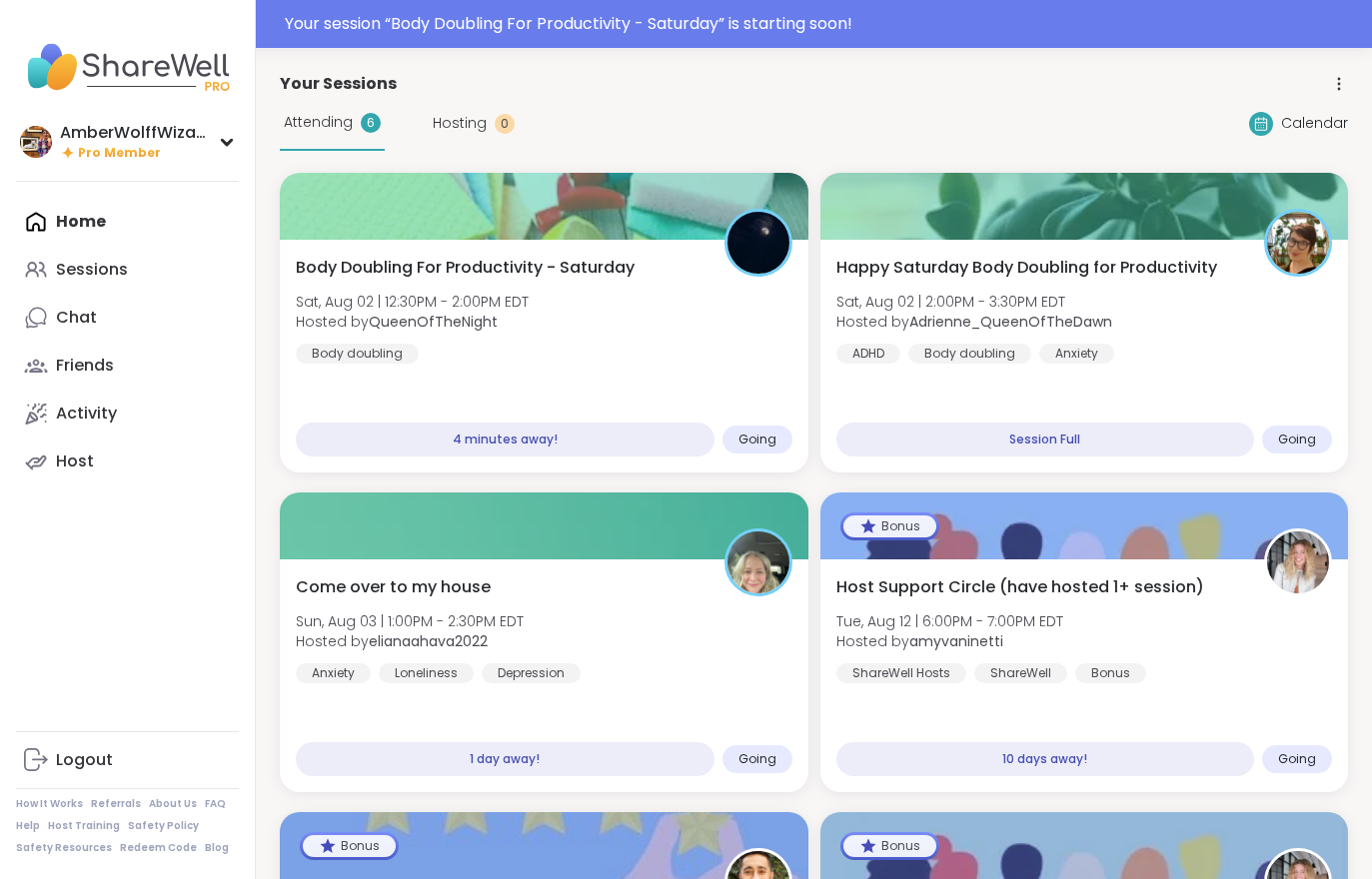 click on "Body Doubling For Productivity - Saturday Sat, Aug 02 | 12:30PM - 2:00PM EDT Hosted by  QueenOfTheNight Body doubling 4 minutes away! Going" at bounding box center [544, 356] 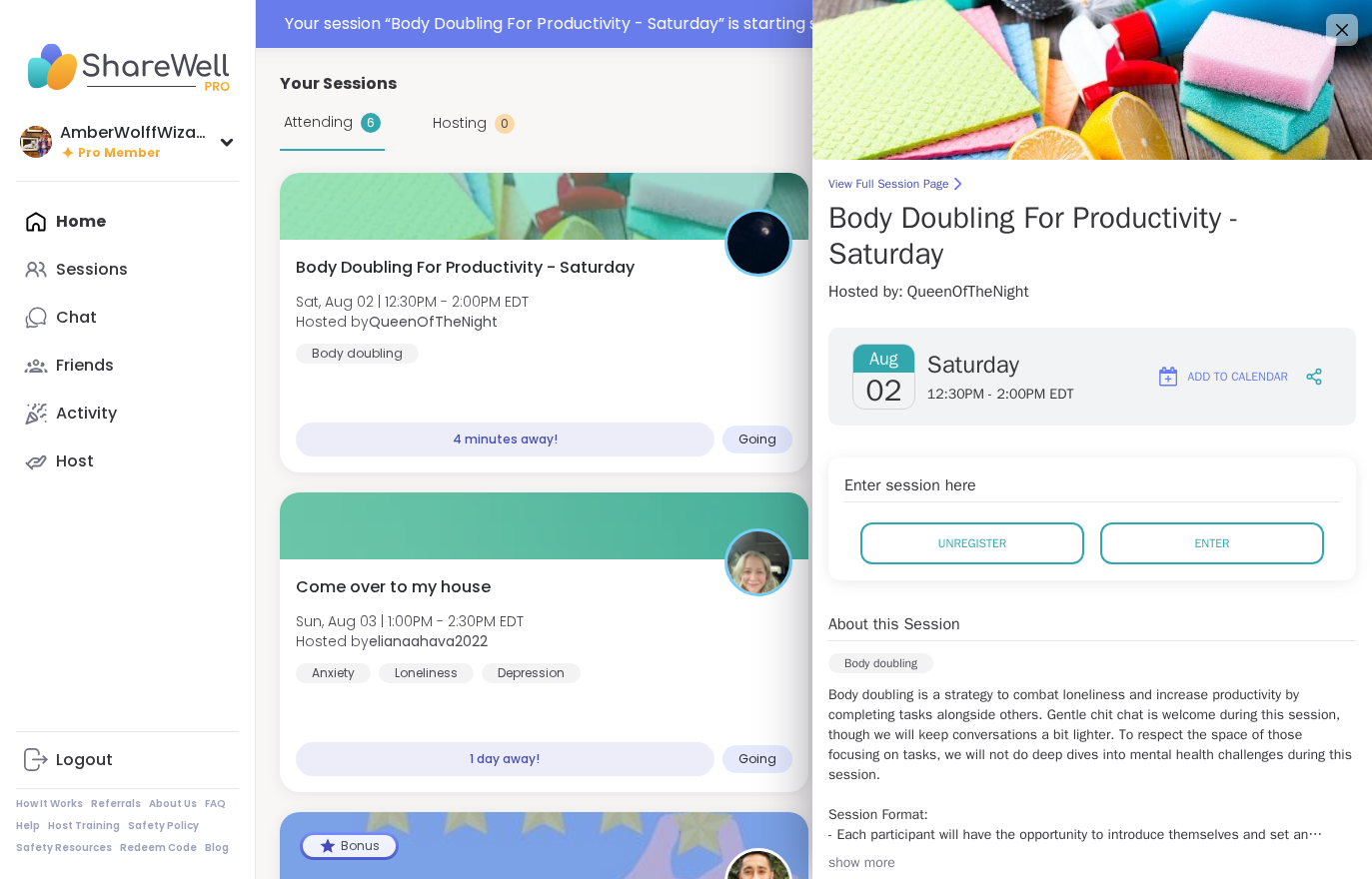 scroll, scrollTop: 0, scrollLeft: 0, axis: both 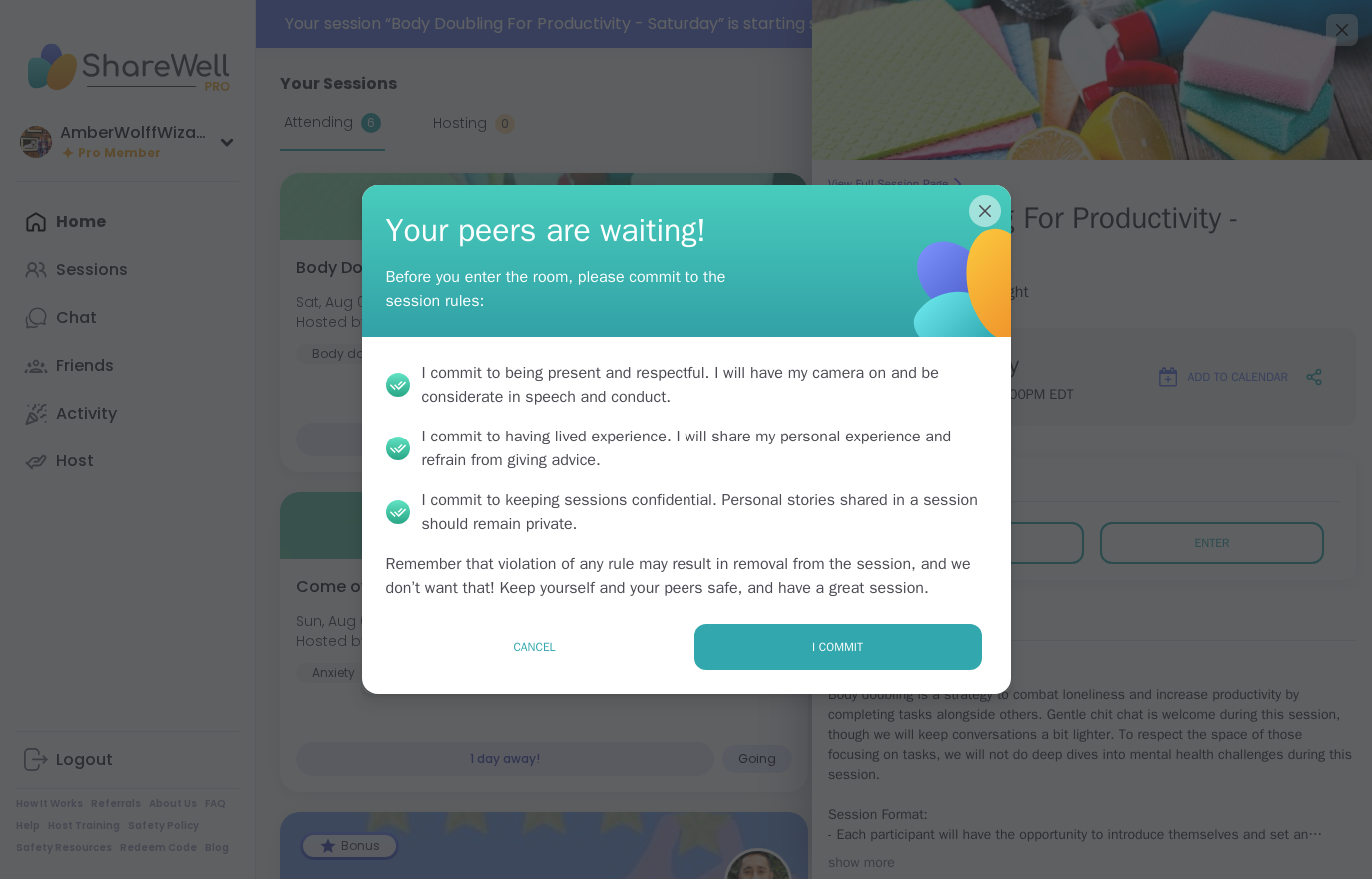 click on "I commit" at bounding box center (838, 647) 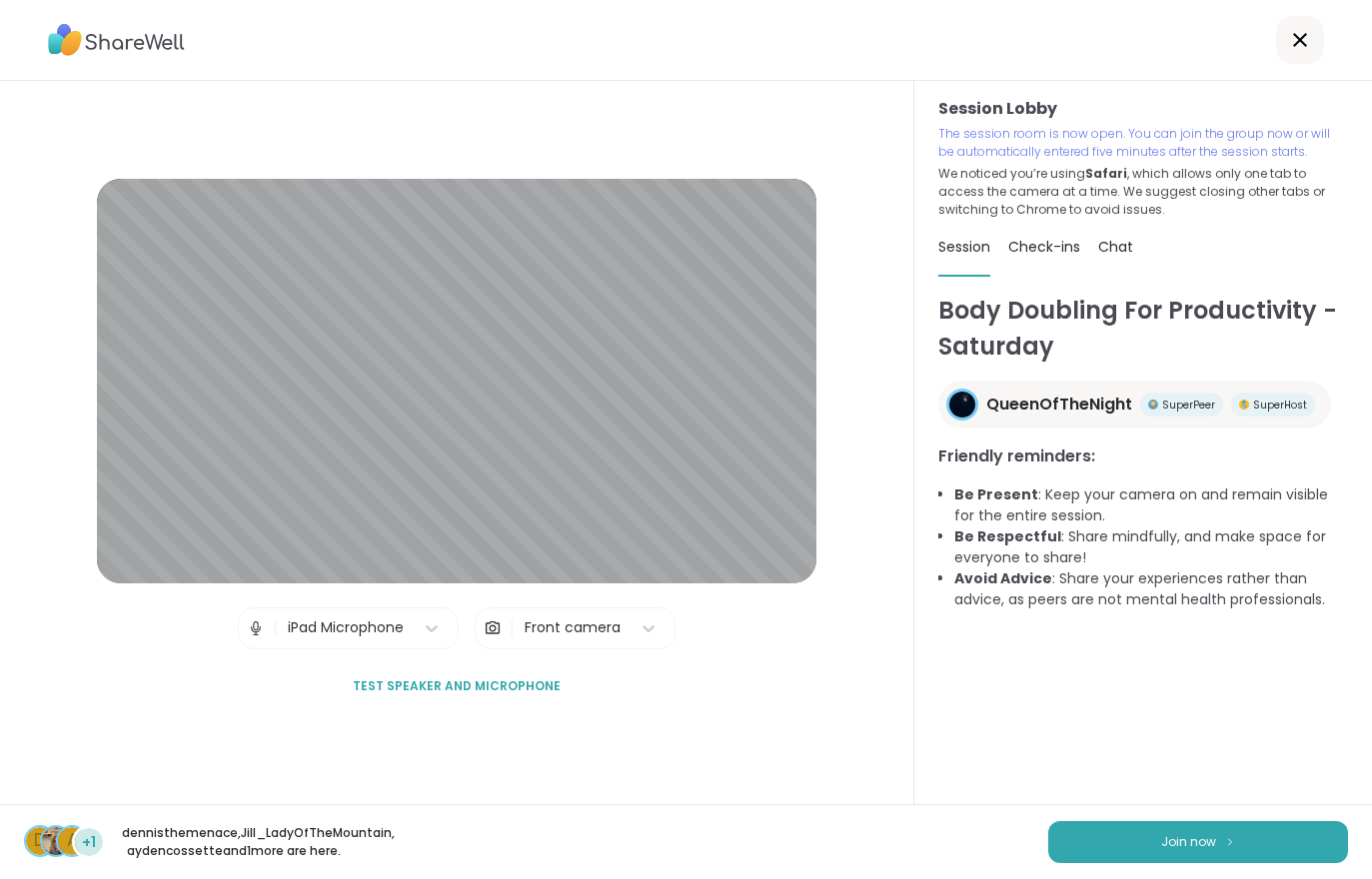 scroll, scrollTop: 2, scrollLeft: 0, axis: vertical 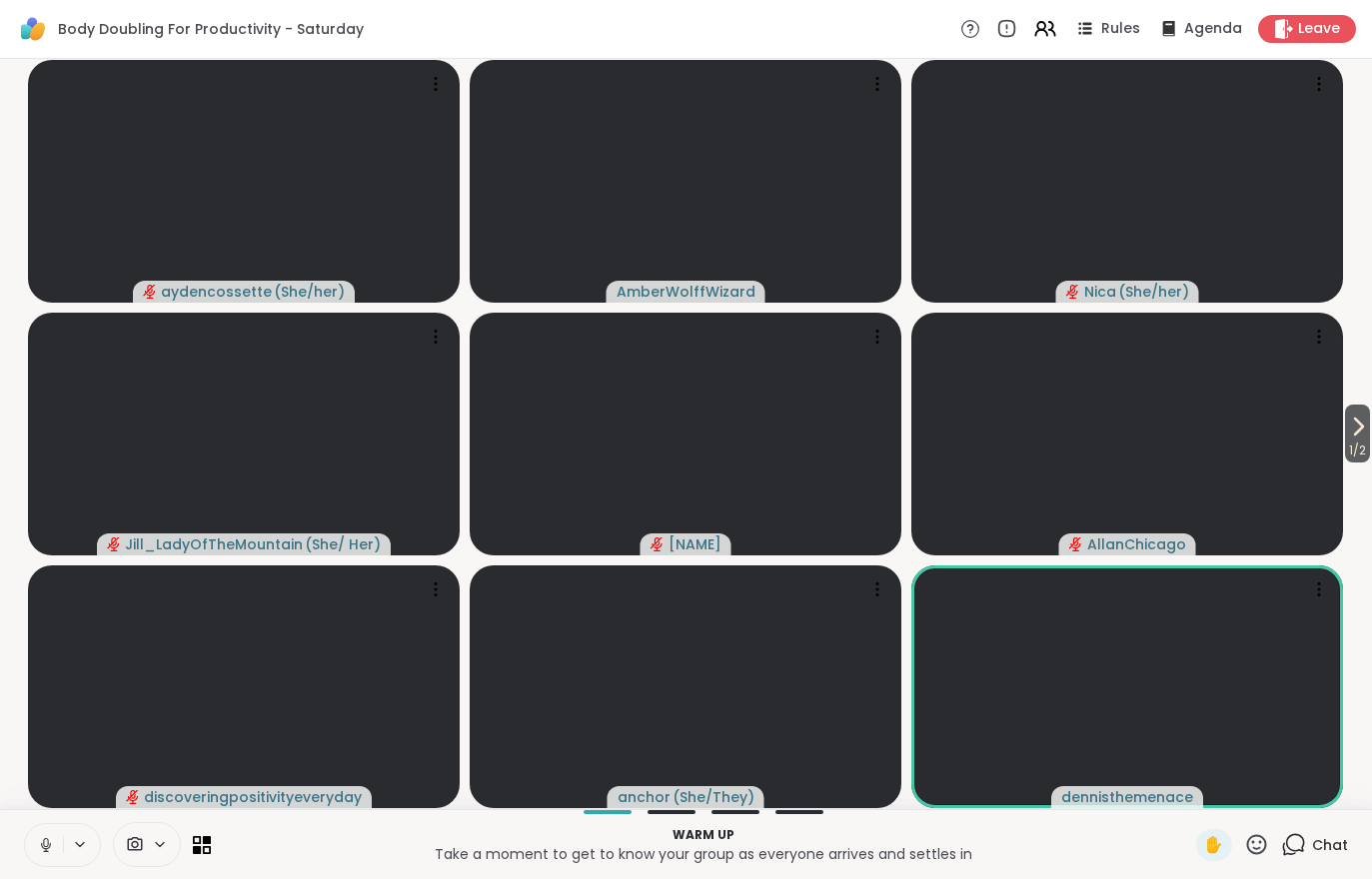 click on "1  /  2" at bounding box center (1357, 450) 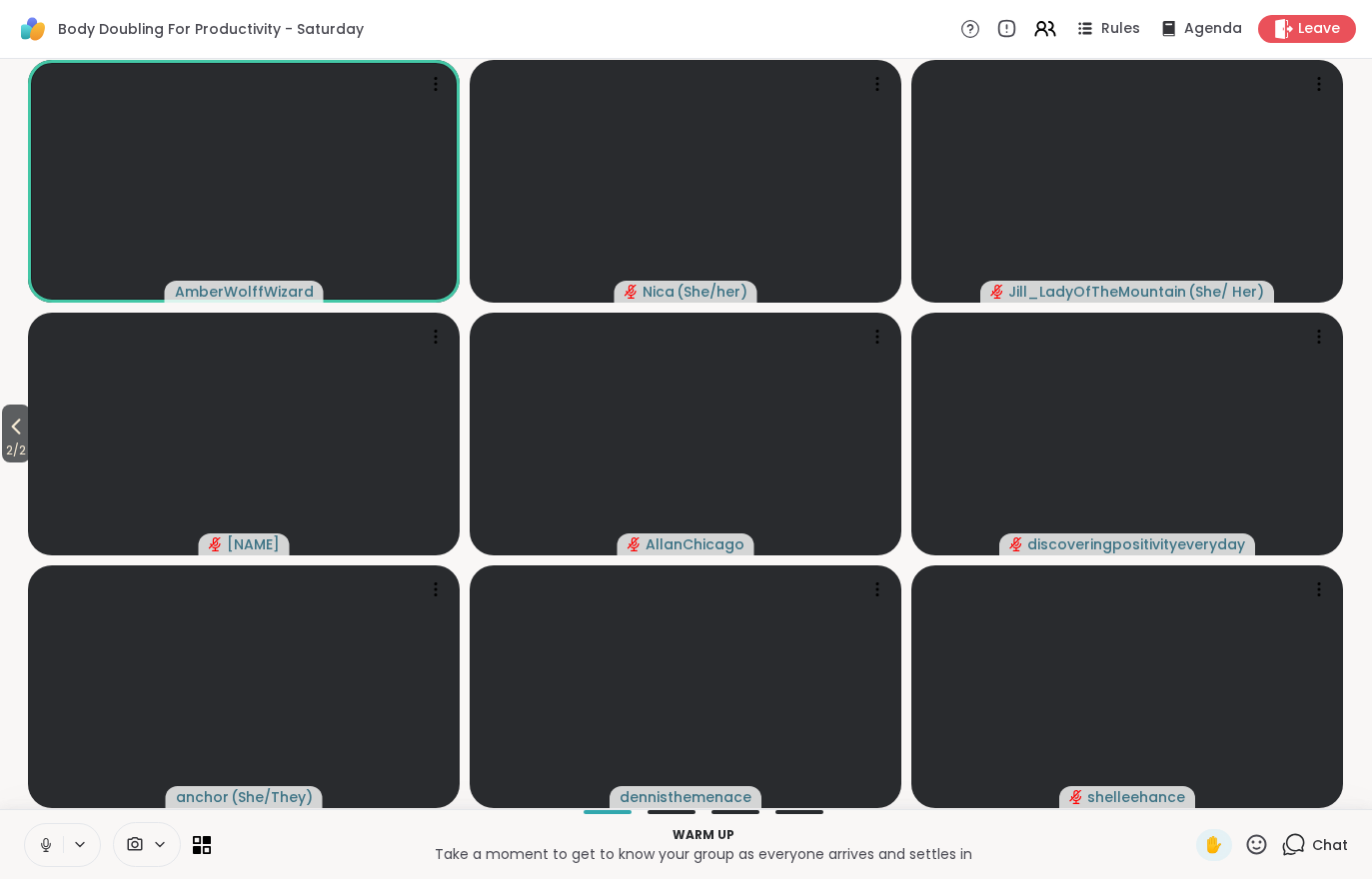 click 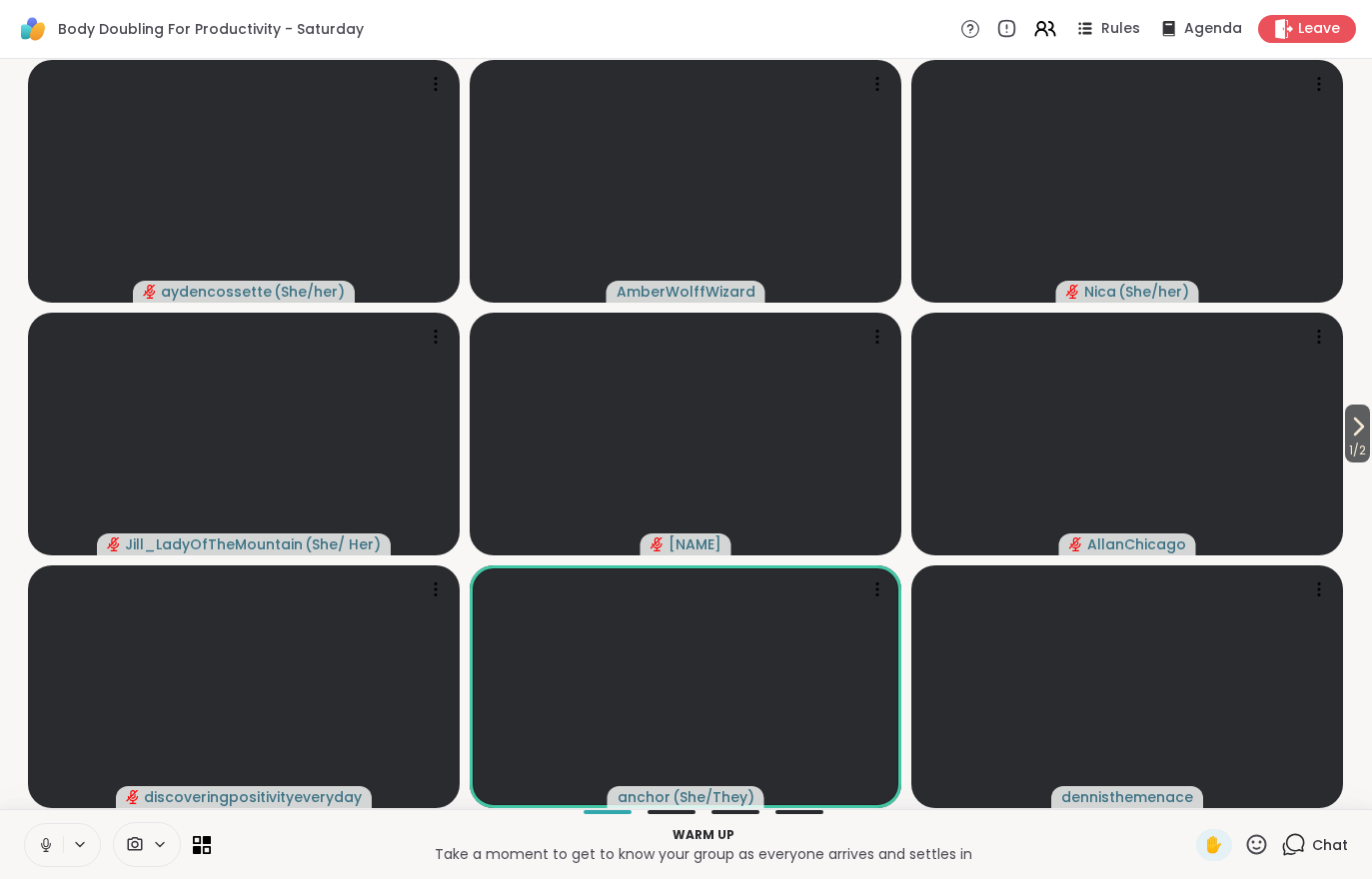 click on "1  /  2" at bounding box center (1357, 434) 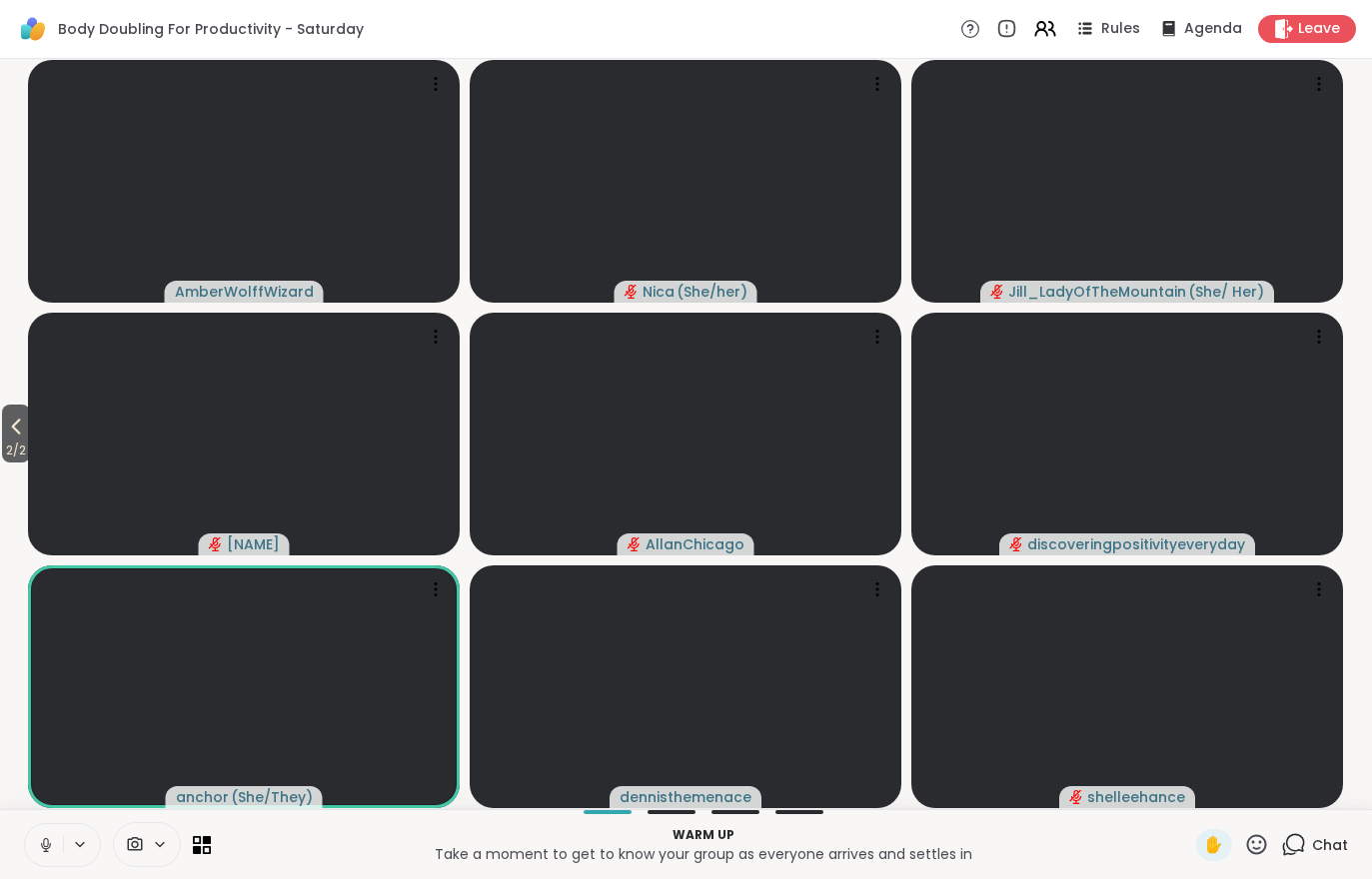 click on "2  /  2" at bounding box center (16, 450) 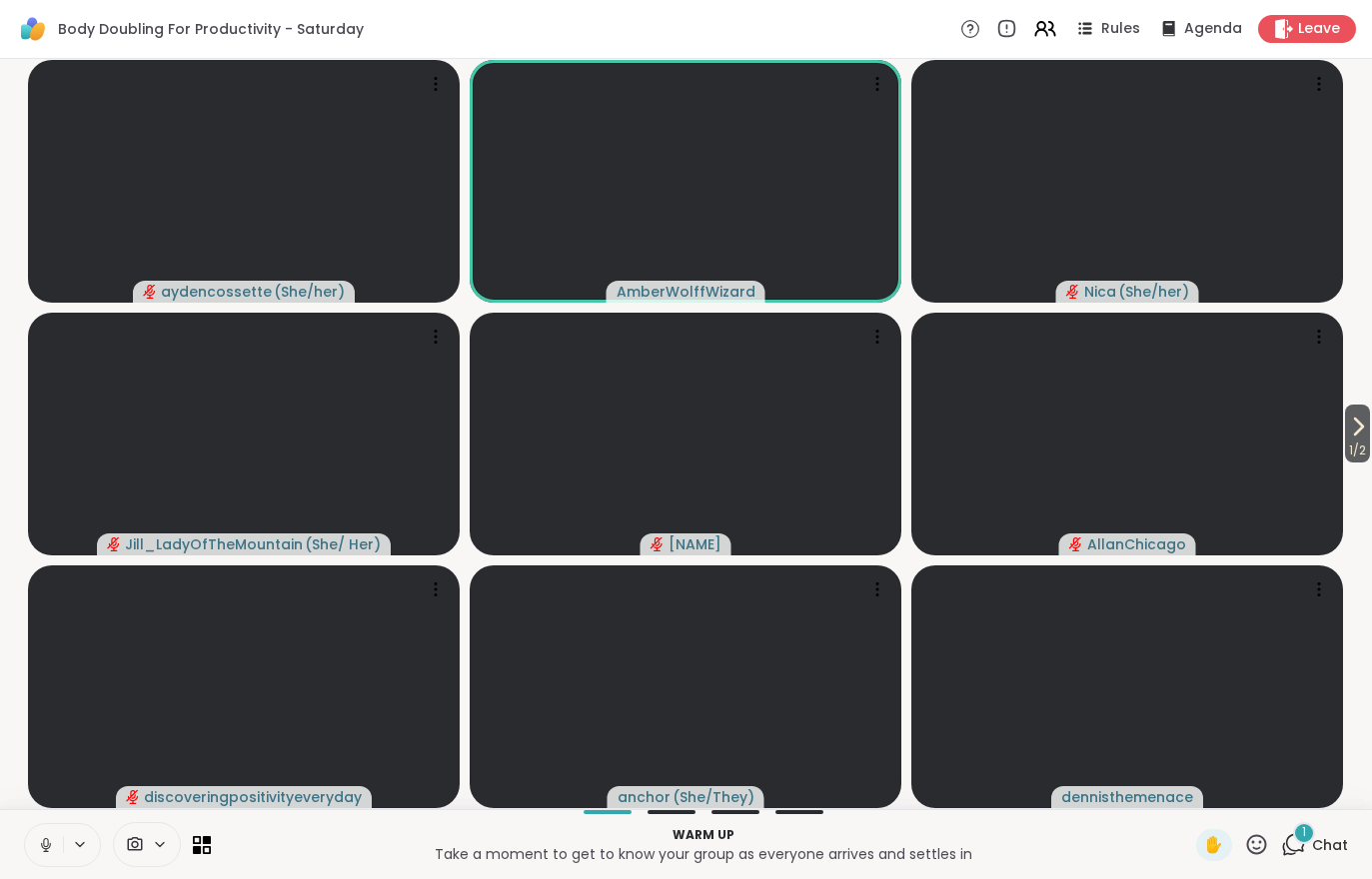 click on "1 Chat" at bounding box center [1314, 845] 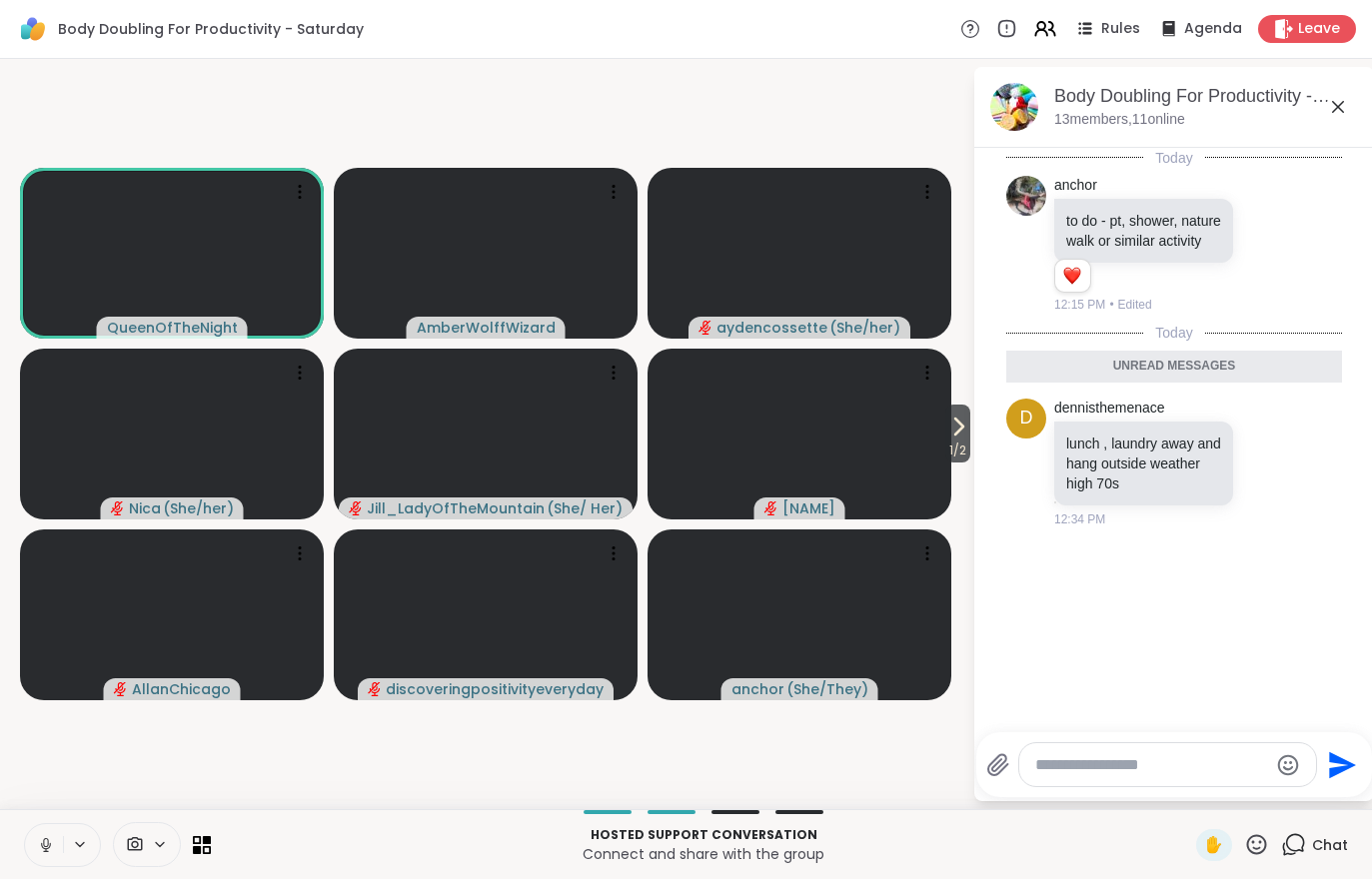 click at bounding box center [44, 845] 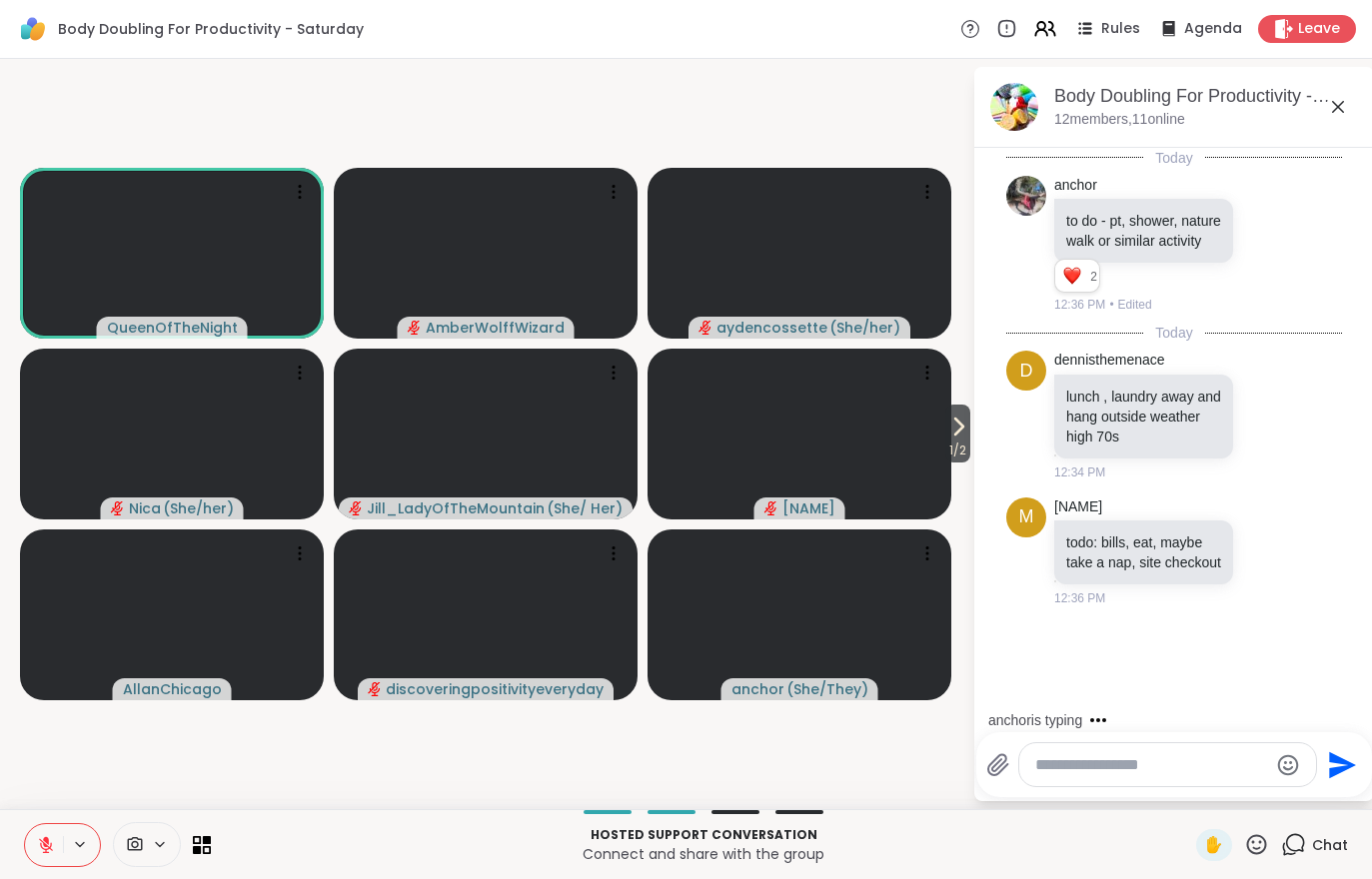 scroll, scrollTop: 39, scrollLeft: 0, axis: vertical 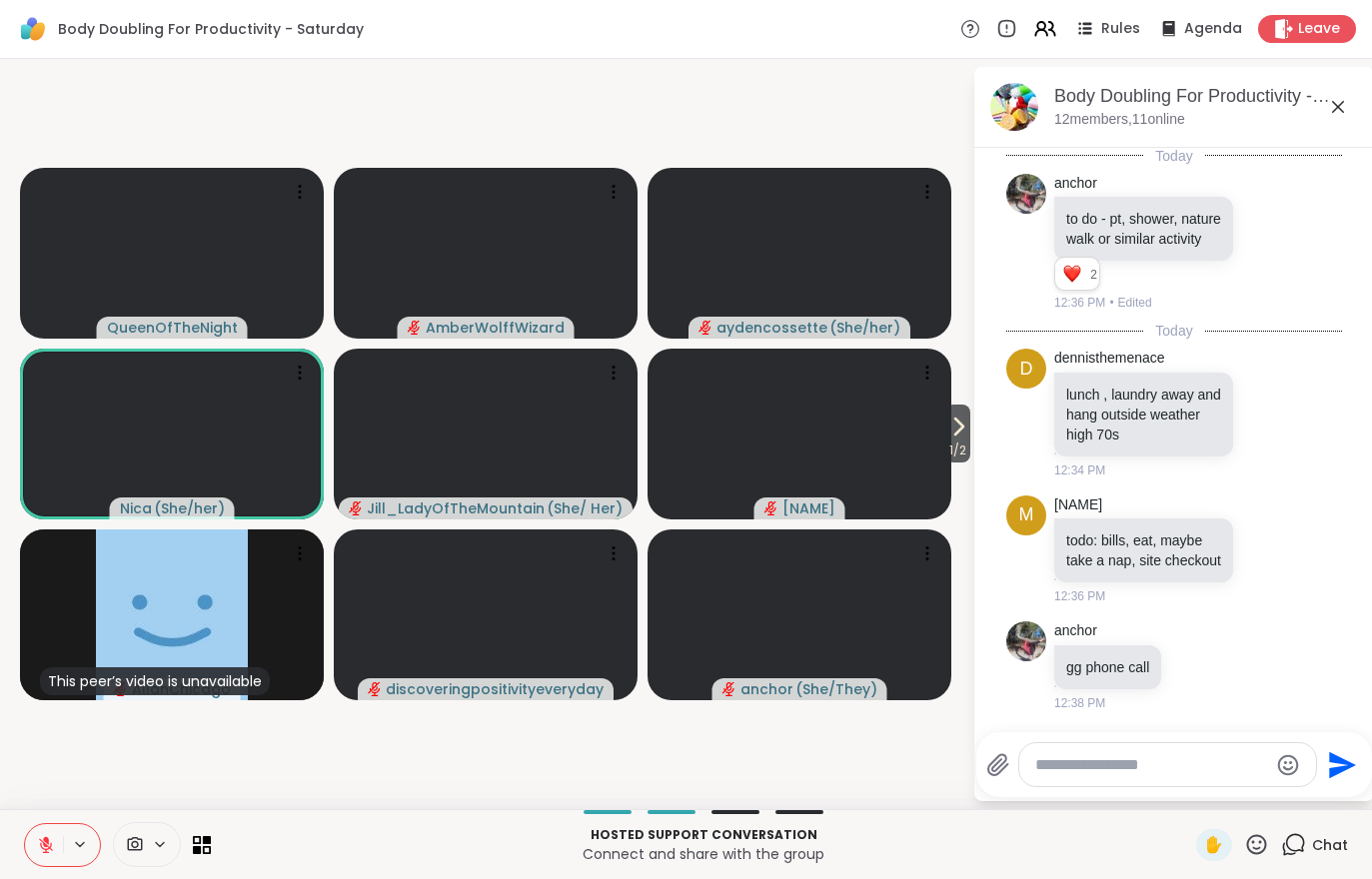 click on "Today anchor to do - pt, shower, nature walk or similar activity   2 2 2 12:36 PM • Edited Today d dennisthemenace lunch ,  laundry away and hang outside weather high 70s 12:34 PM M MikeMike todo: bills, eat, maybe take a nap, site checkout 12:36 PM anchor gg phone call 12:38 PM" at bounding box center [1174, 433] 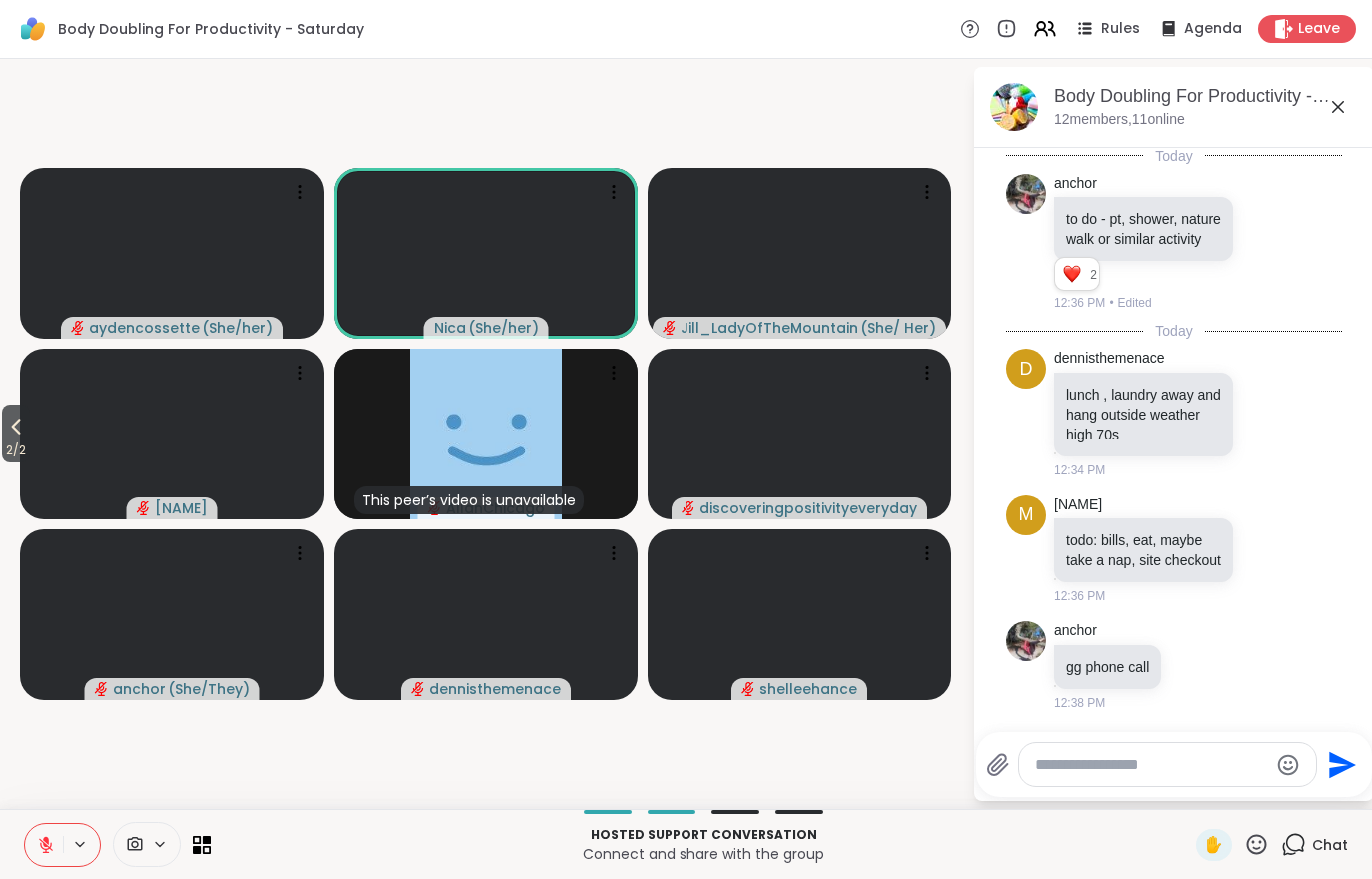 click 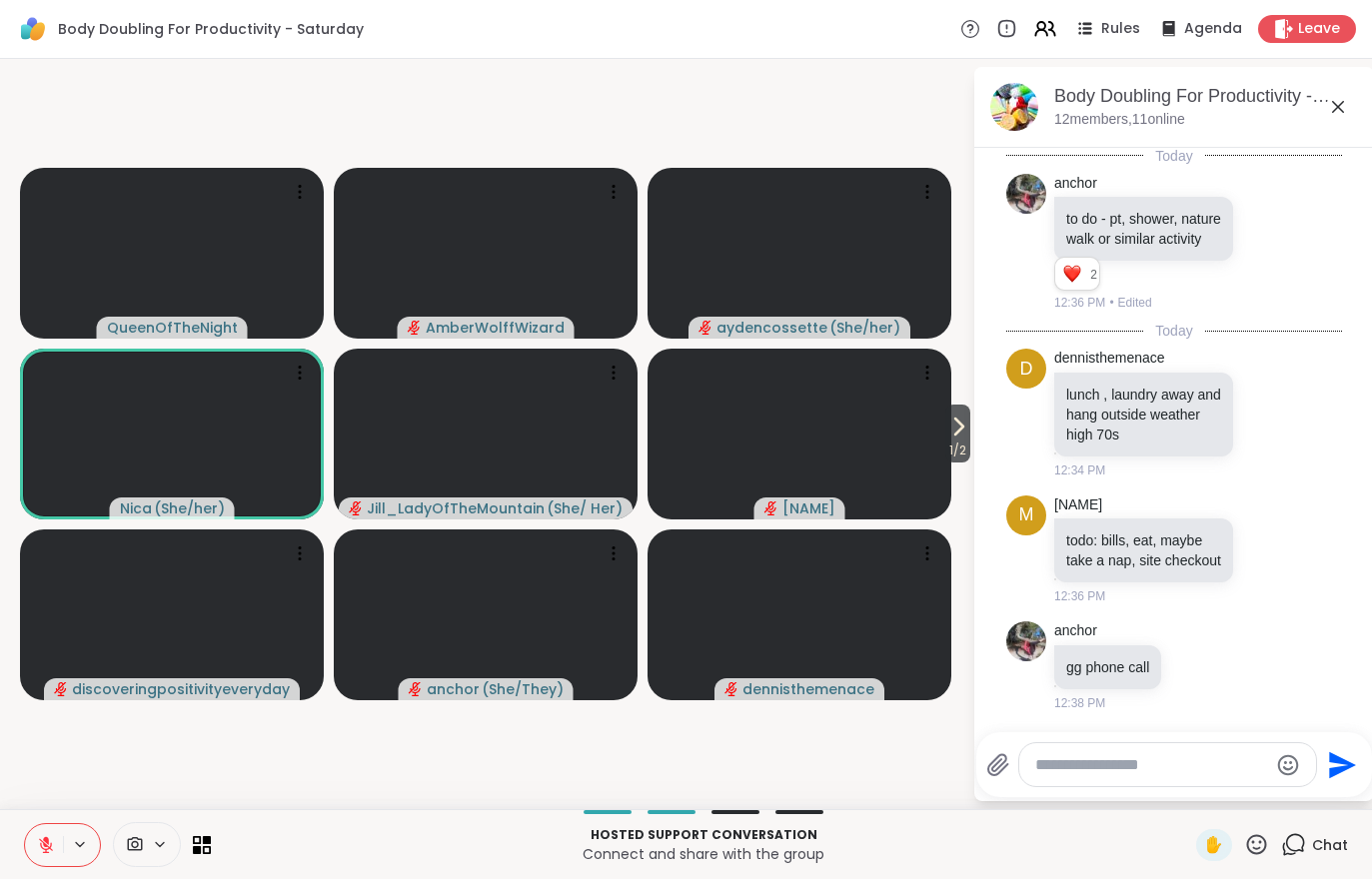 click 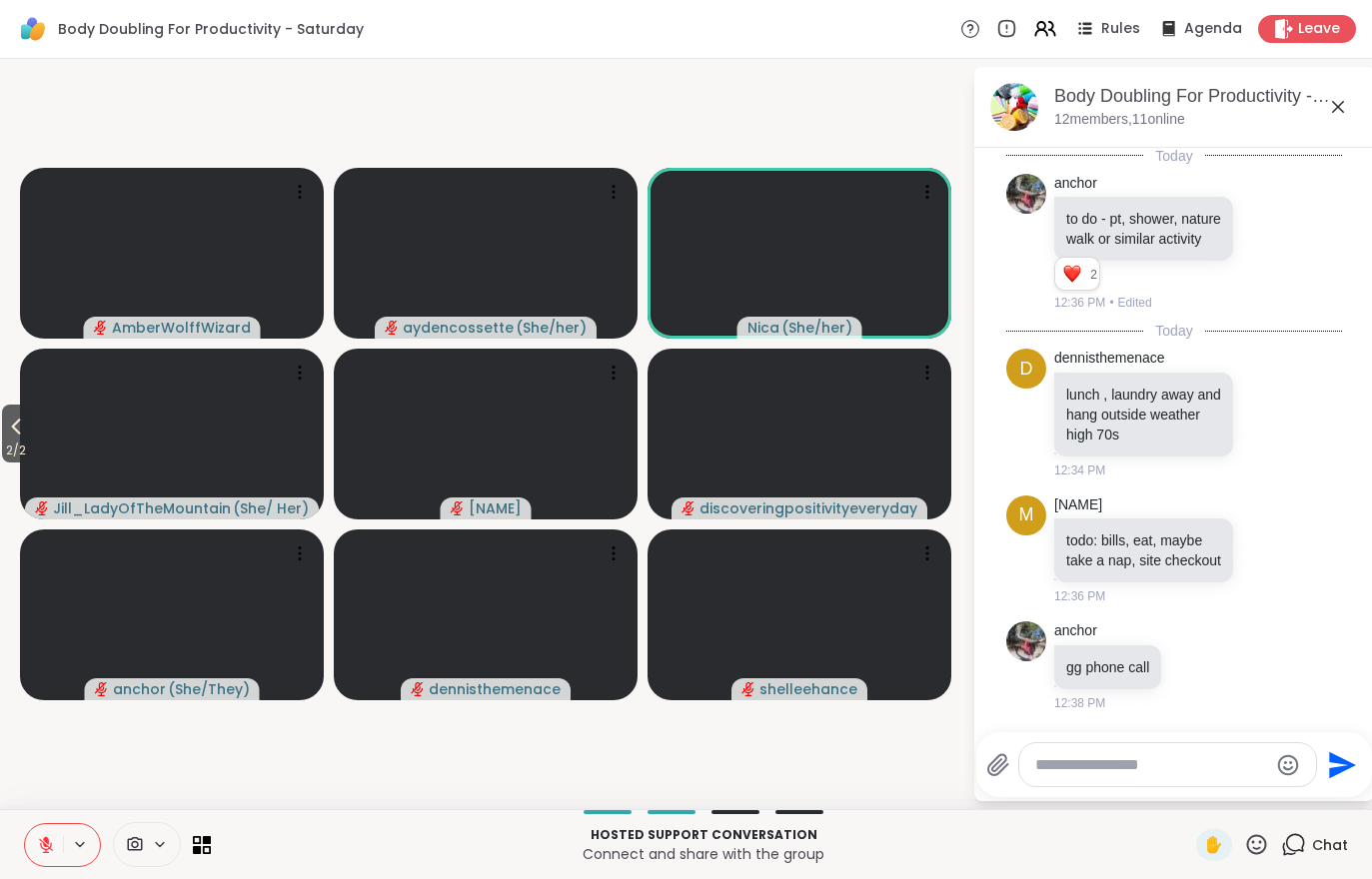 click 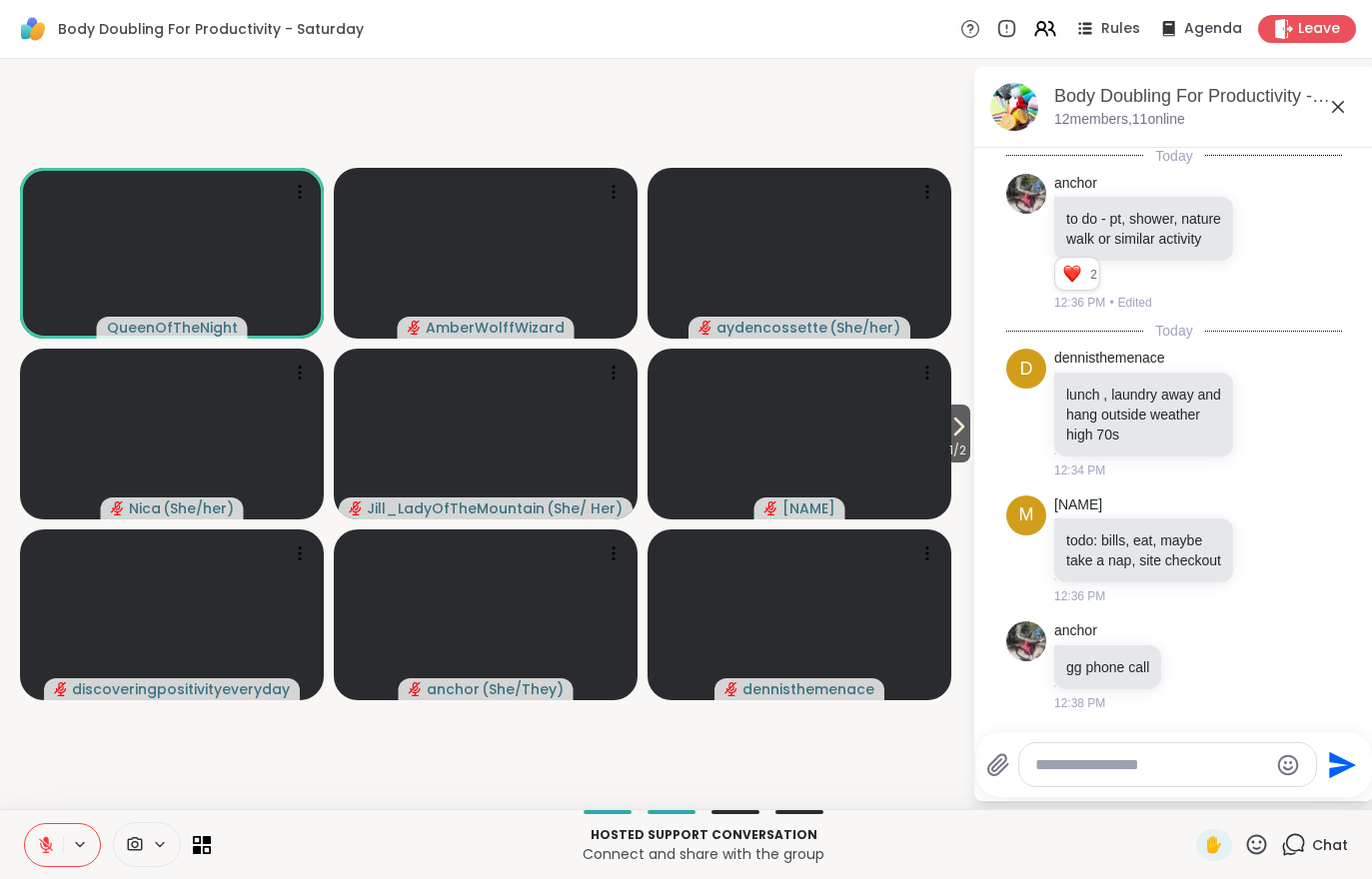 click at bounding box center [44, 845] 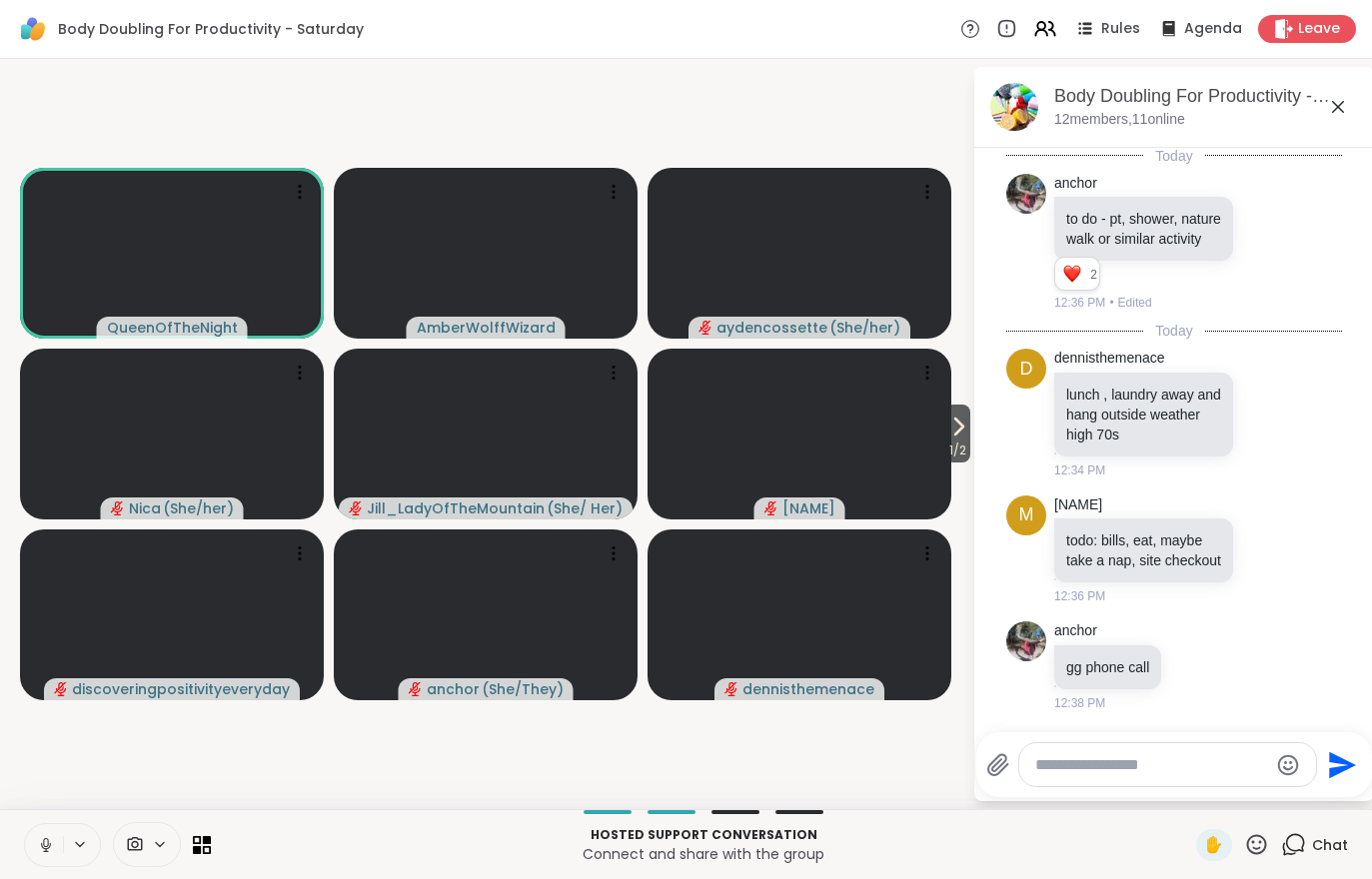 click at bounding box center (44, 845) 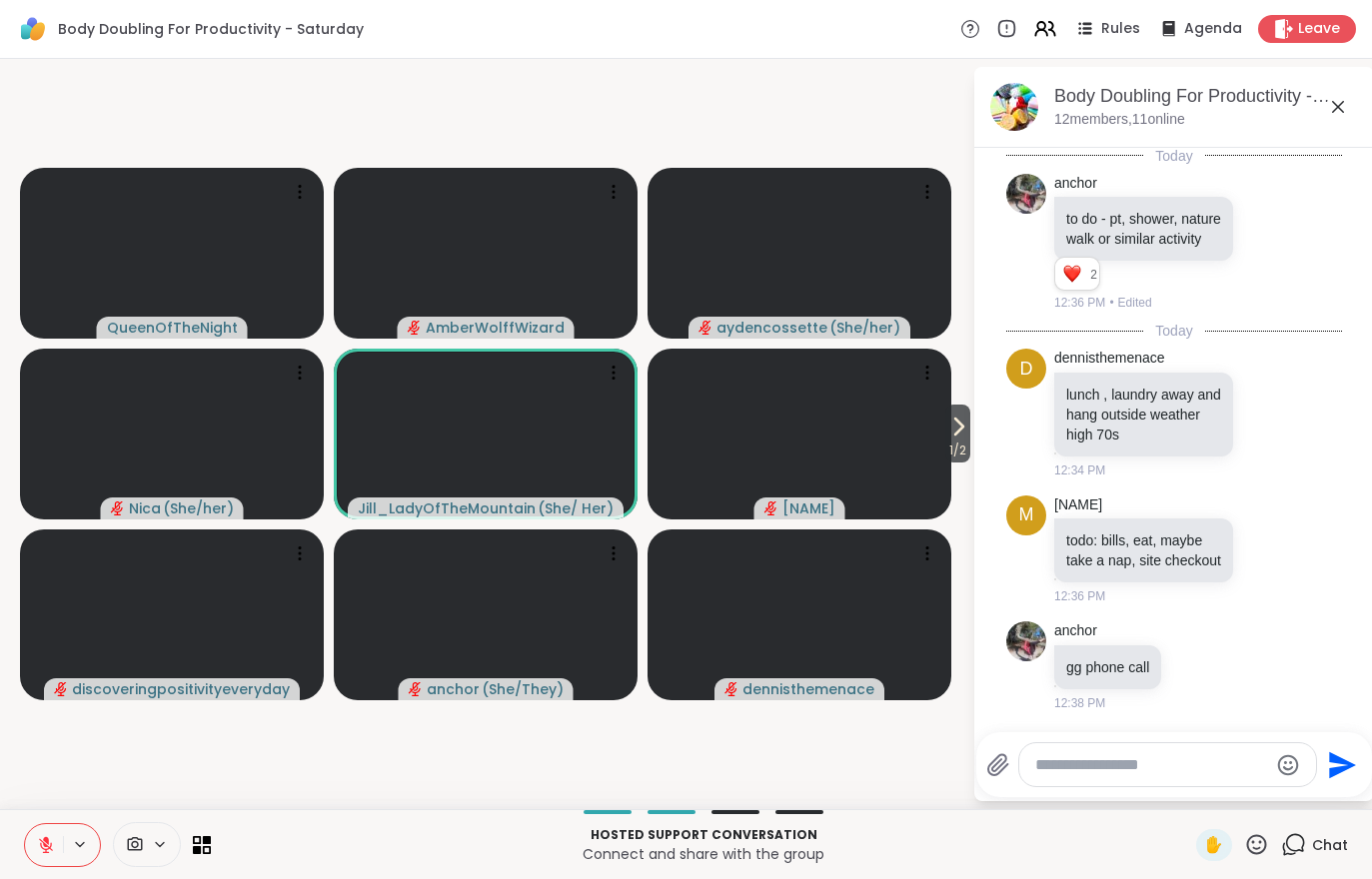 scroll, scrollTop: 67, scrollLeft: 0, axis: vertical 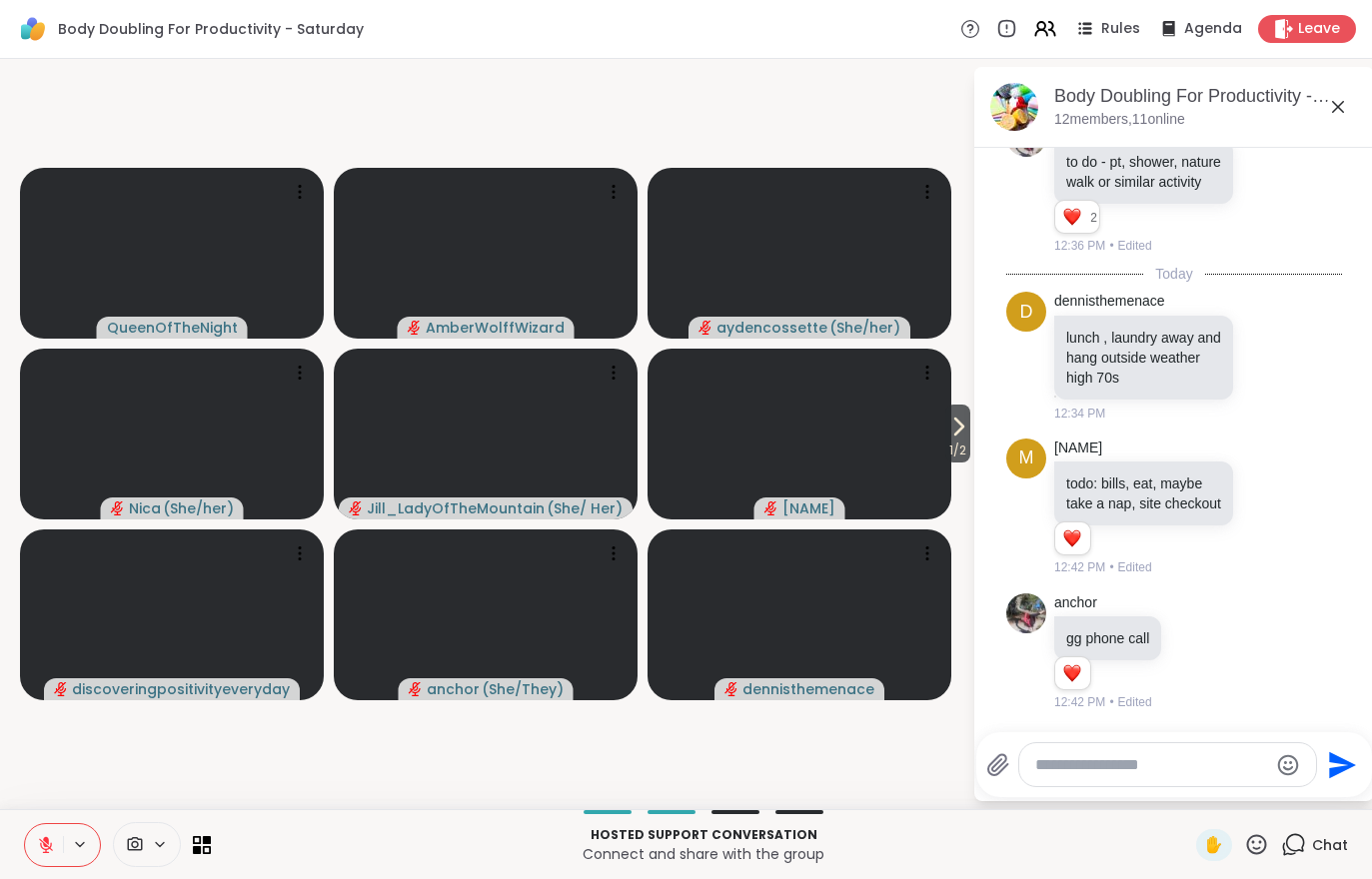 click on "1  /  2" at bounding box center (957, 450) 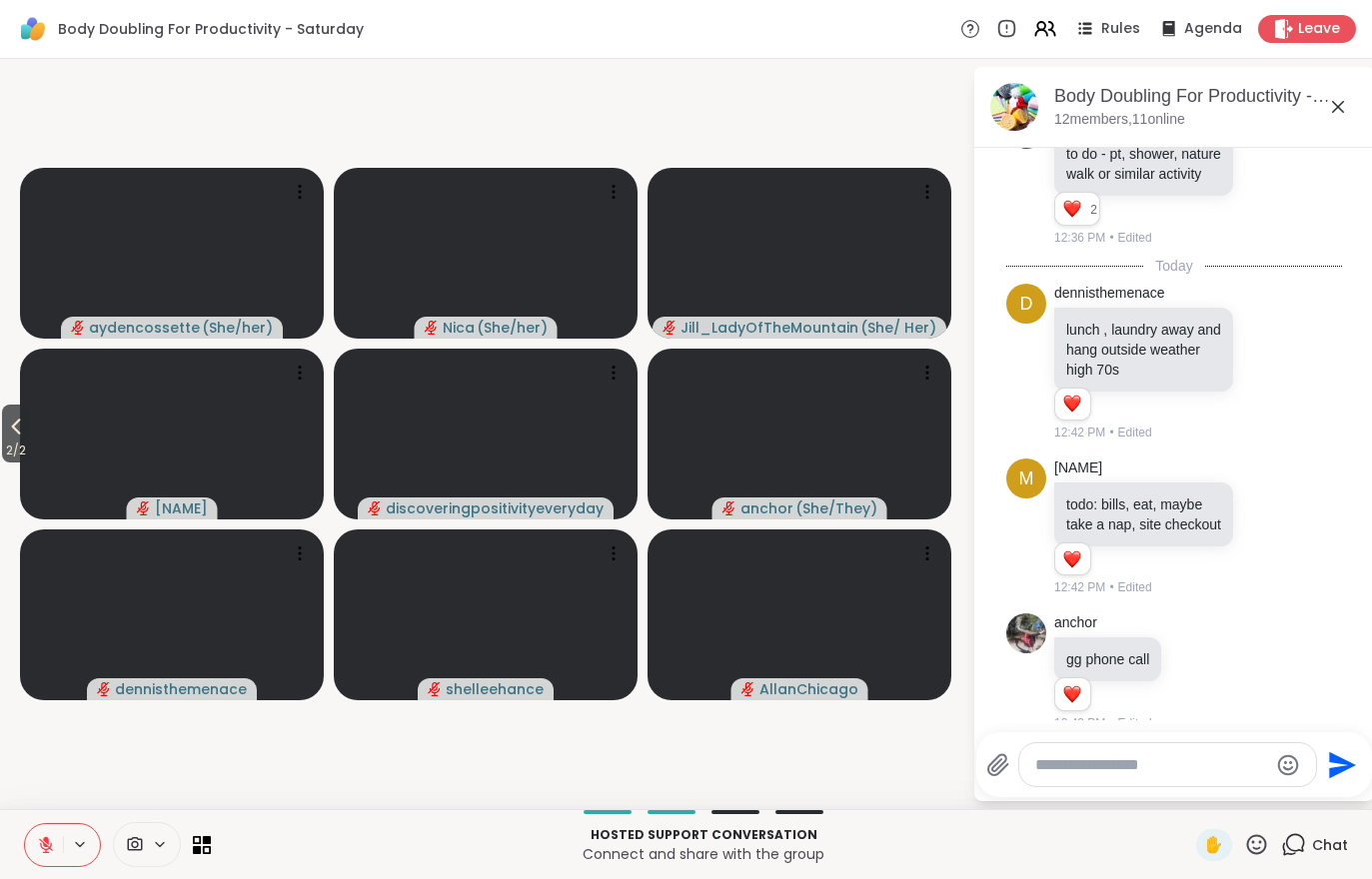 click on "2  /  2" at bounding box center (16, 450) 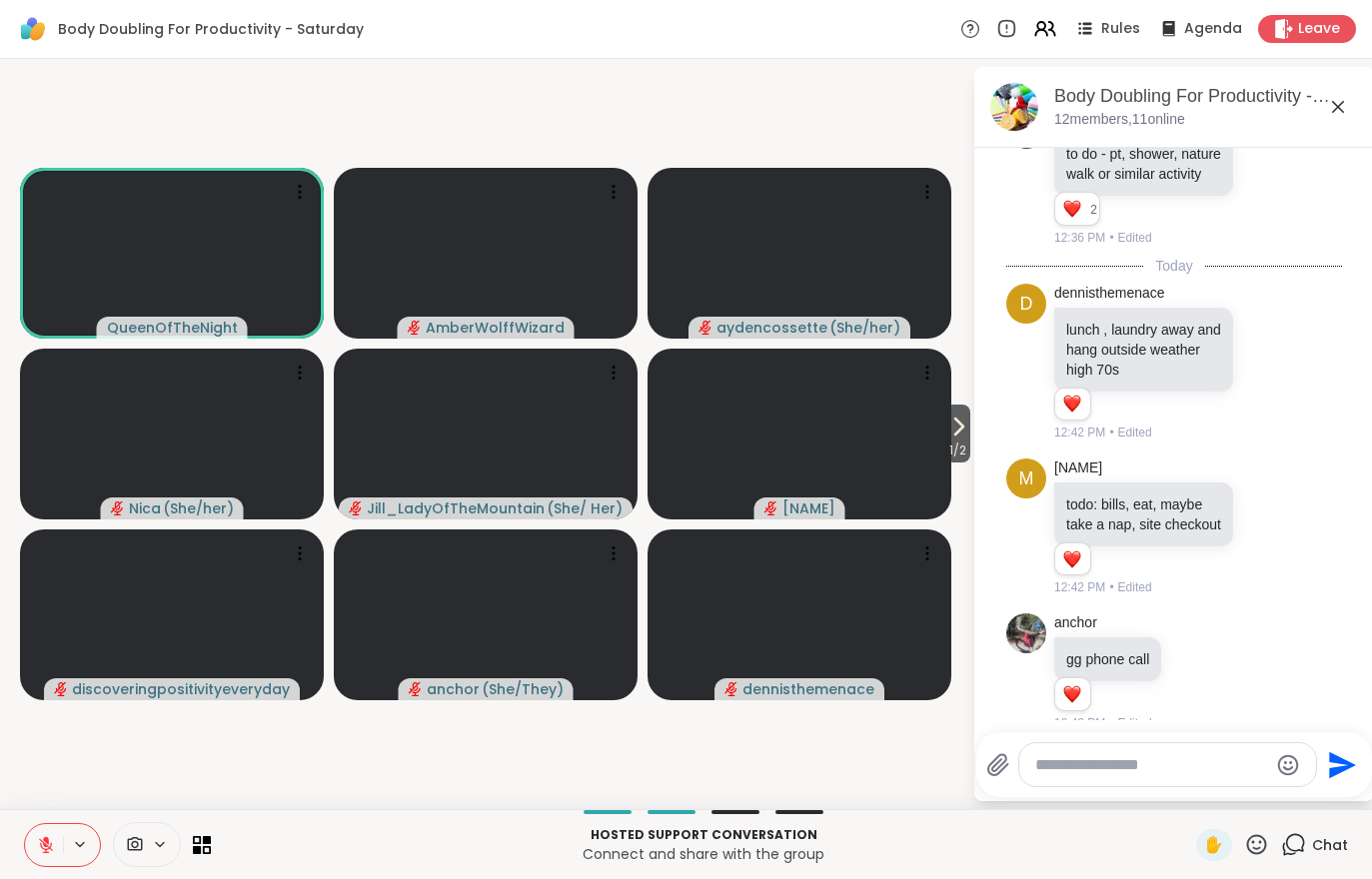 click at bounding box center [44, 845] 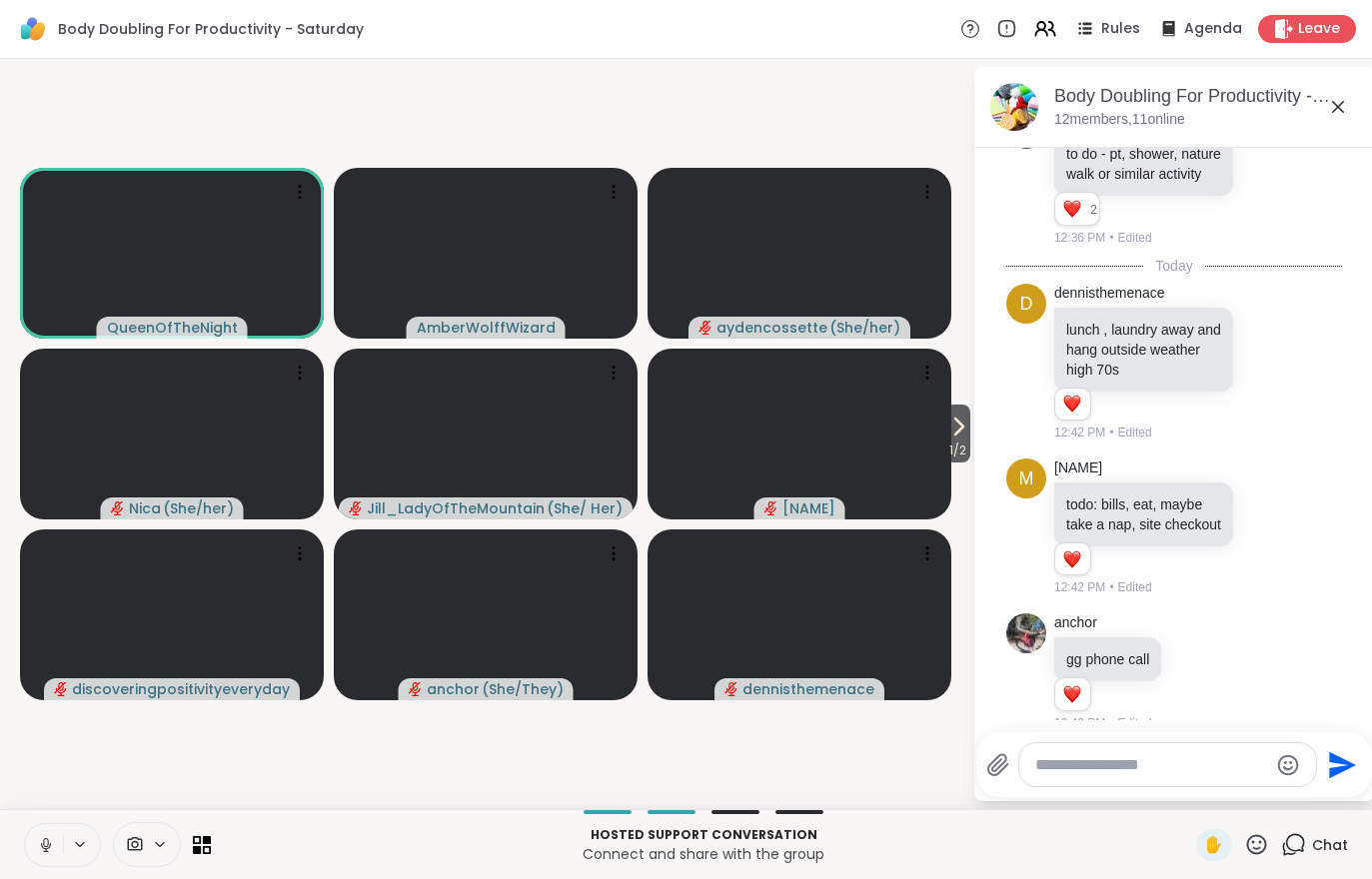 click at bounding box center [147, 844] 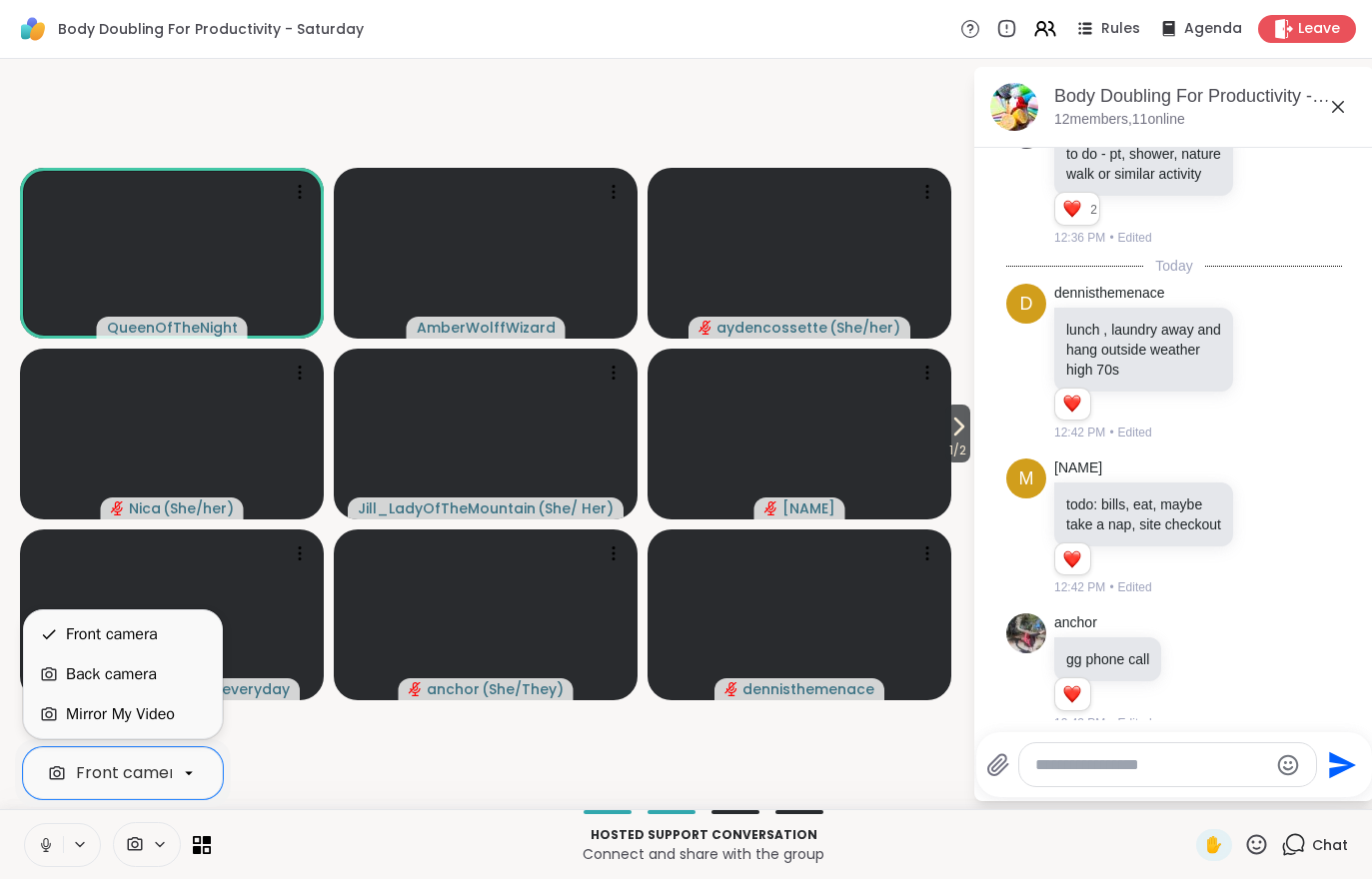 click on "Back camera" at bounding box center (111, 674) 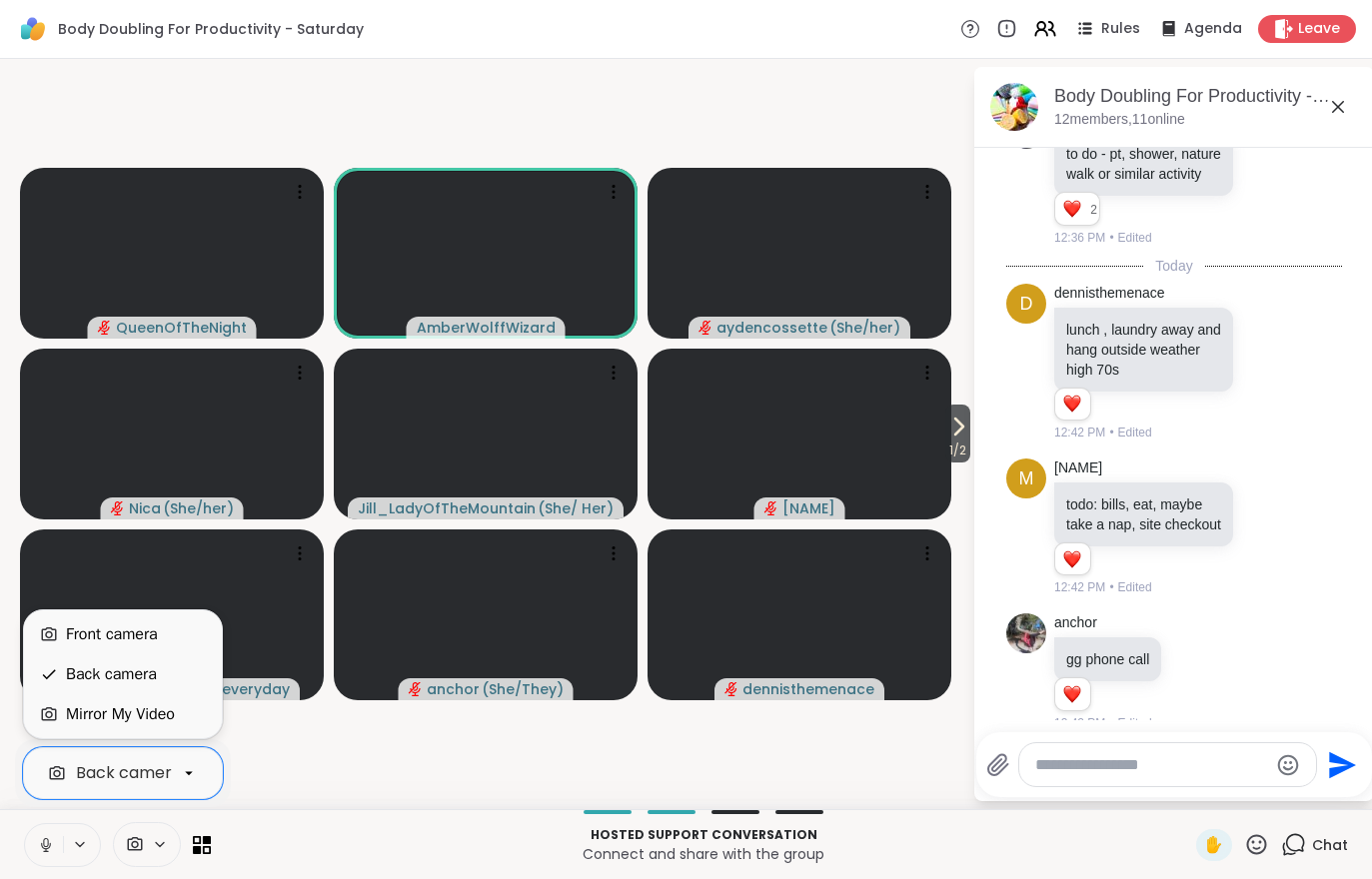 click on "Mirror My Video" at bounding box center (120, 714) 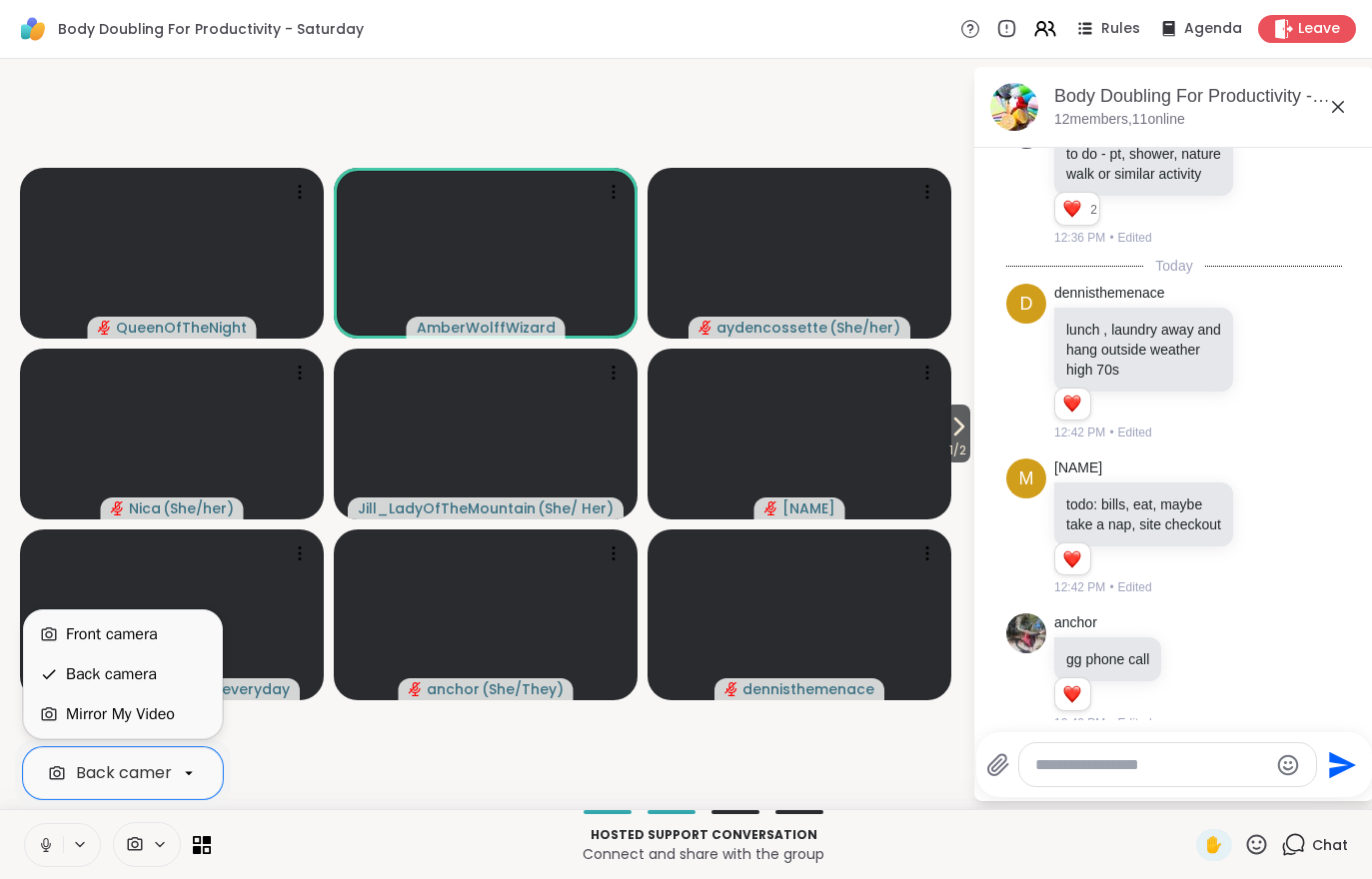 click on "Front camera" at bounding box center (112, 634) 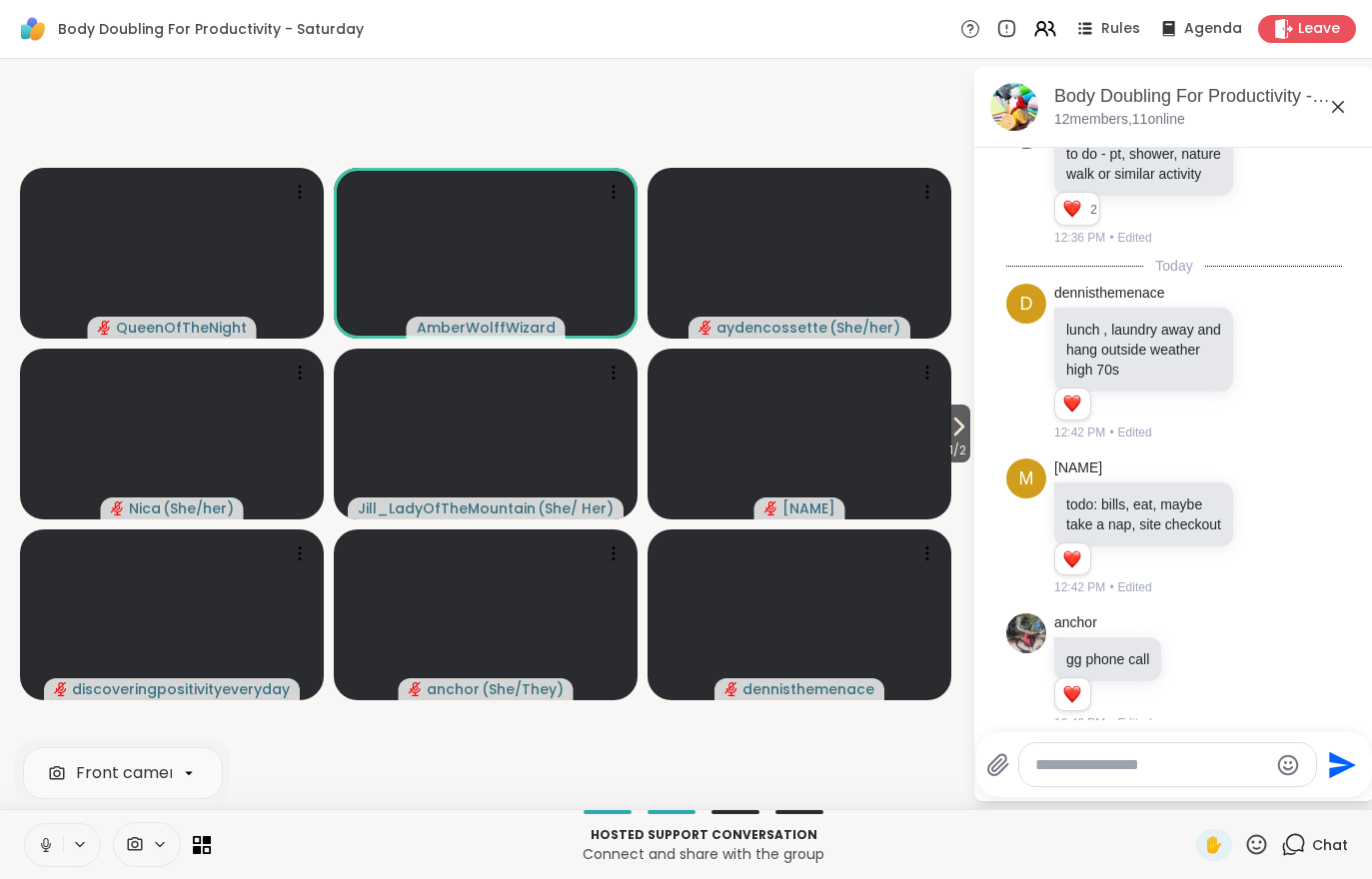 click 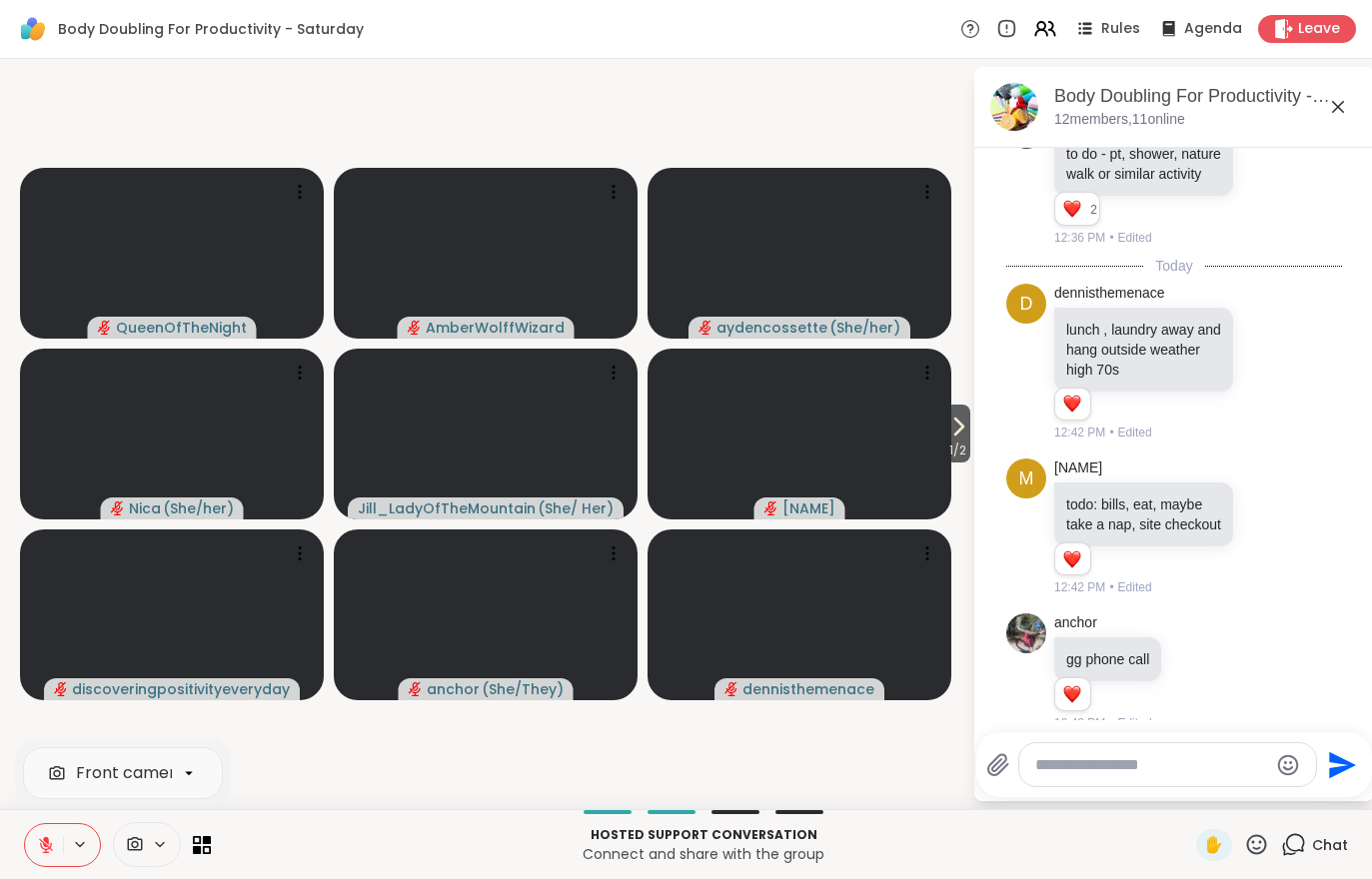 click 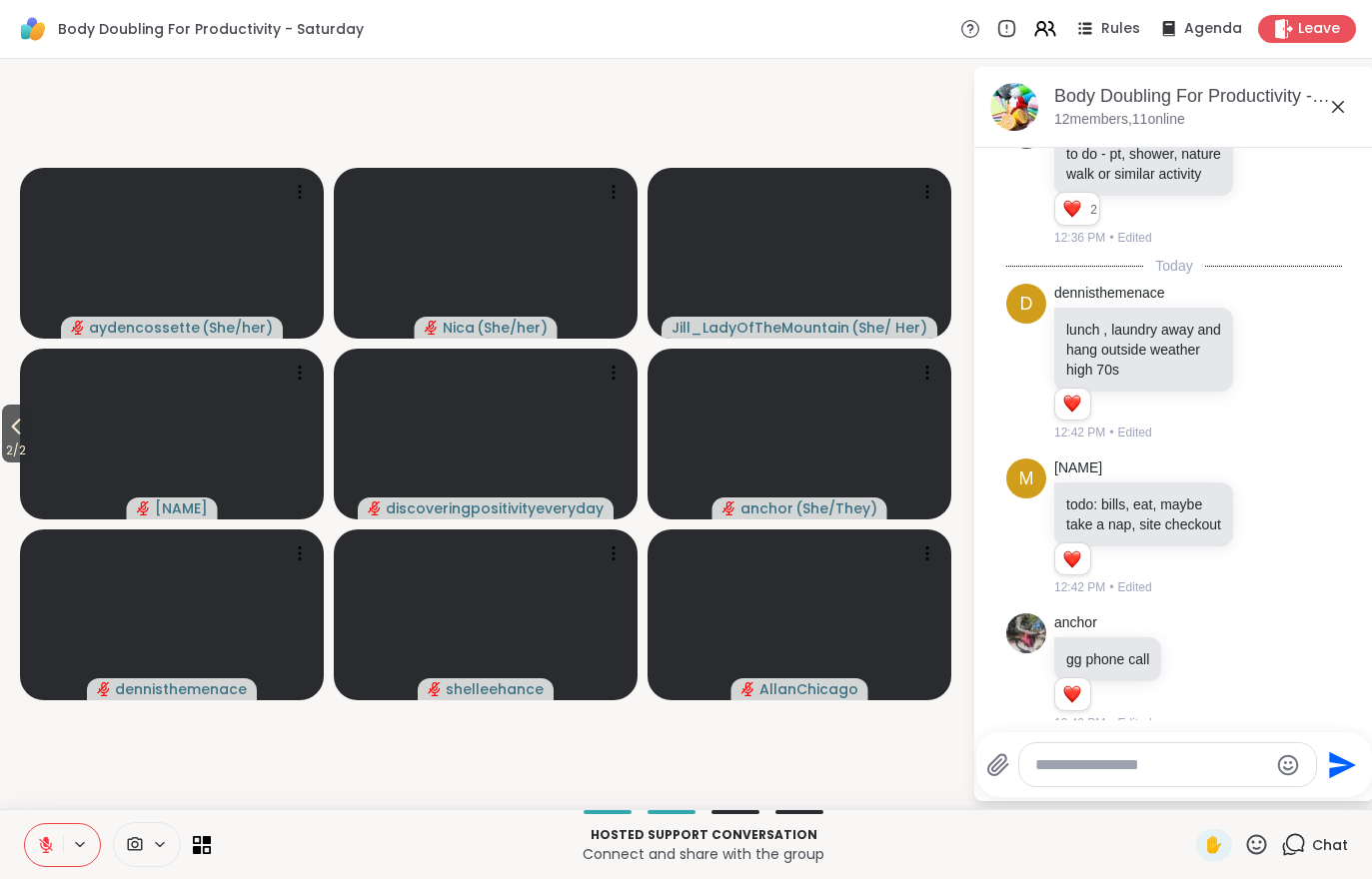 click on "2  /  2" at bounding box center (16, 450) 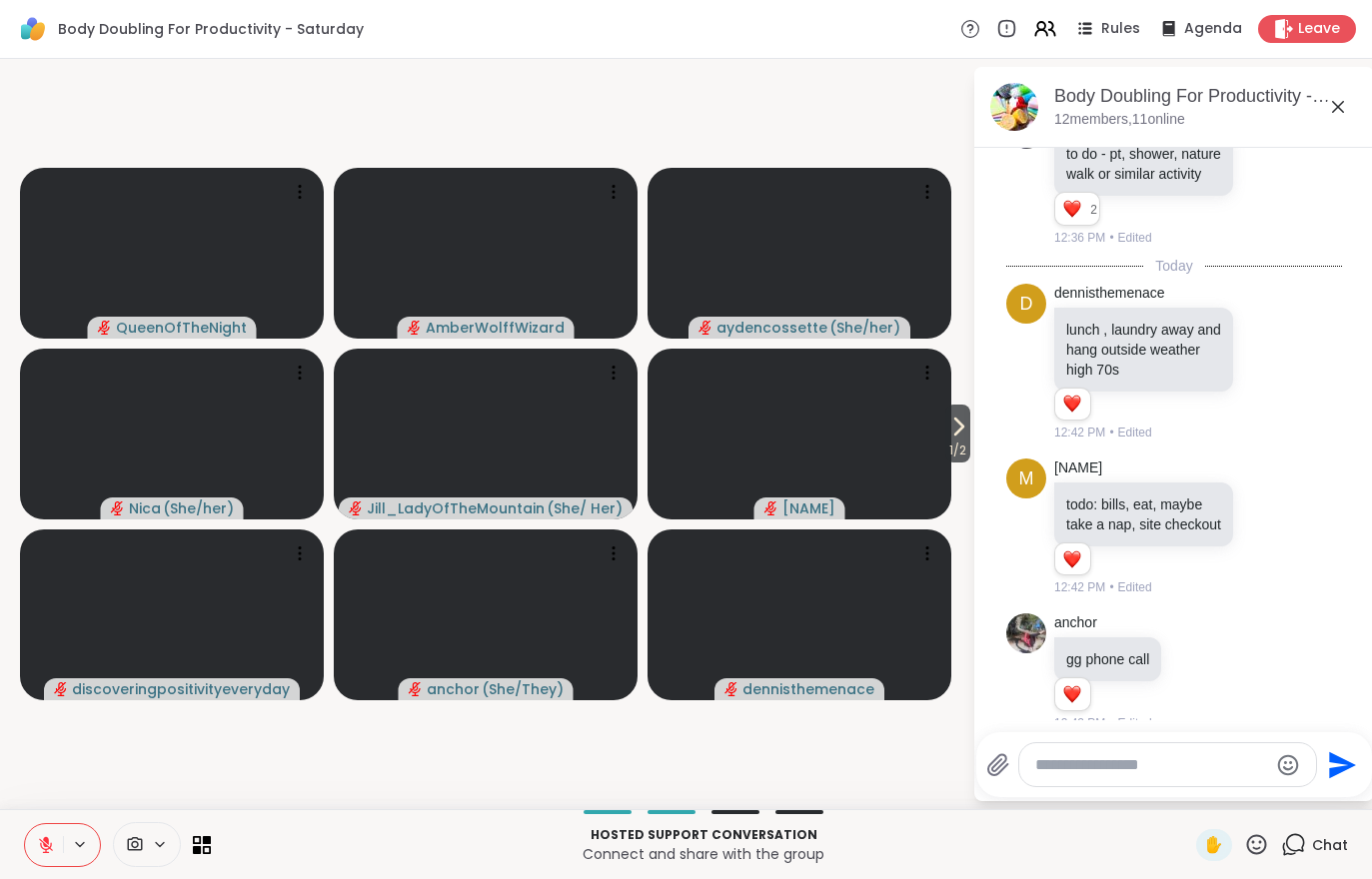 click on "Leave" at bounding box center (1319, 29) 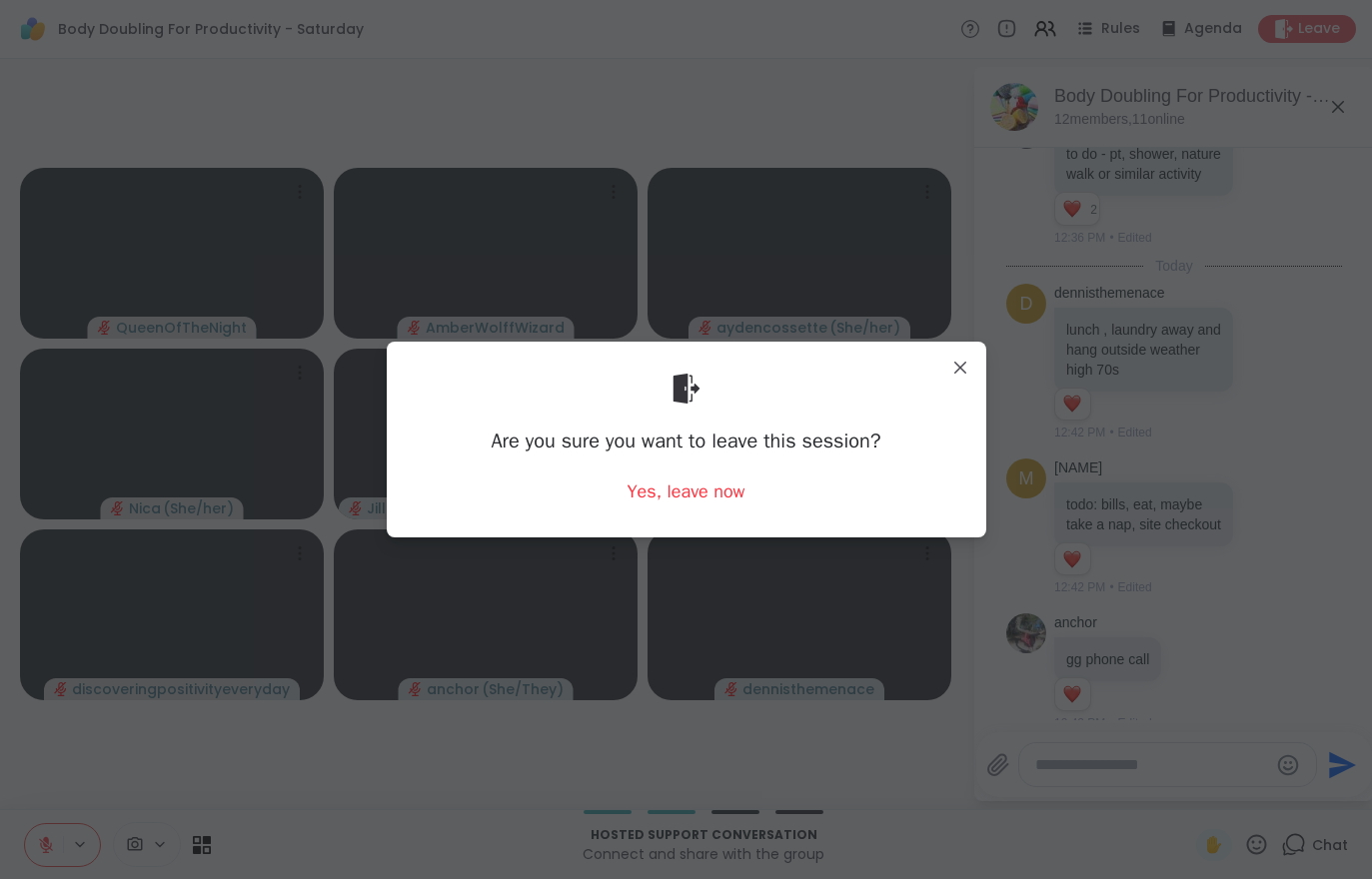 click on "Yes, leave now" at bounding box center (686, 491) 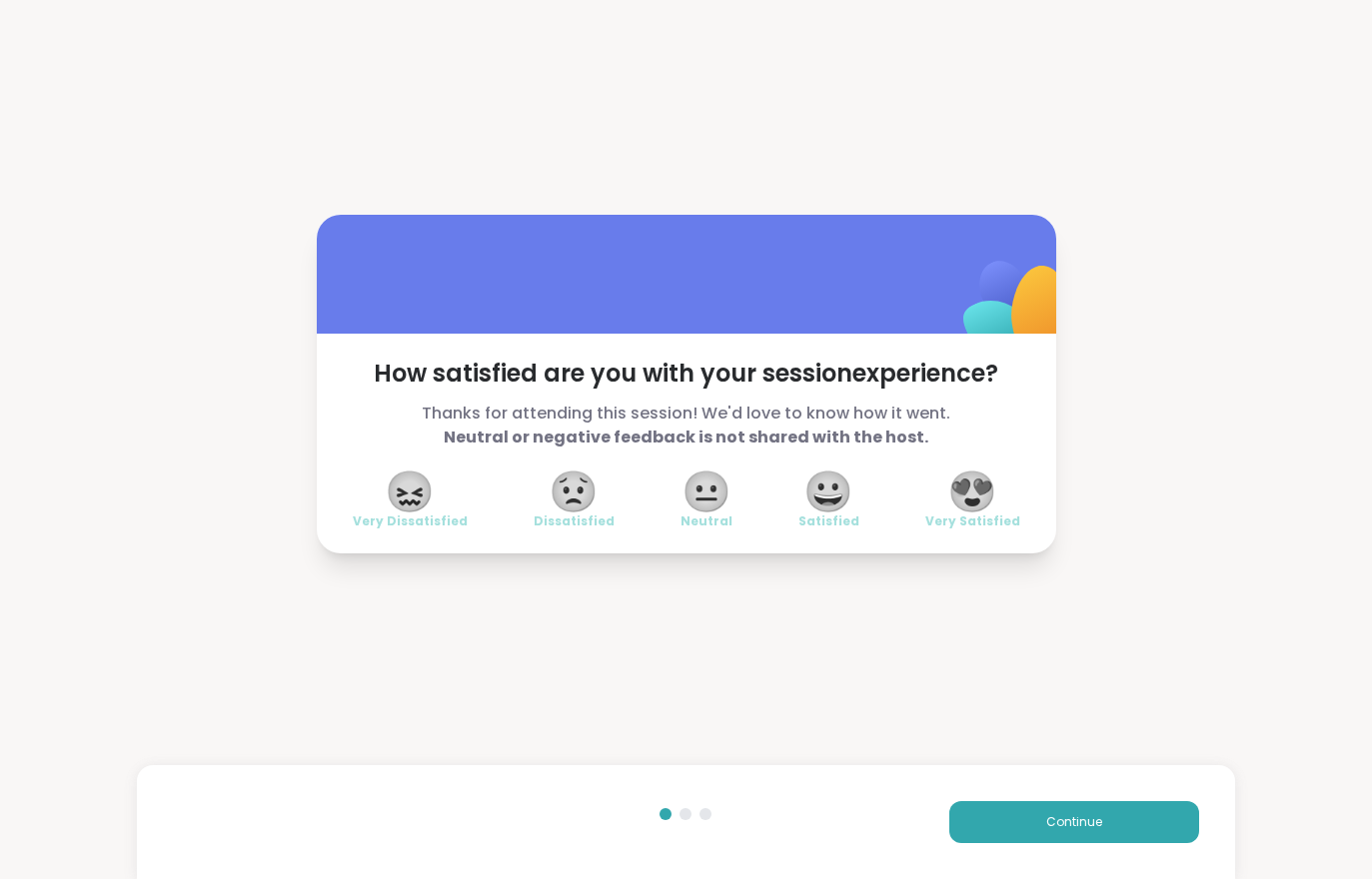 click on "Continue" at bounding box center [1074, 822] 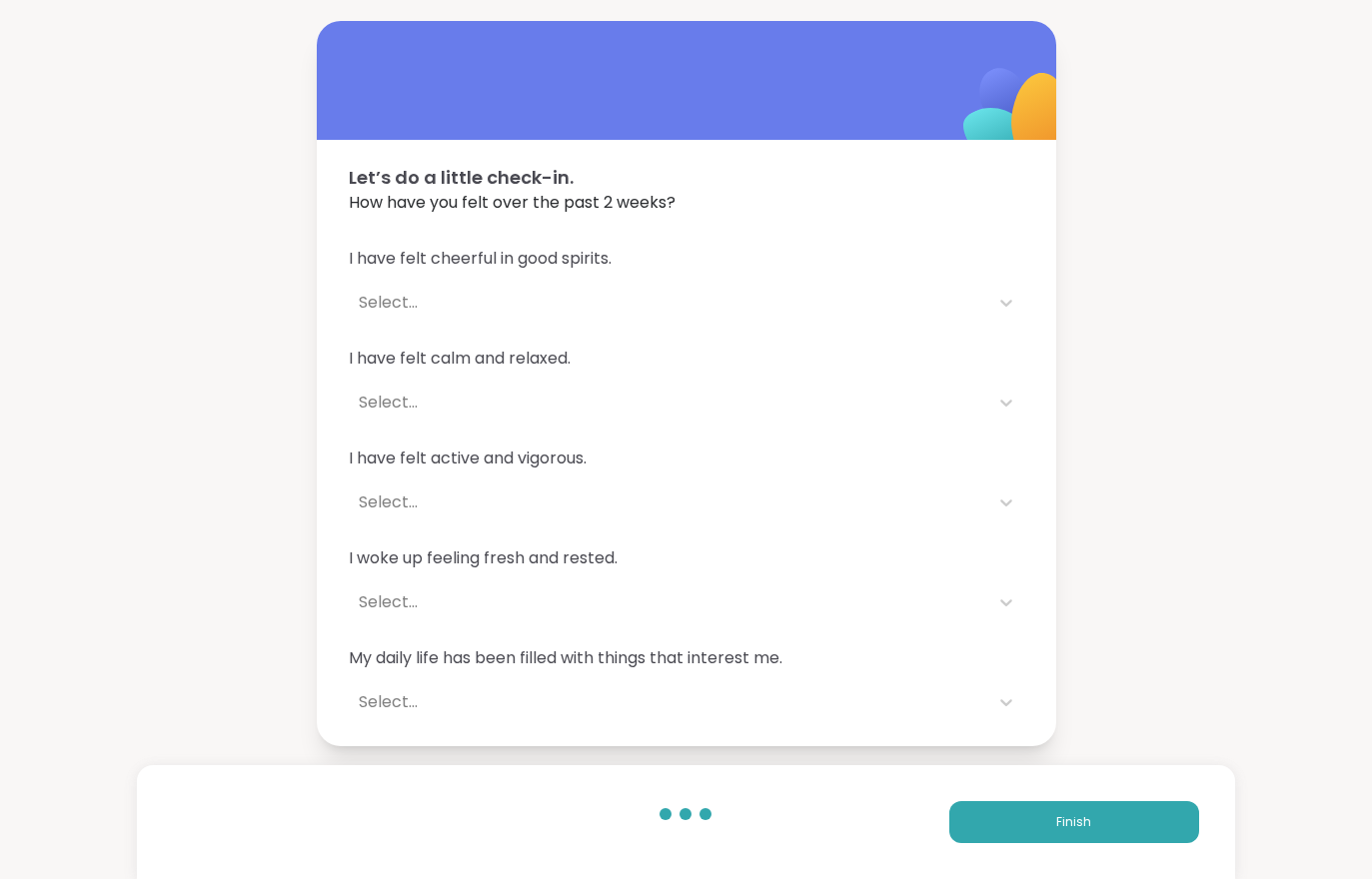 click on "Finish" at bounding box center (1074, 822) 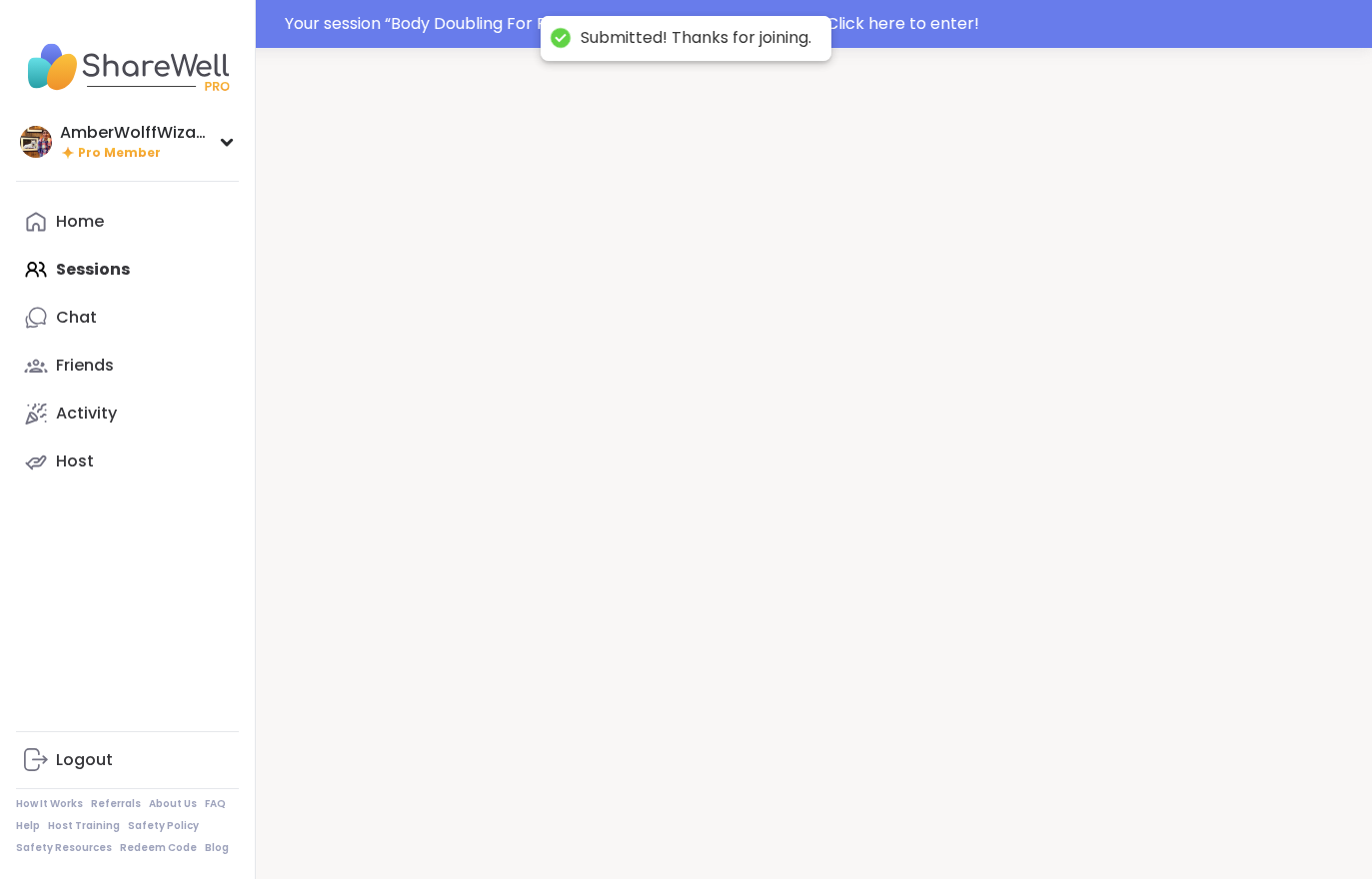 click at bounding box center (813, 487) 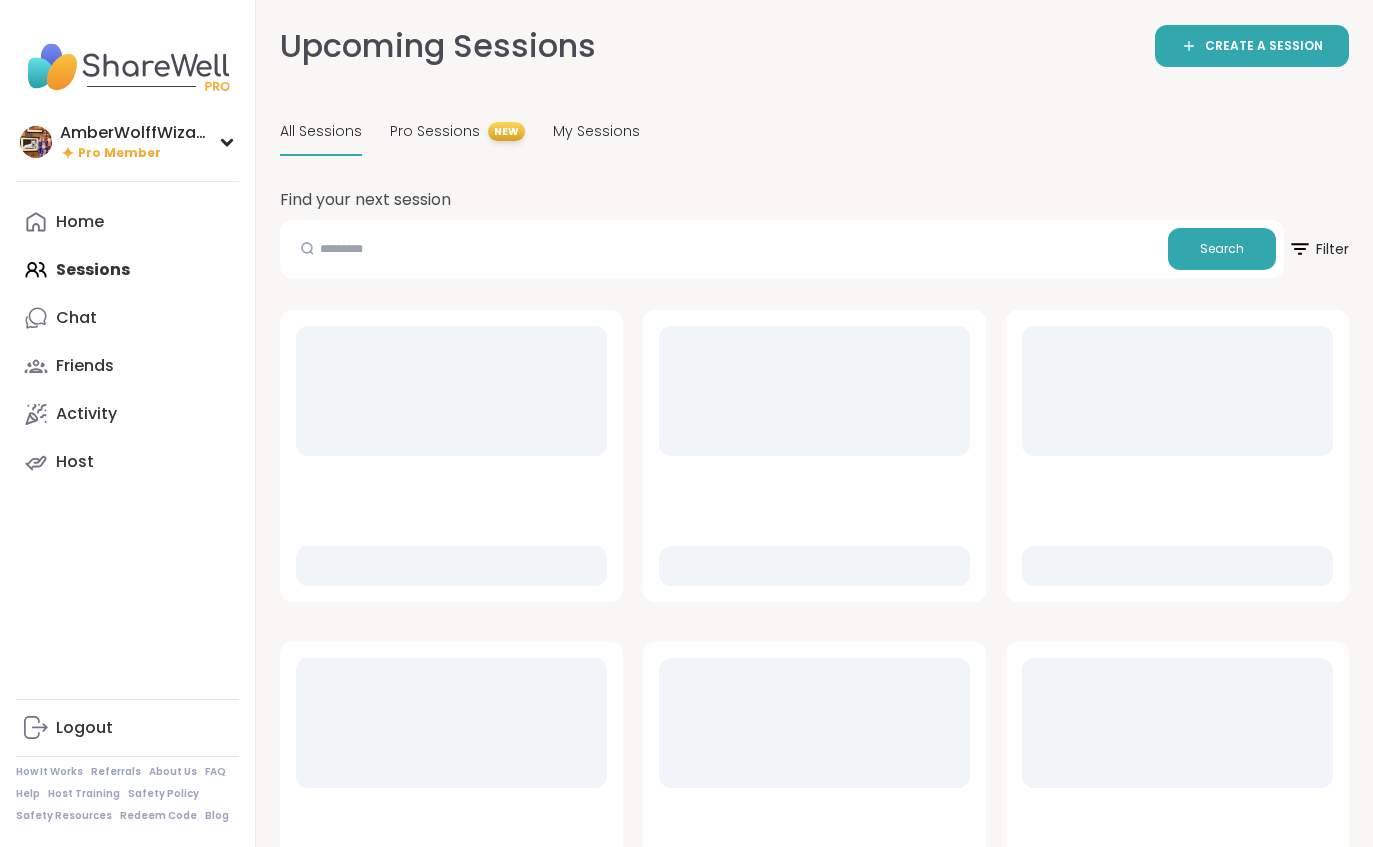 scroll, scrollTop: 0, scrollLeft: 0, axis: both 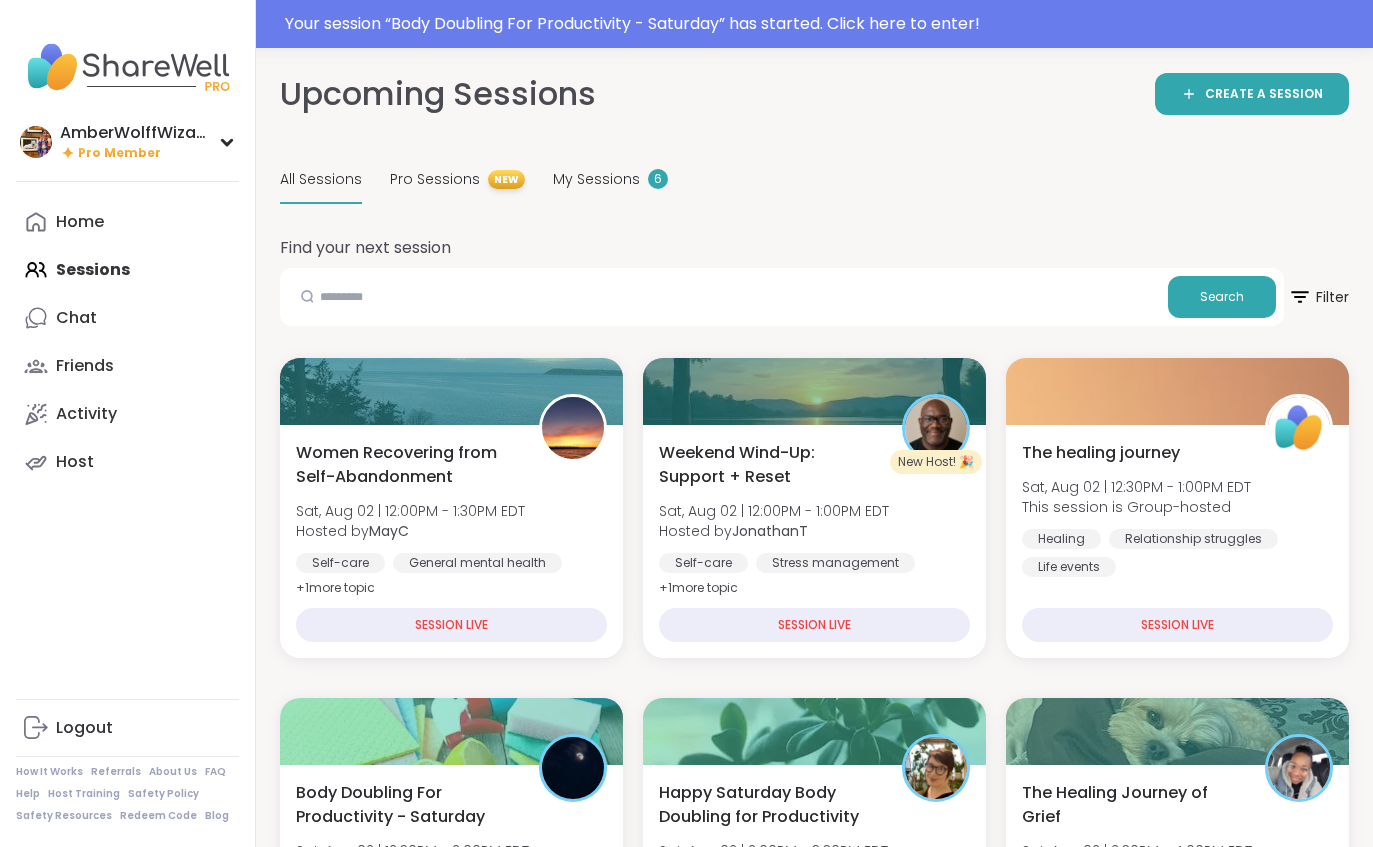 click on "Your session “ Body Doubling For Productivity - Saturday ” has started. Click here to enter!" at bounding box center [686, 24] 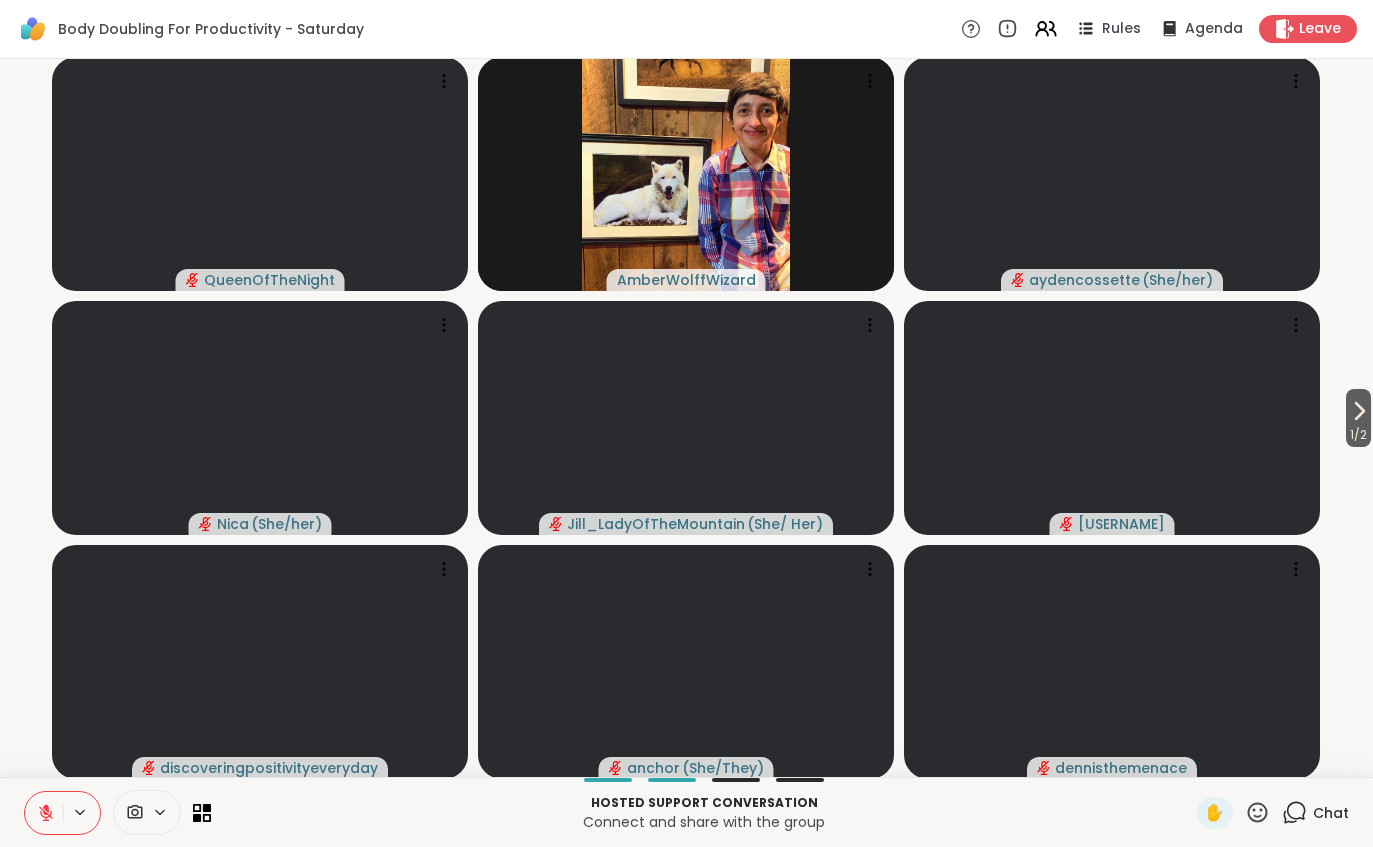 click 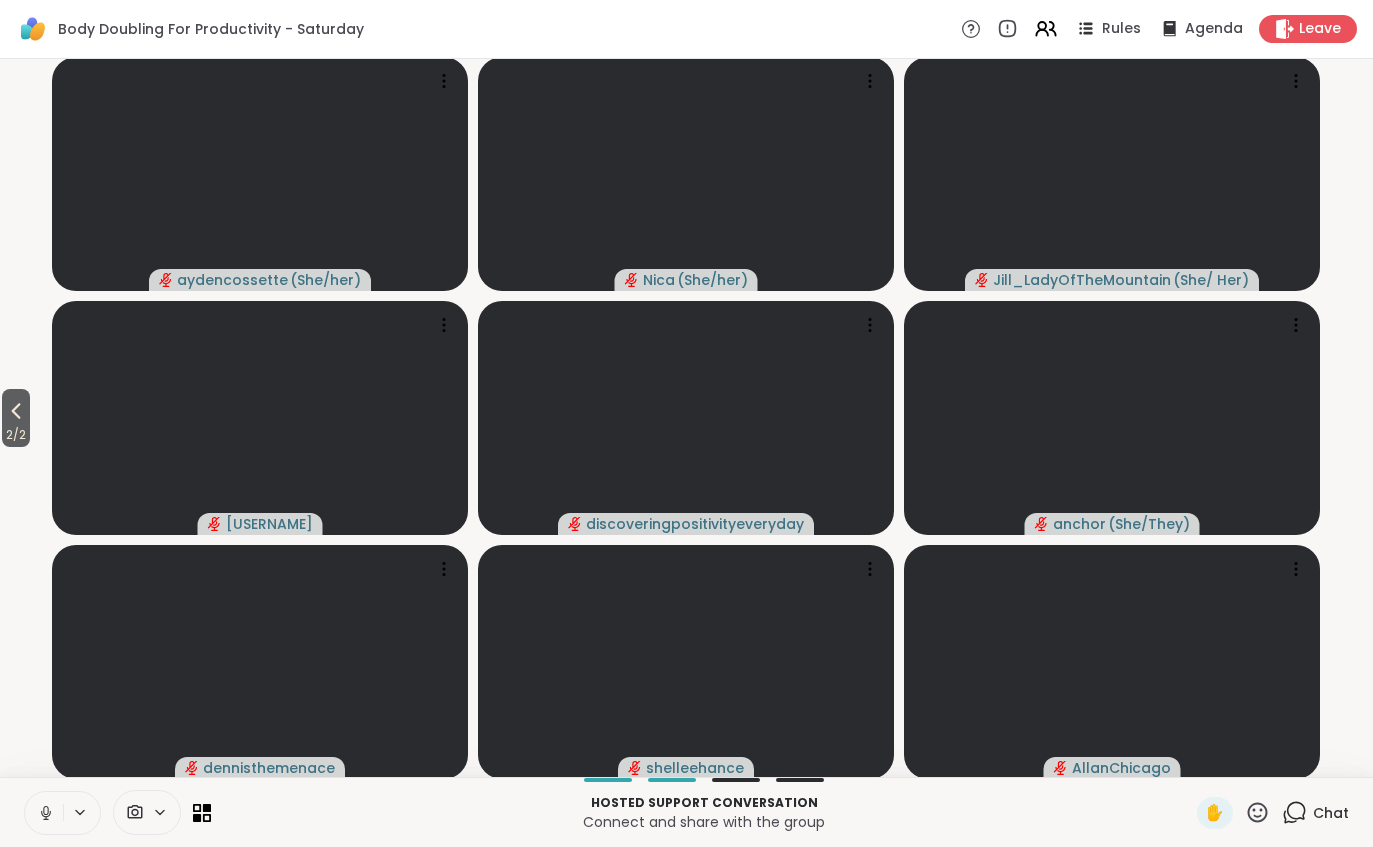 click at bounding box center (44, 813) 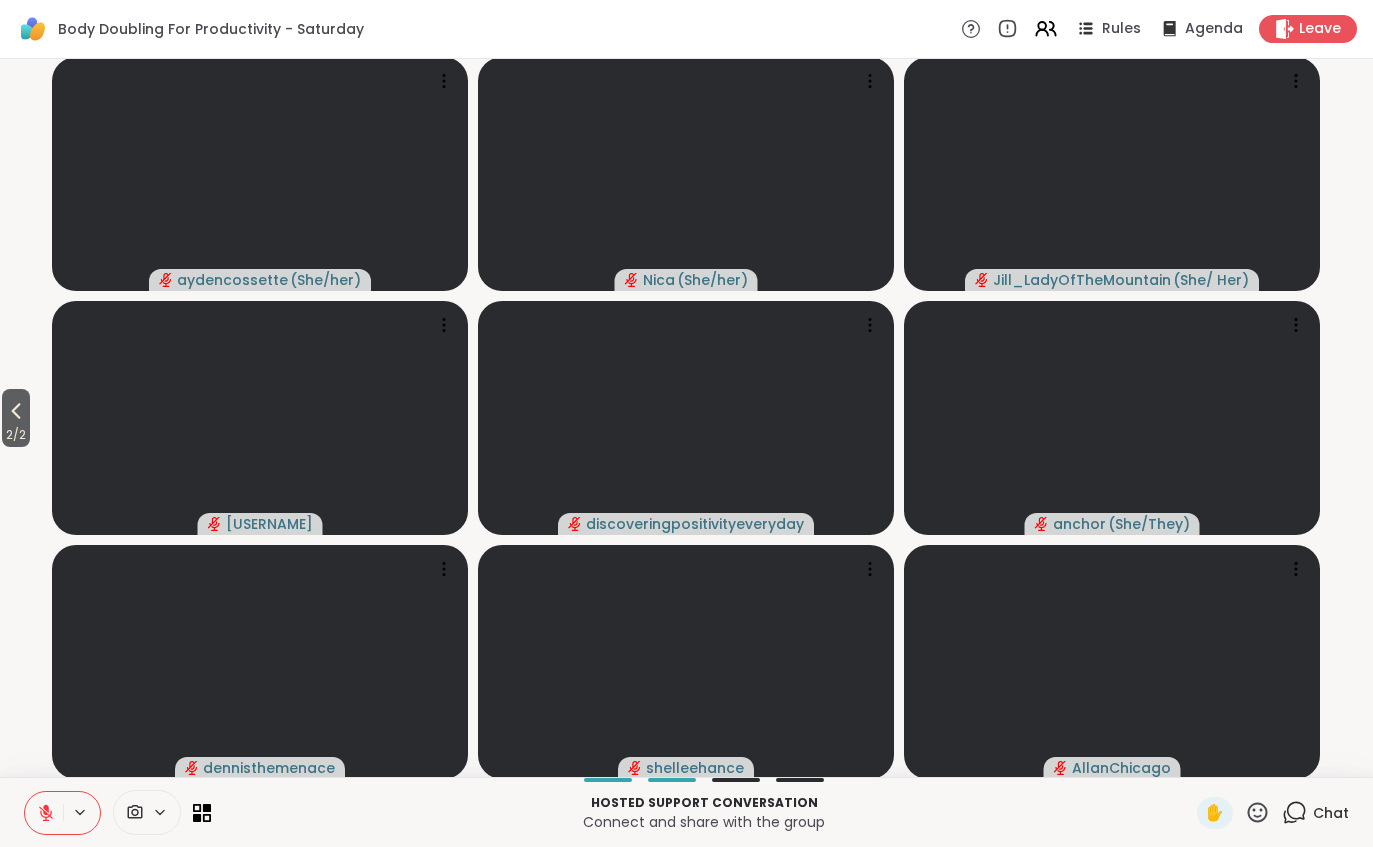 click on "2  /  2" at bounding box center [16, 435] 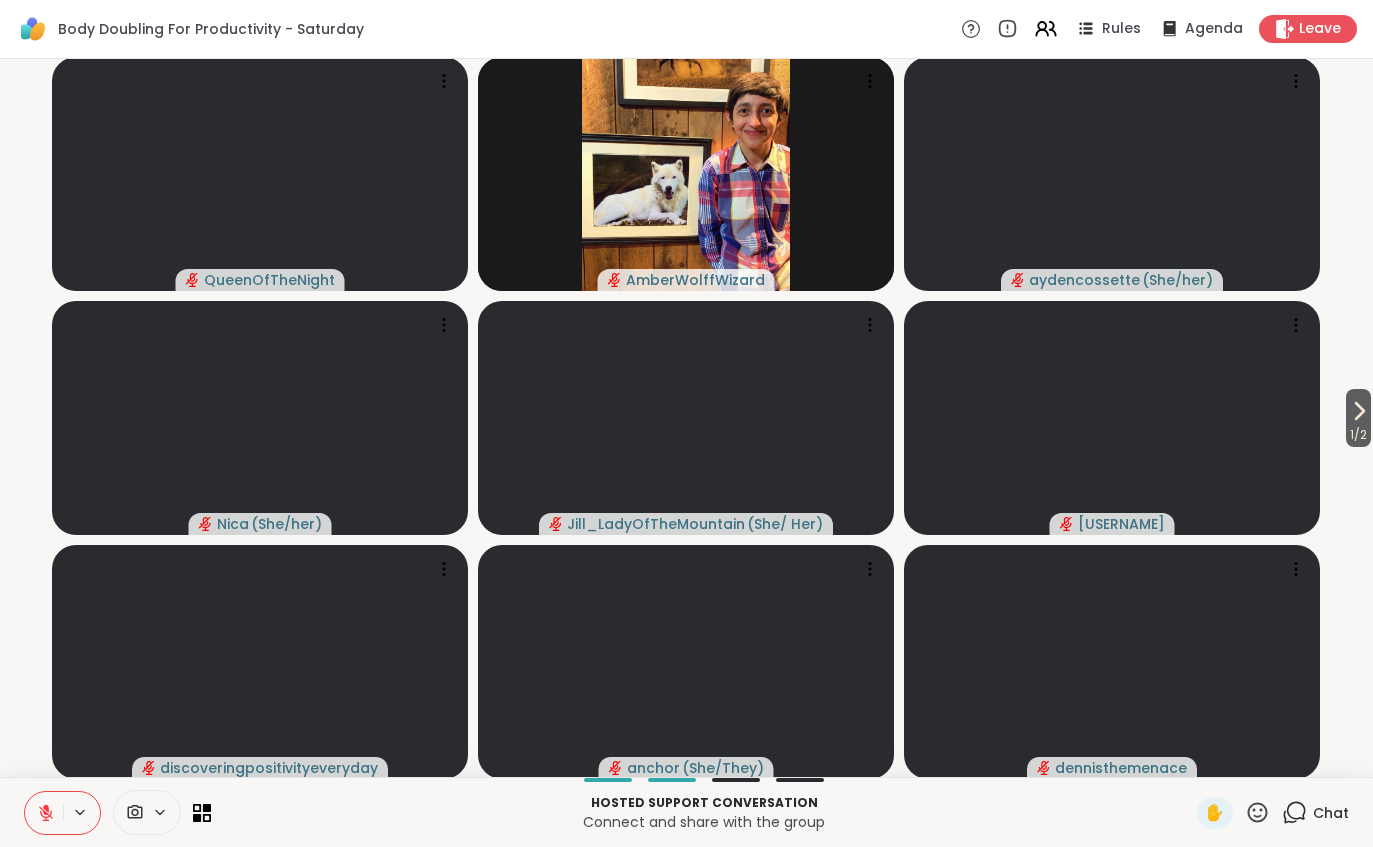 click on "Leave" at bounding box center [1308, 29] 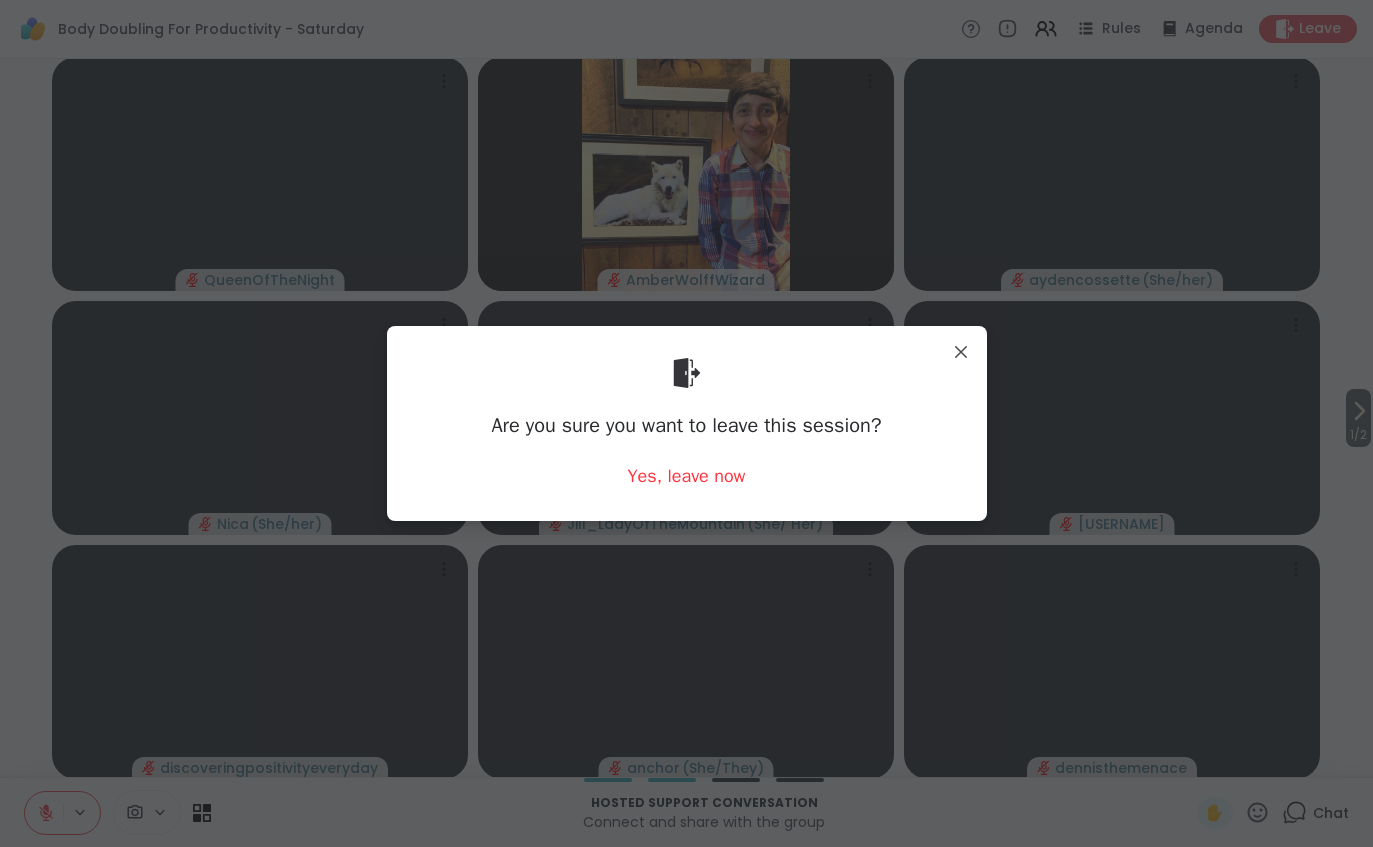 click on "Yes, leave now" at bounding box center [687, 476] 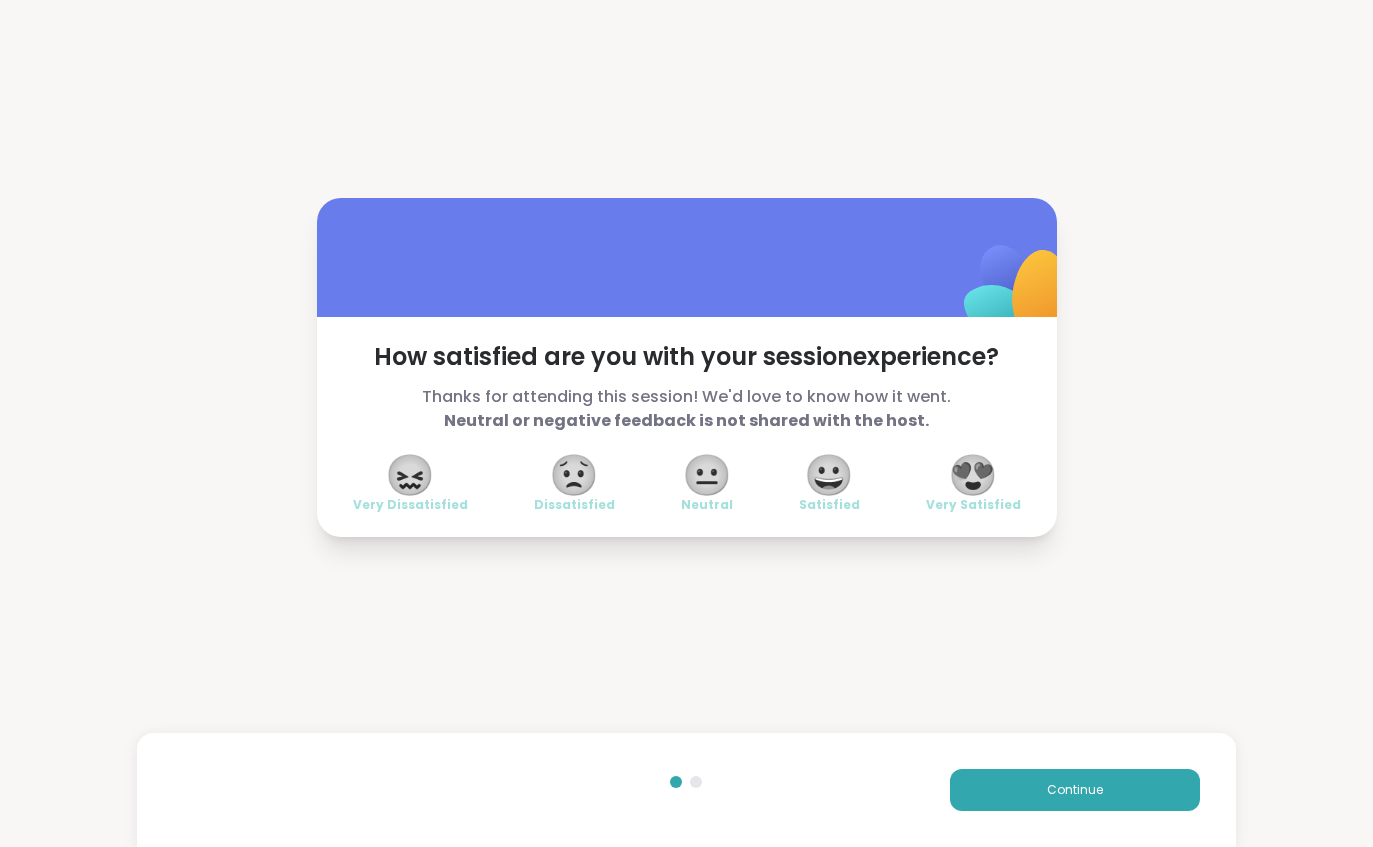 click on "Continue" at bounding box center (1075, 790) 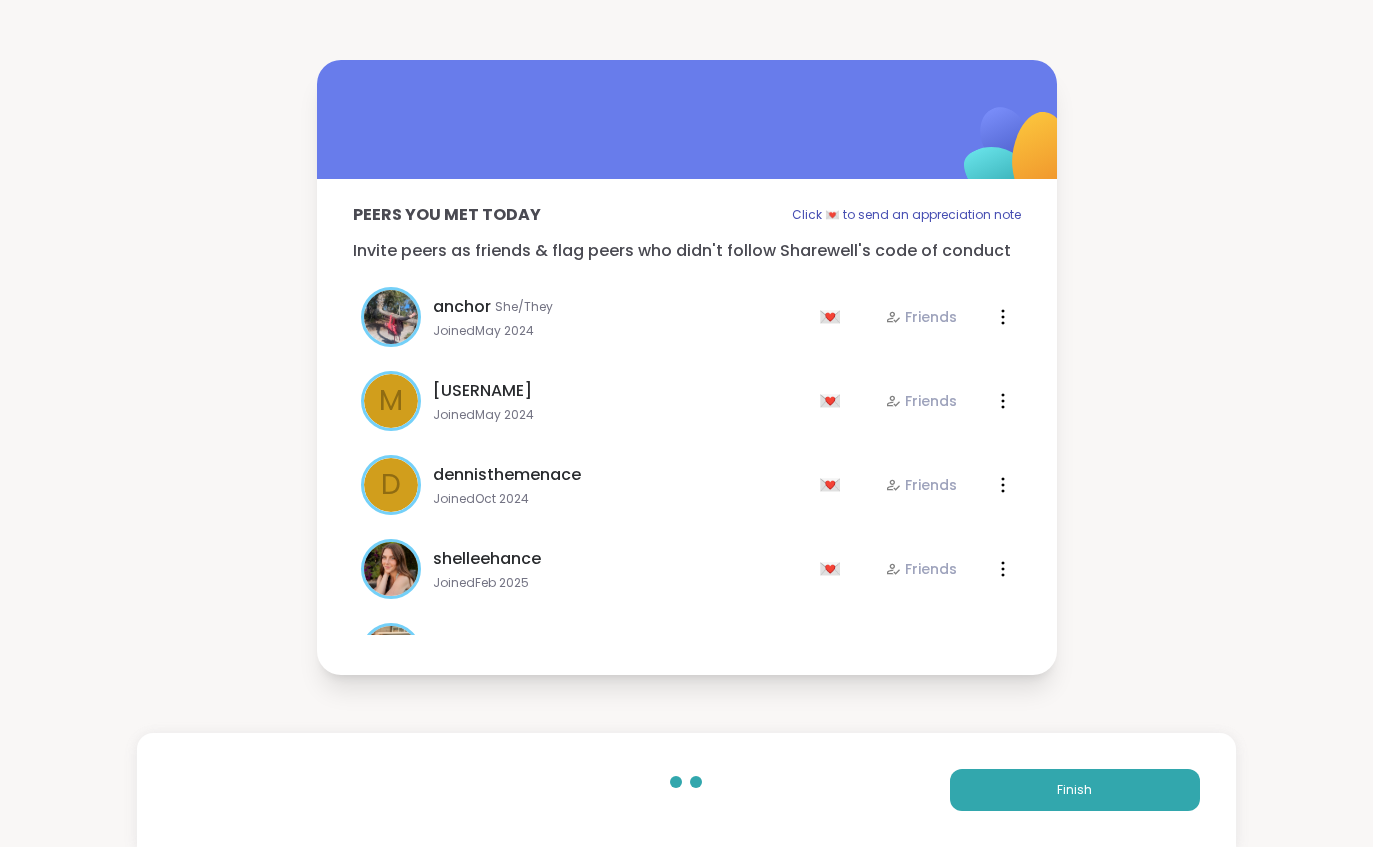 click on "Finish" at bounding box center [1075, 790] 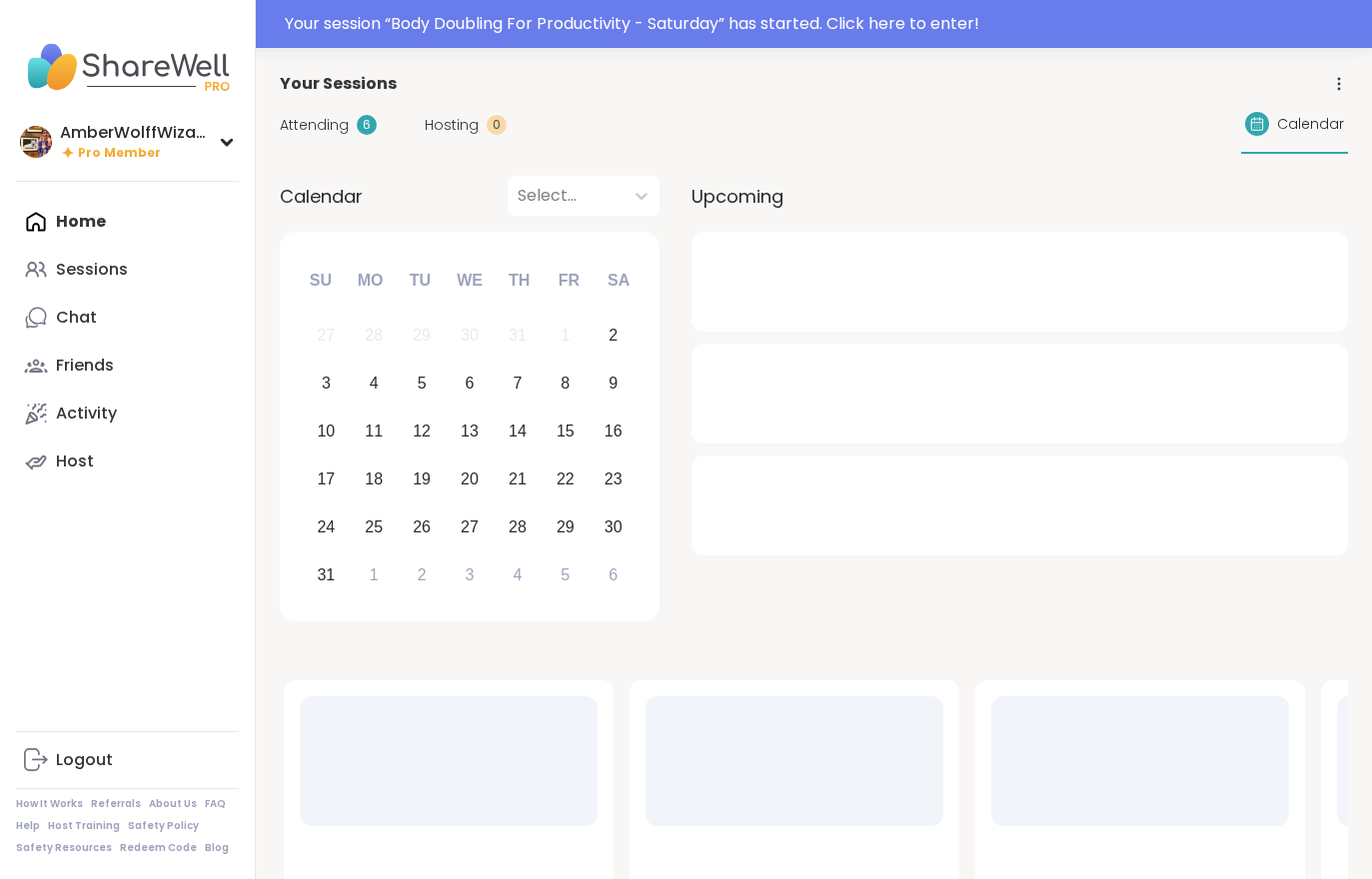 scroll, scrollTop: 0, scrollLeft: 0, axis: both 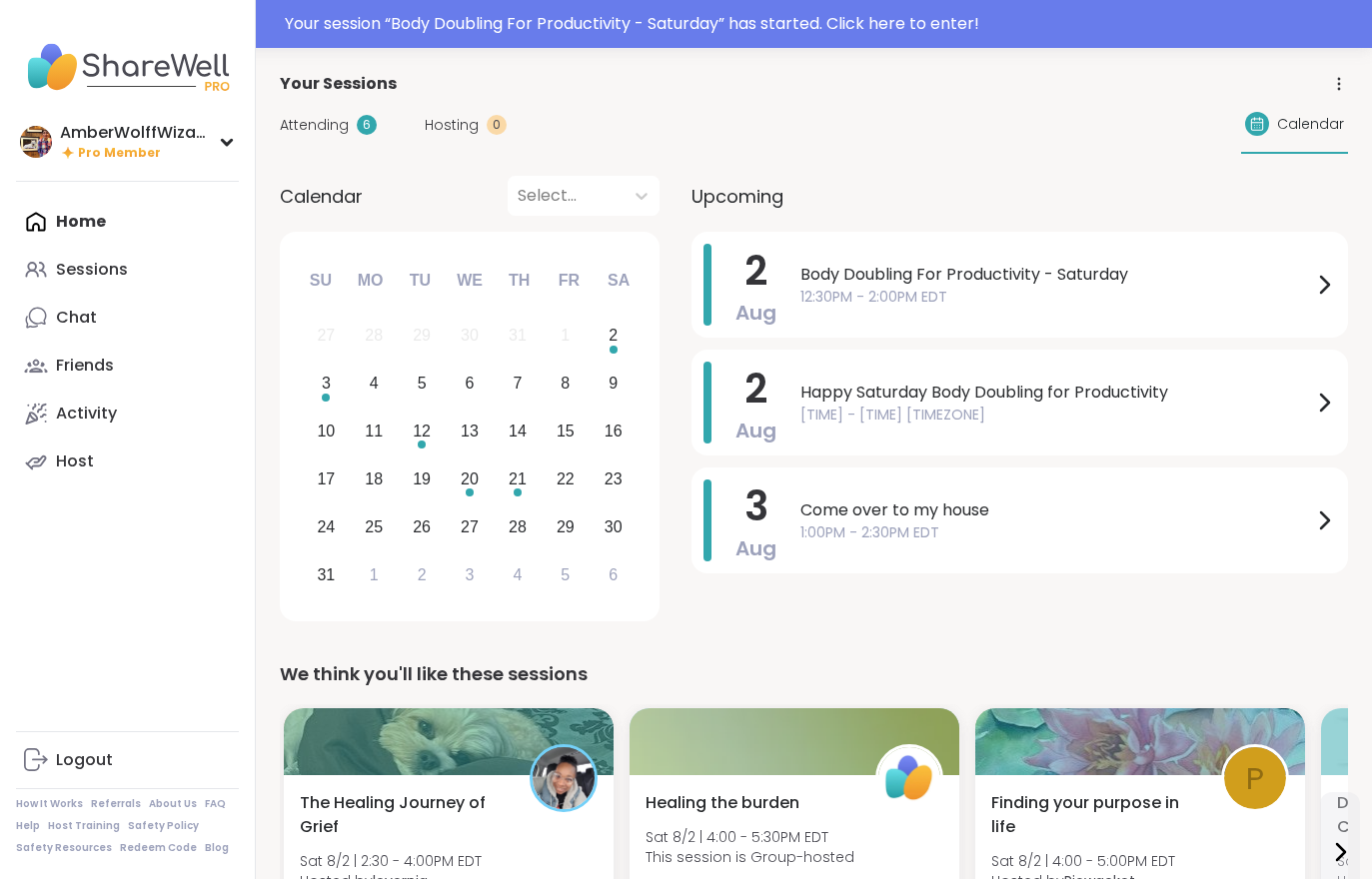 click on "Your session “ Body Doubling For Productivity - Saturday ” has started. Click here to enter!" at bounding box center (822, 24) 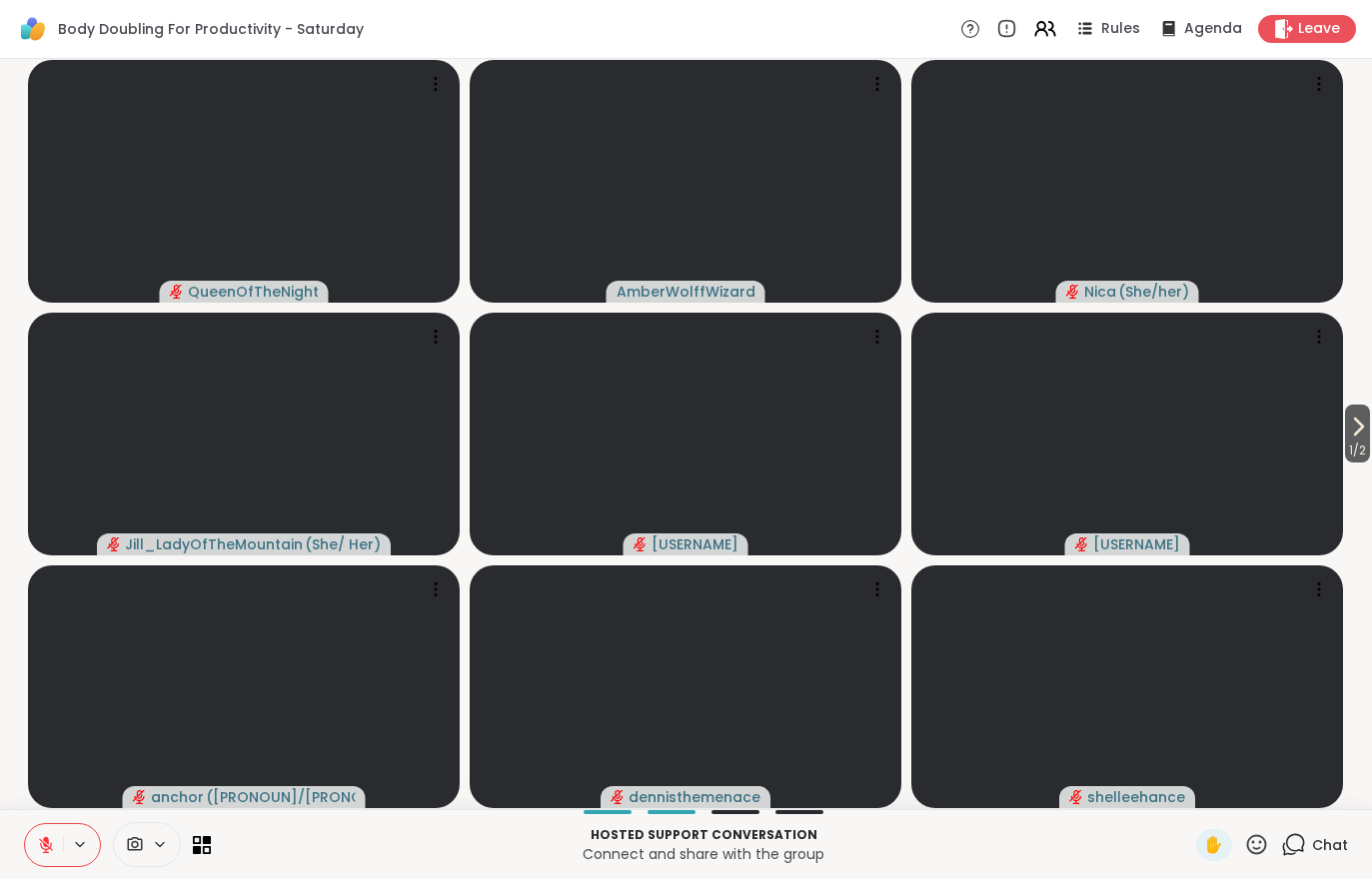 click on "1  /  2" at bounding box center [1357, 450] 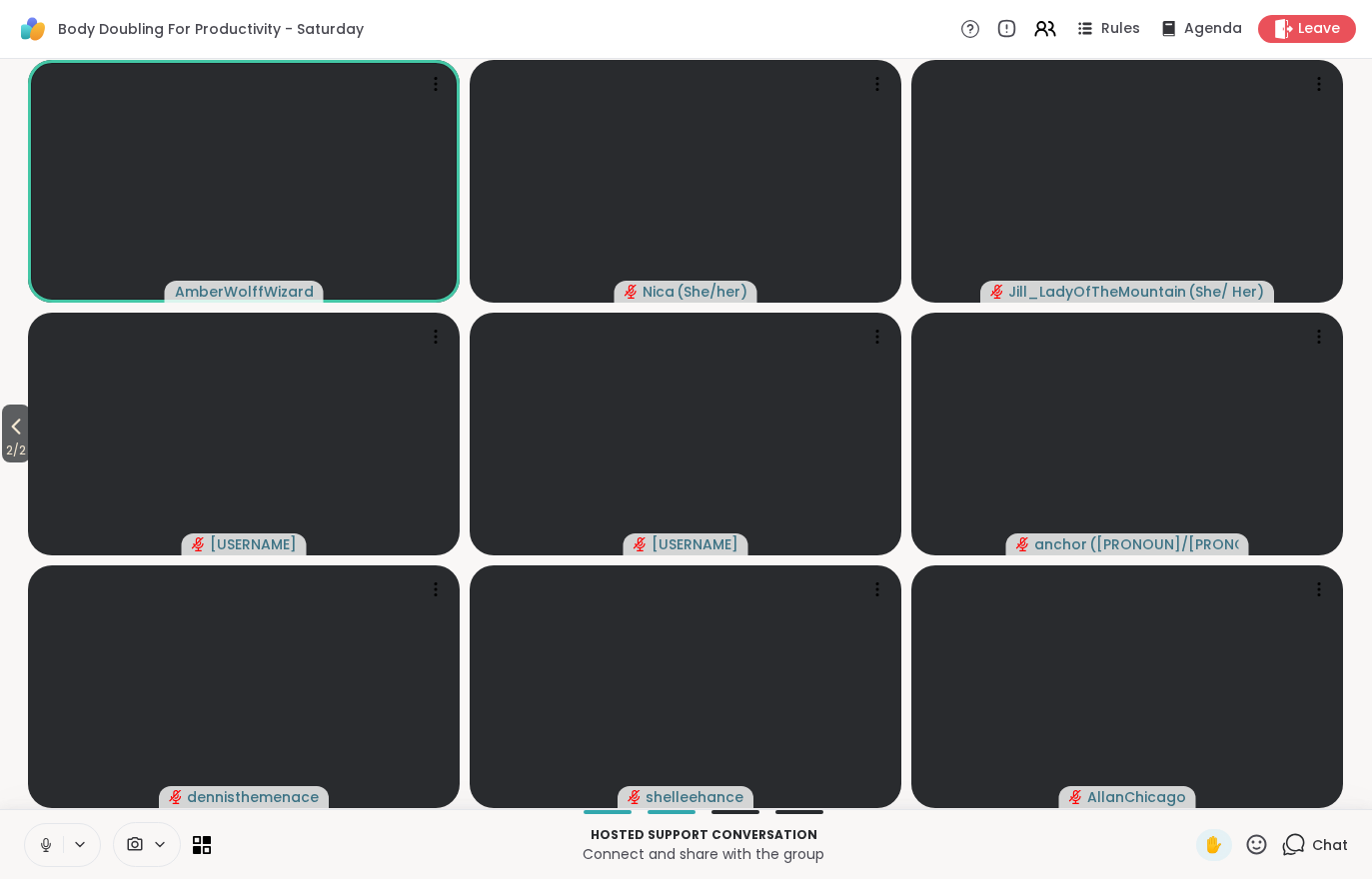 click on "2  /  2" at bounding box center [16, 434] 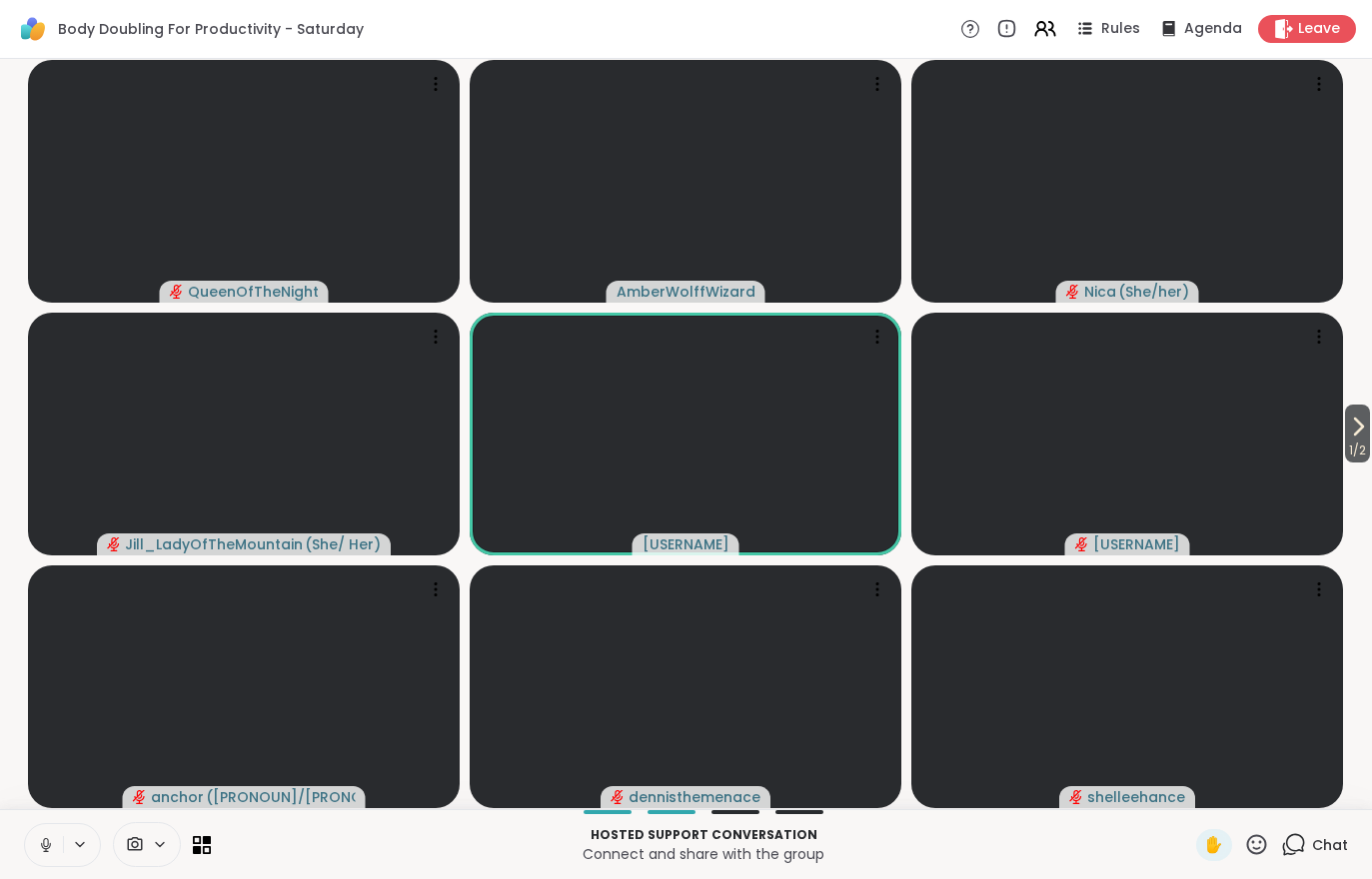 click at bounding box center (44, 845) 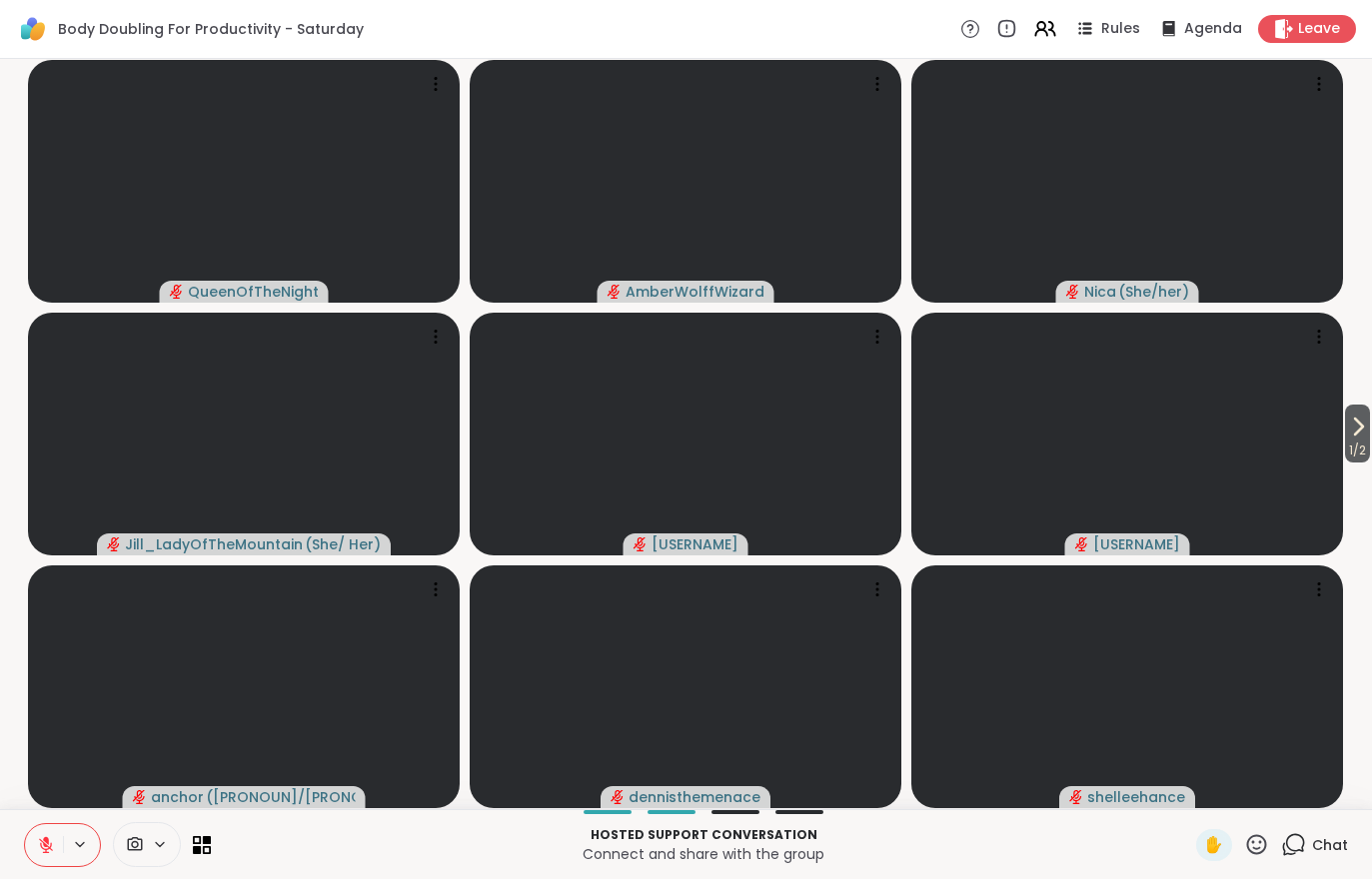 click on "1  /  2" at bounding box center (1357, 450) 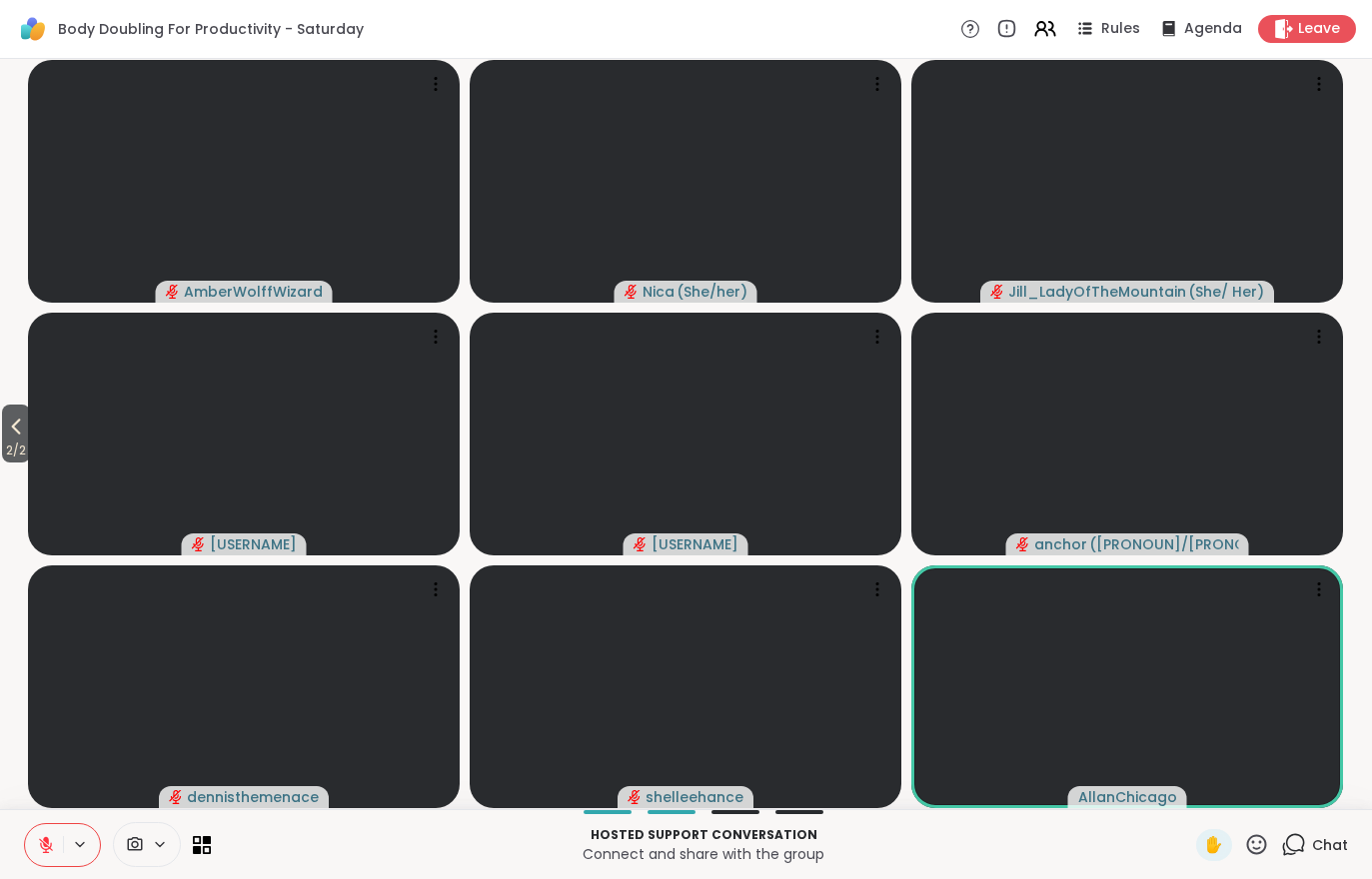 click 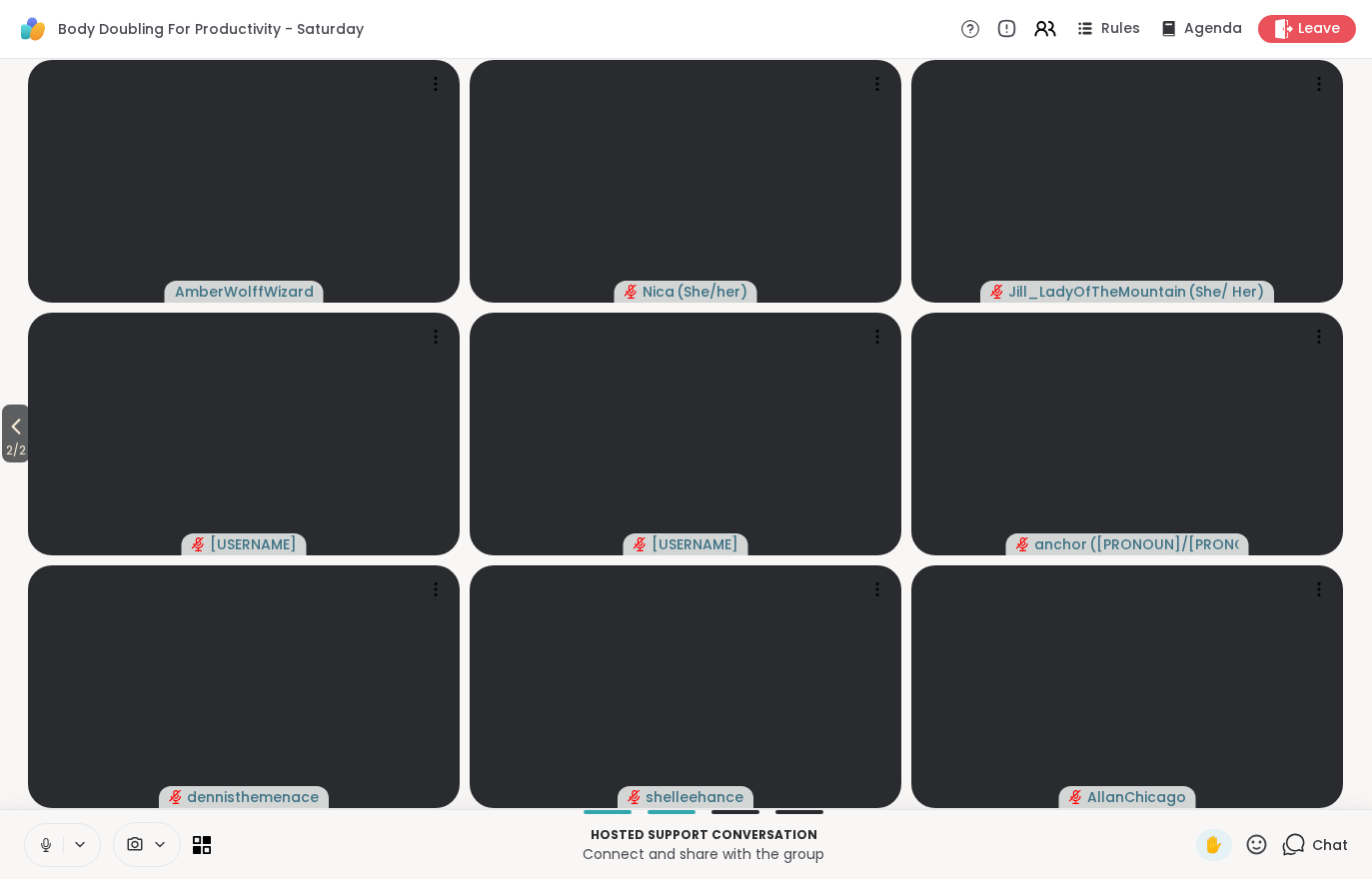 click at bounding box center (44, 845) 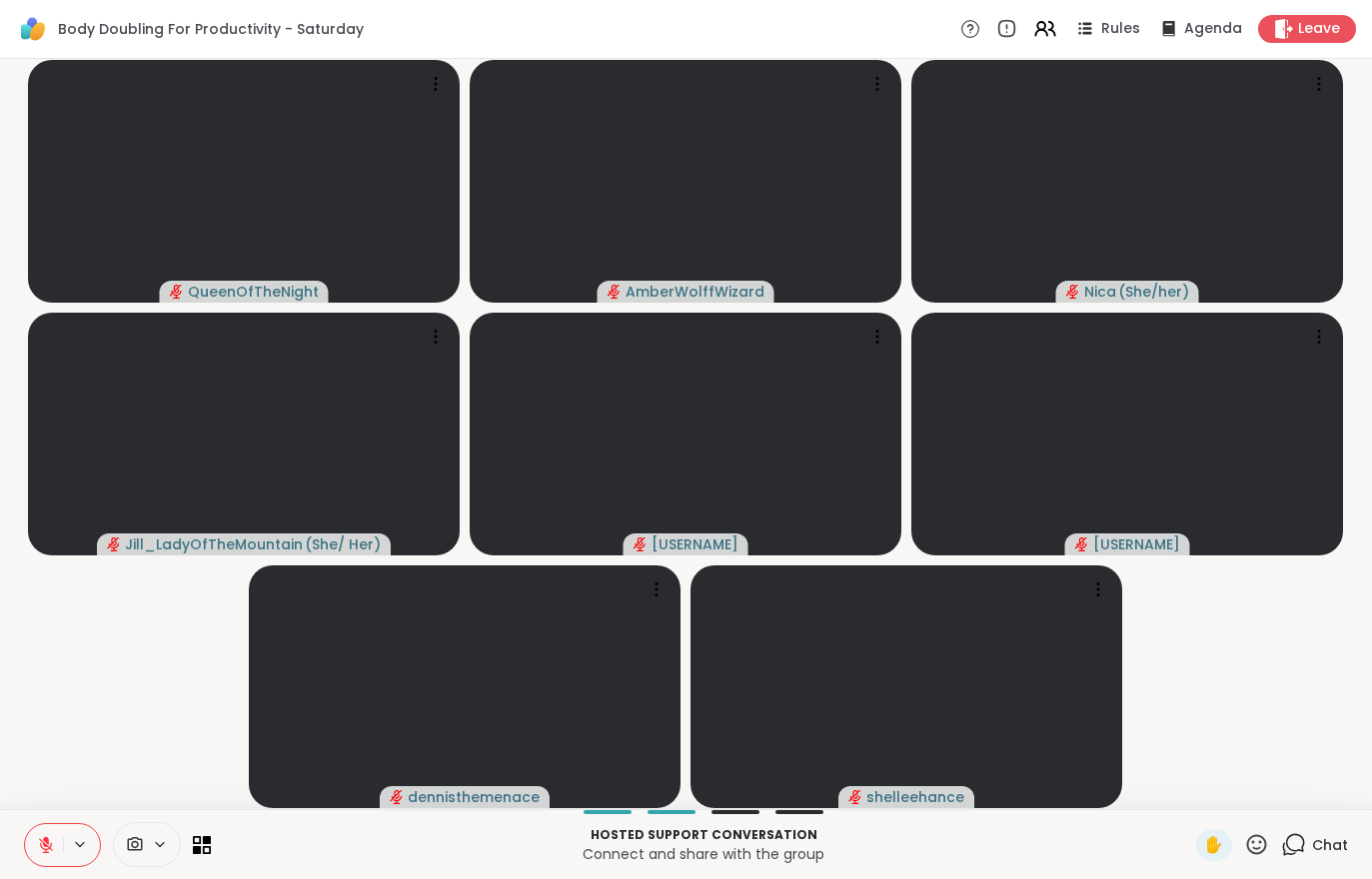 click at bounding box center [44, 845] 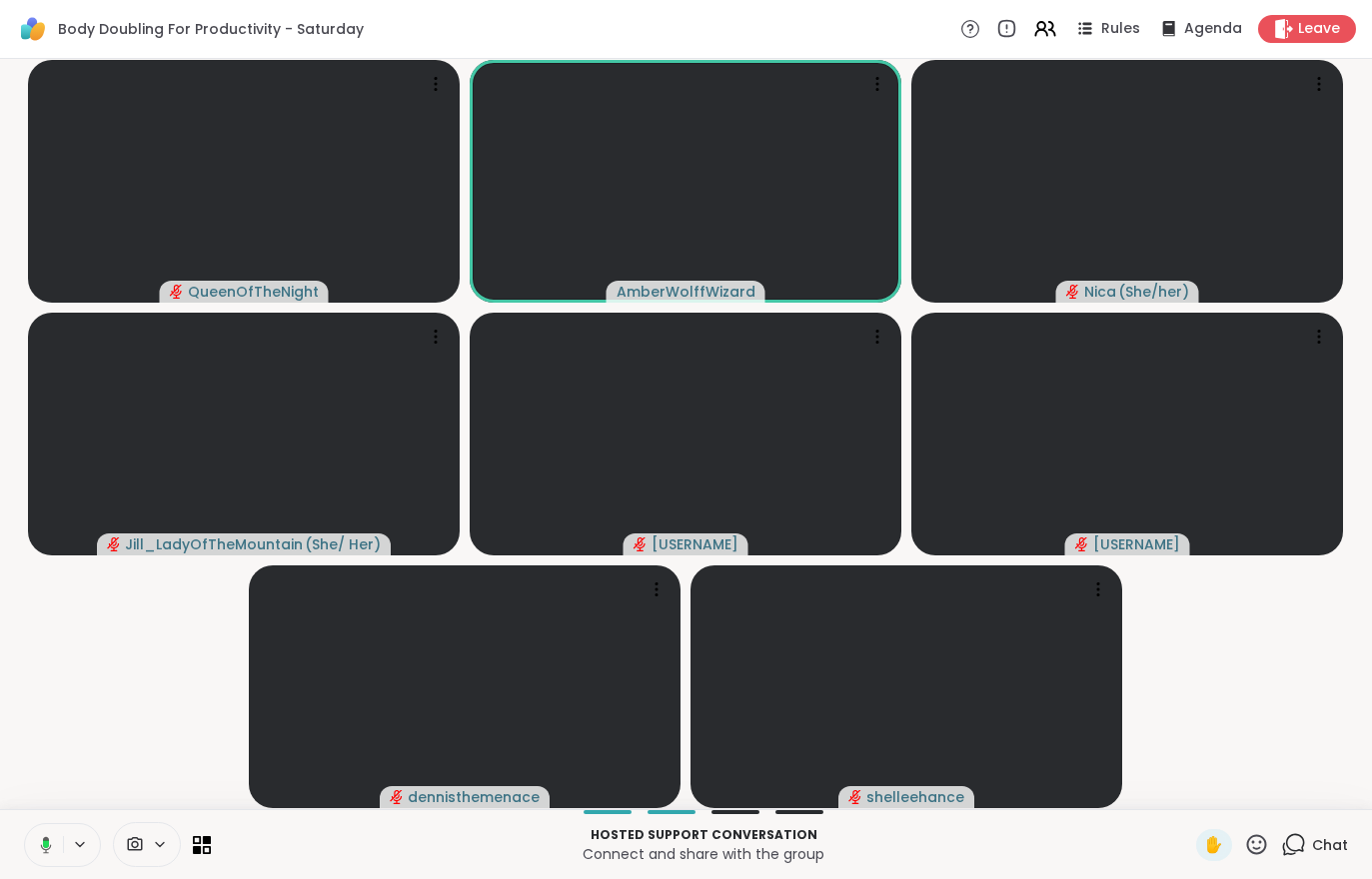 click on "Hosted support conversation Connect and share with the group ✋ Chat" at bounding box center (686, 844) 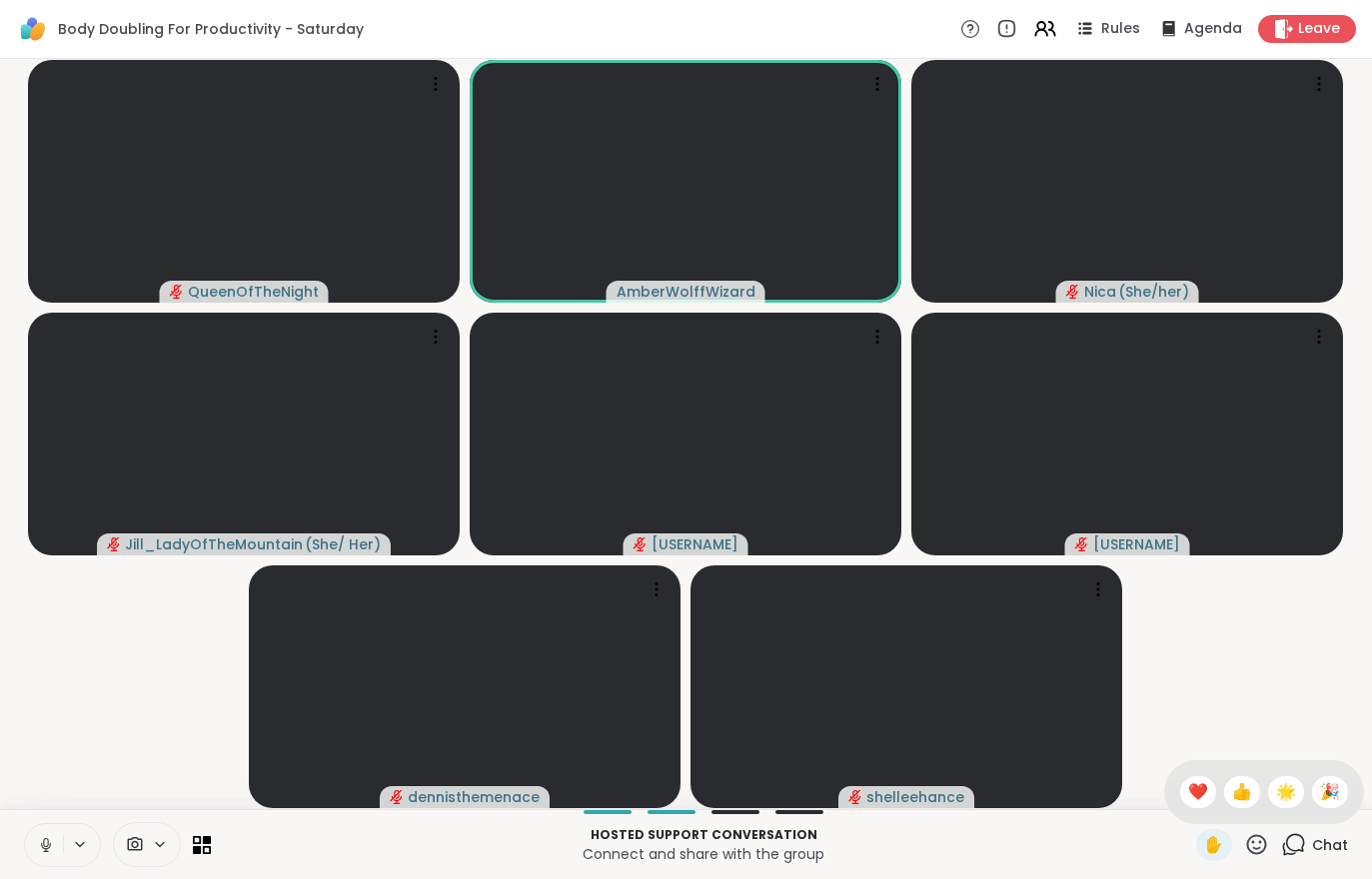 click on "Chat" at bounding box center (1330, 845) 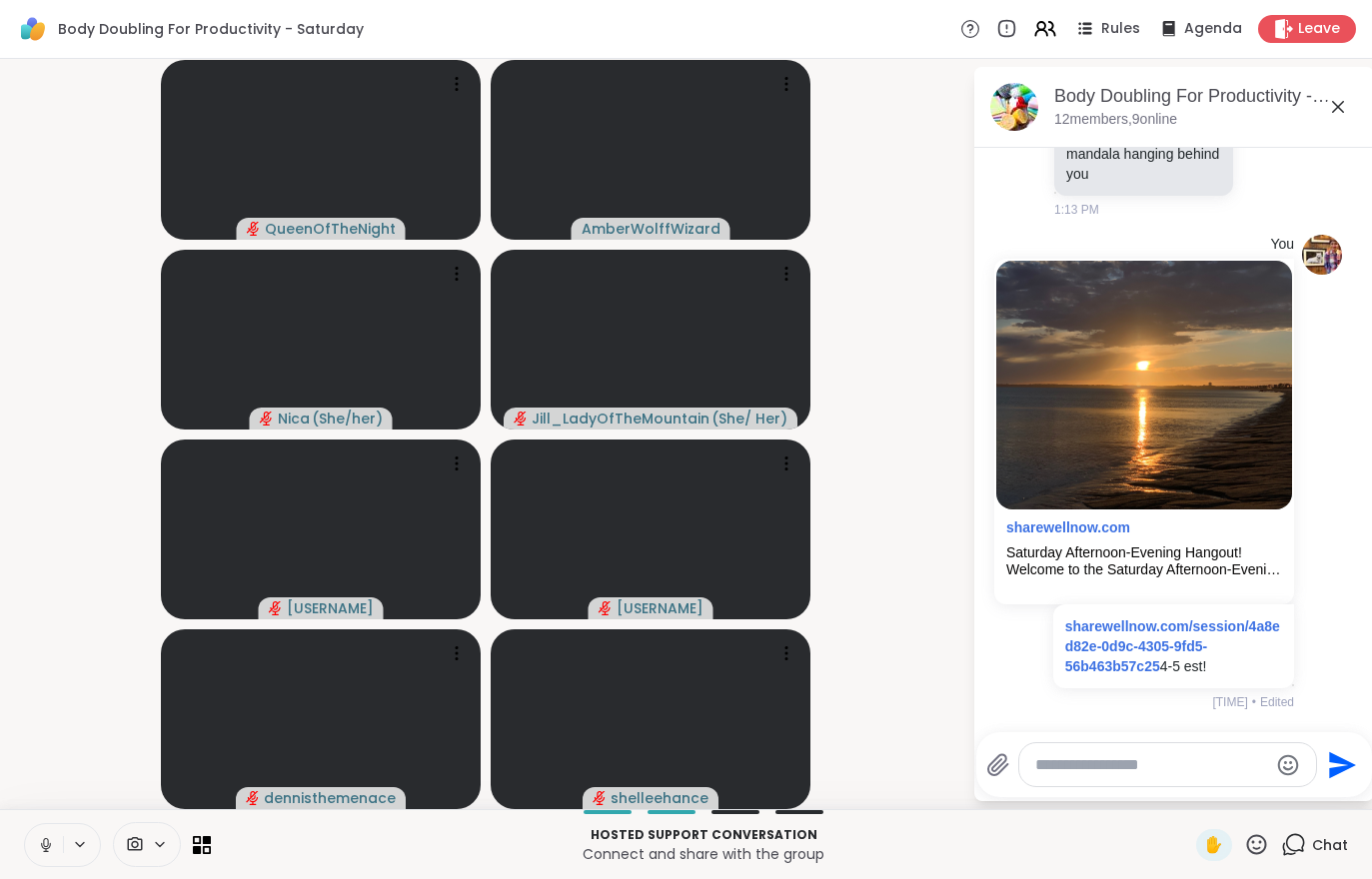 scroll, scrollTop: 944, scrollLeft: 0, axis: vertical 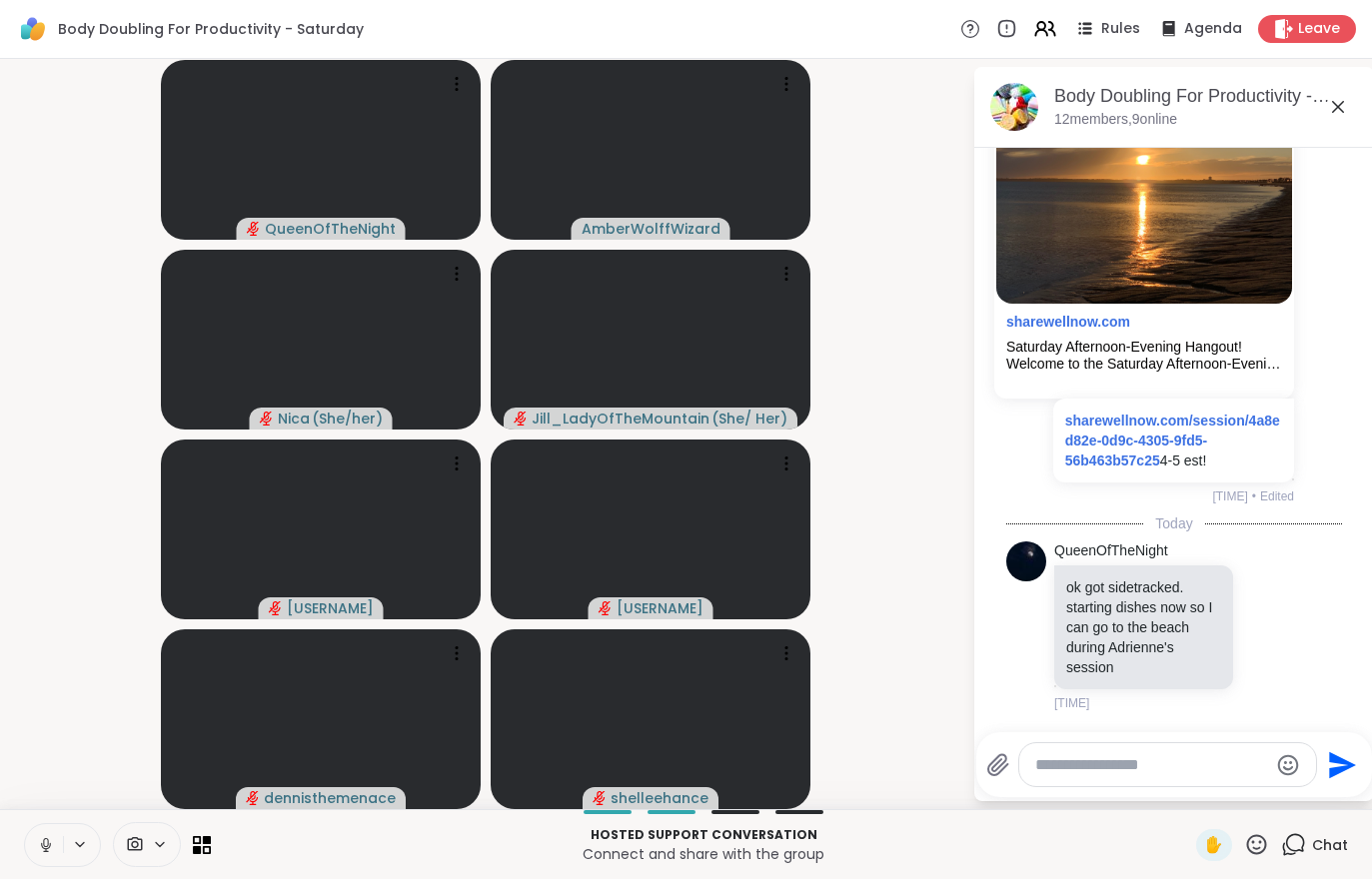 click at bounding box center [44, 845] 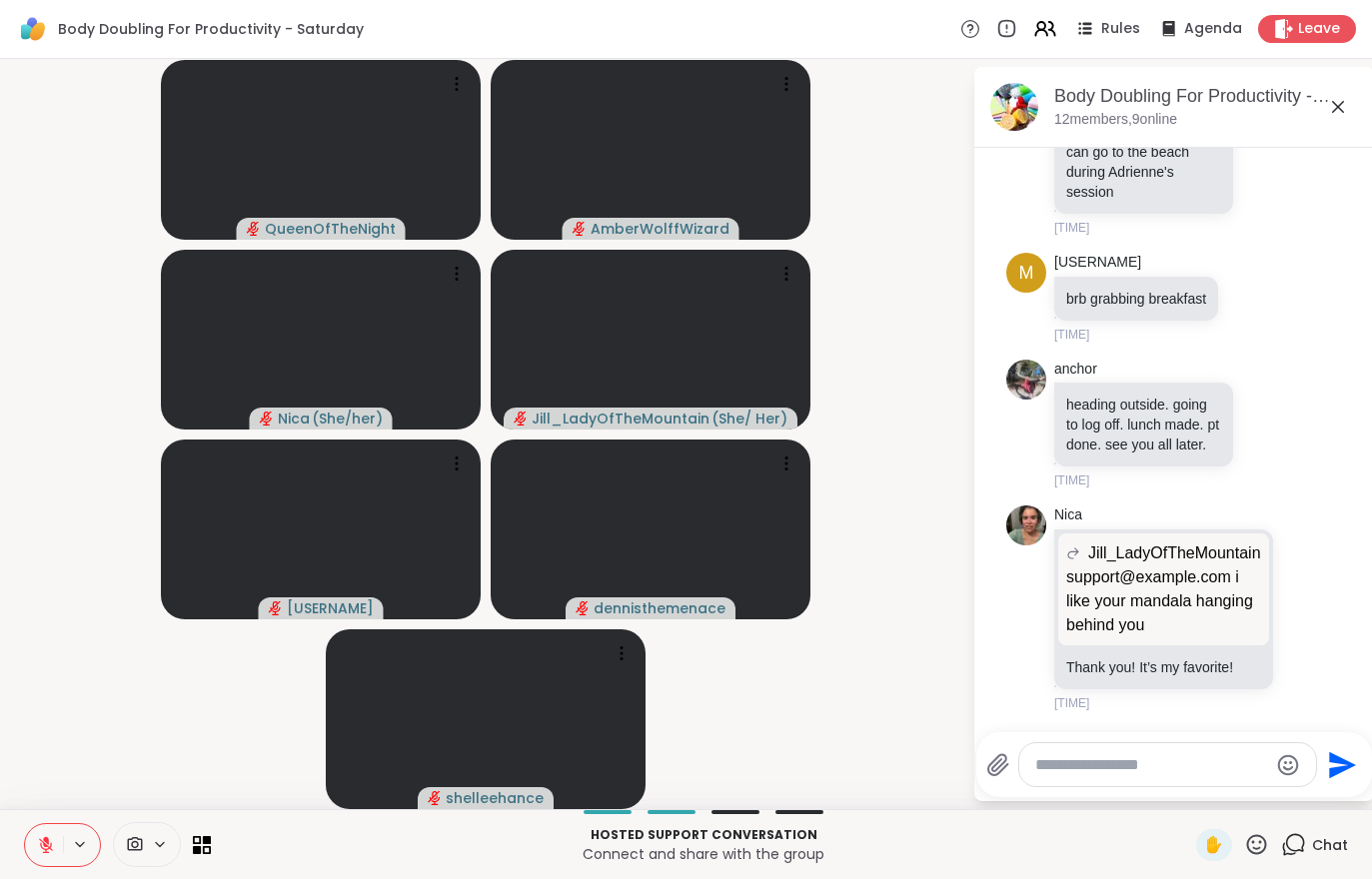 scroll, scrollTop: 1441, scrollLeft: 0, axis: vertical 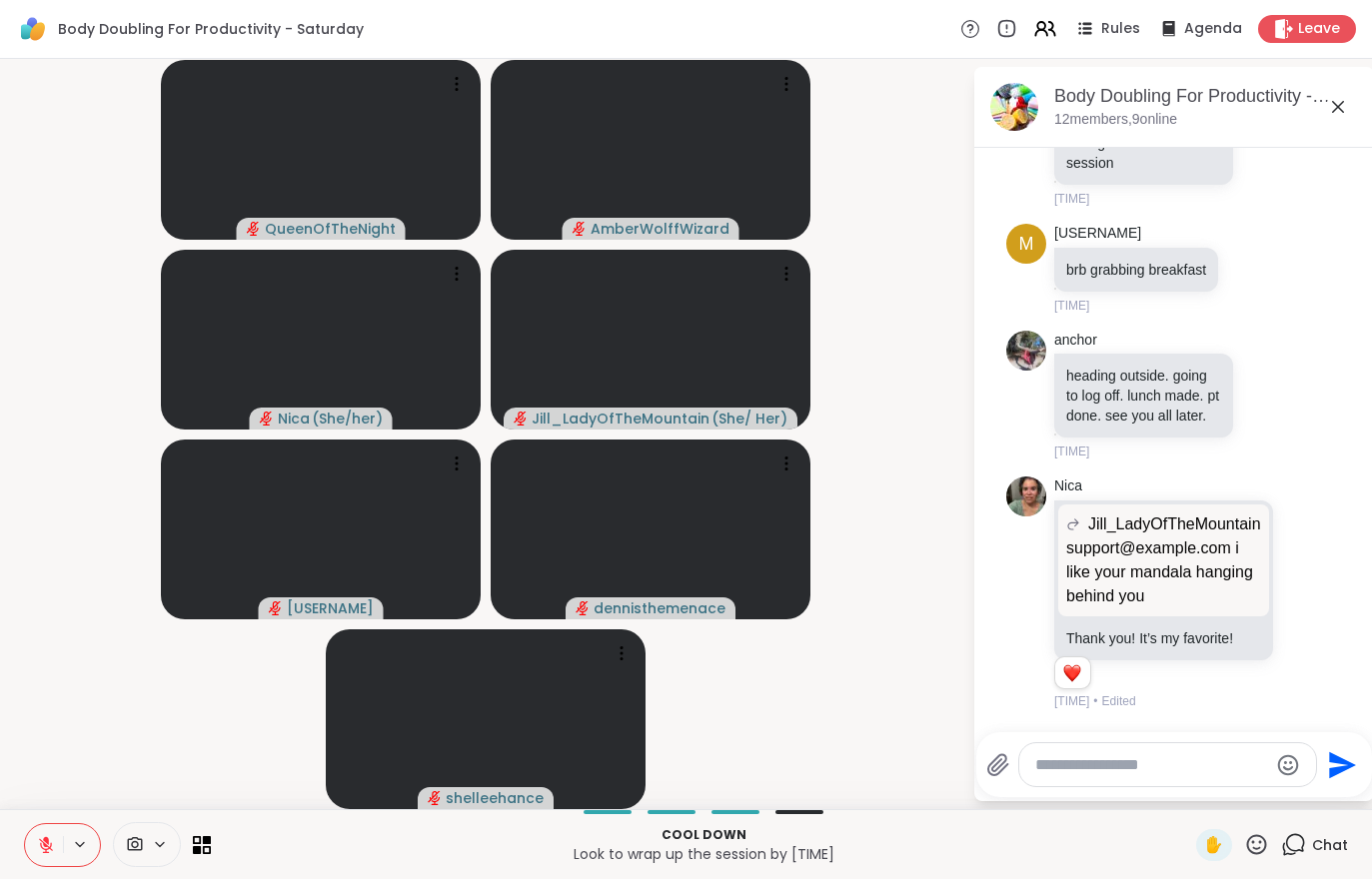 click at bounding box center (44, 845) 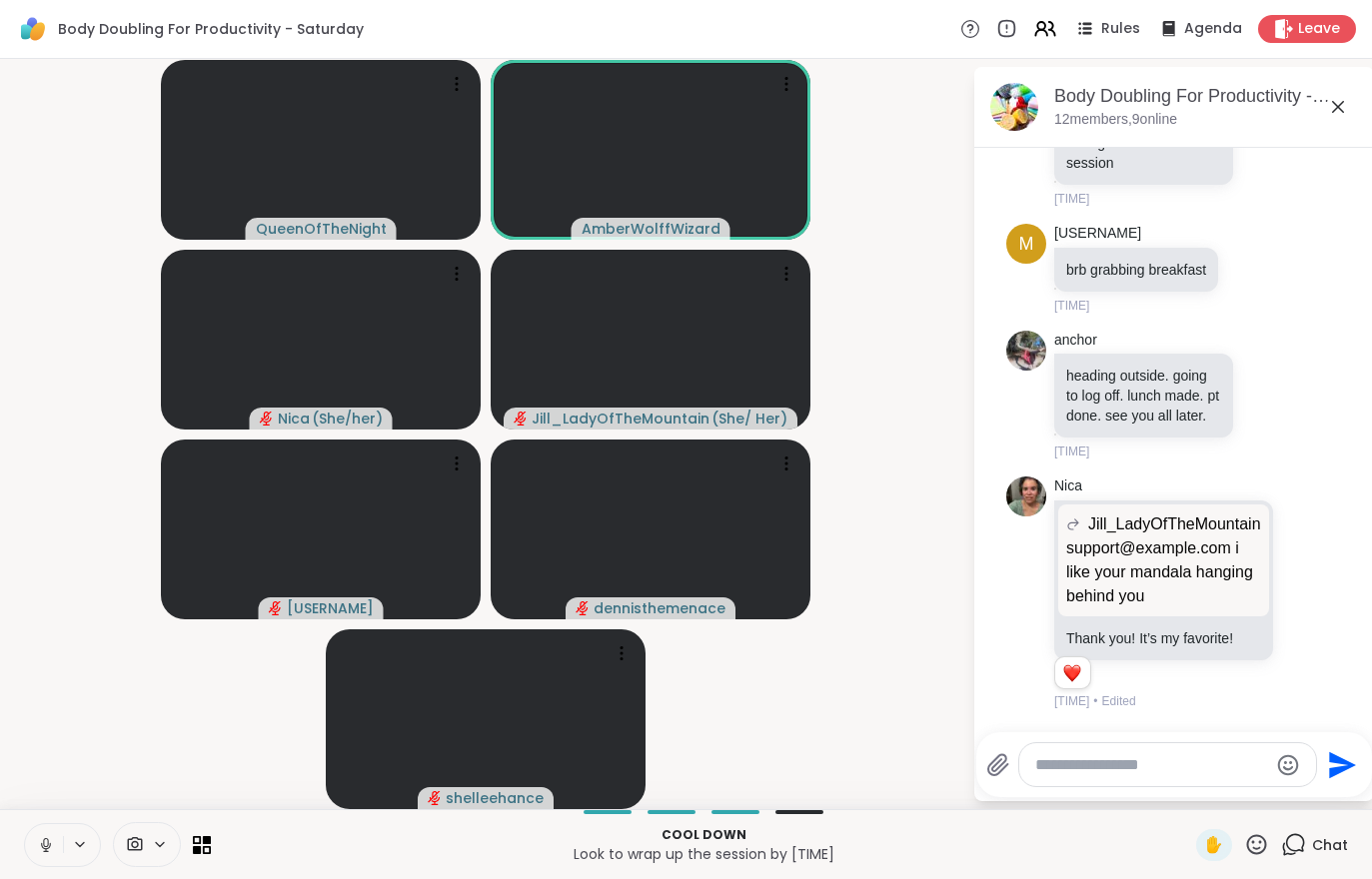 click 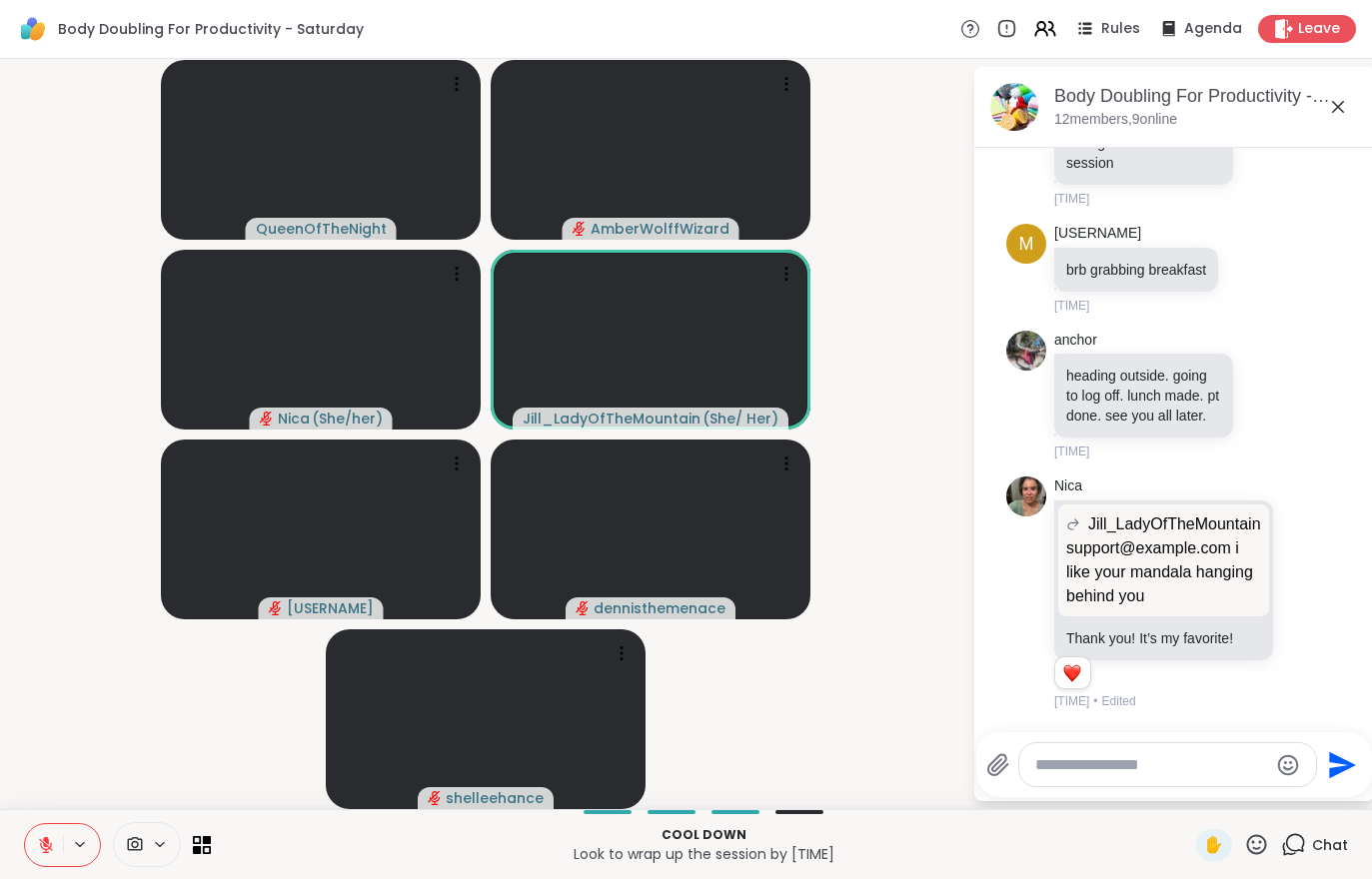 click 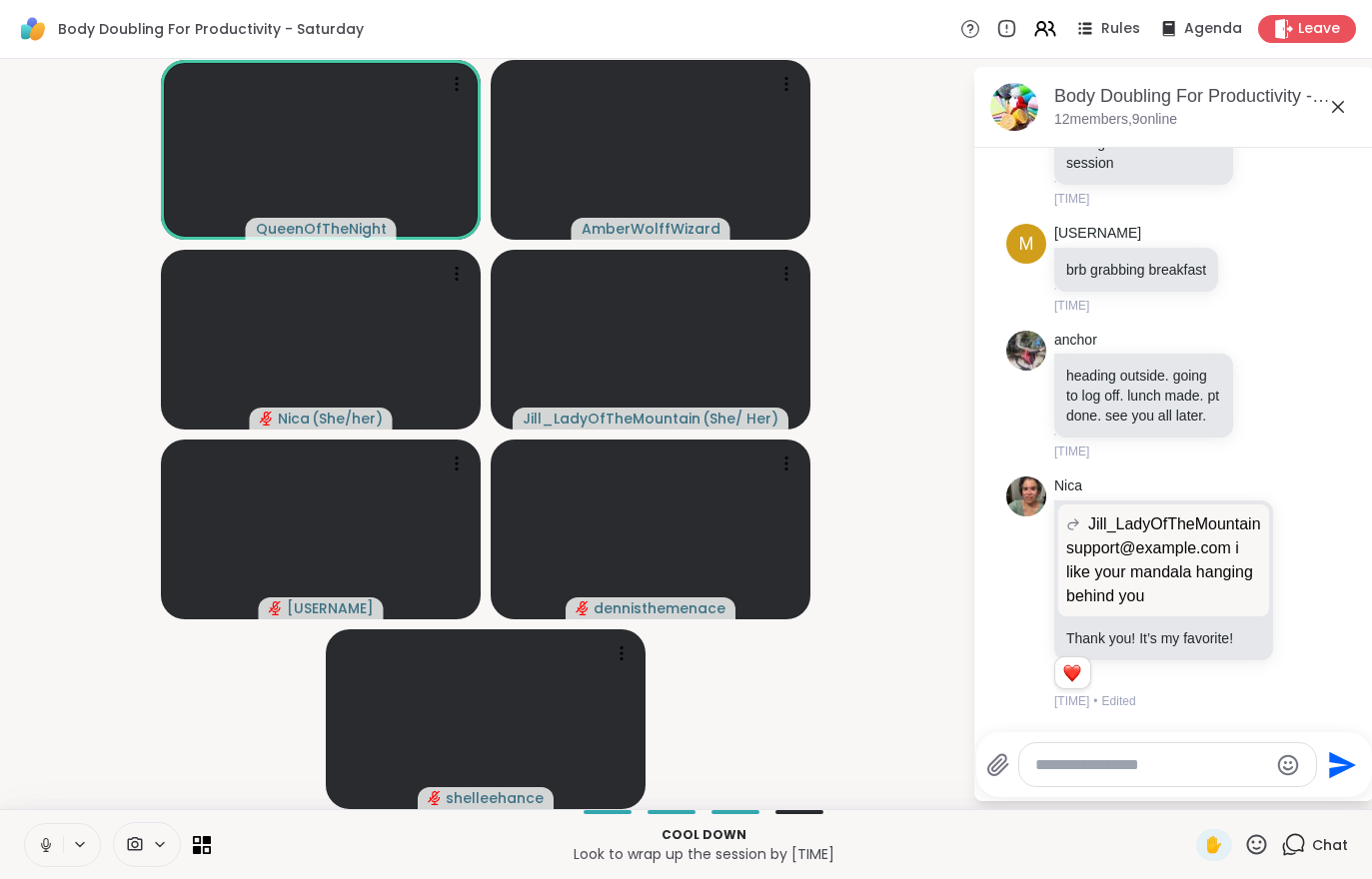 click 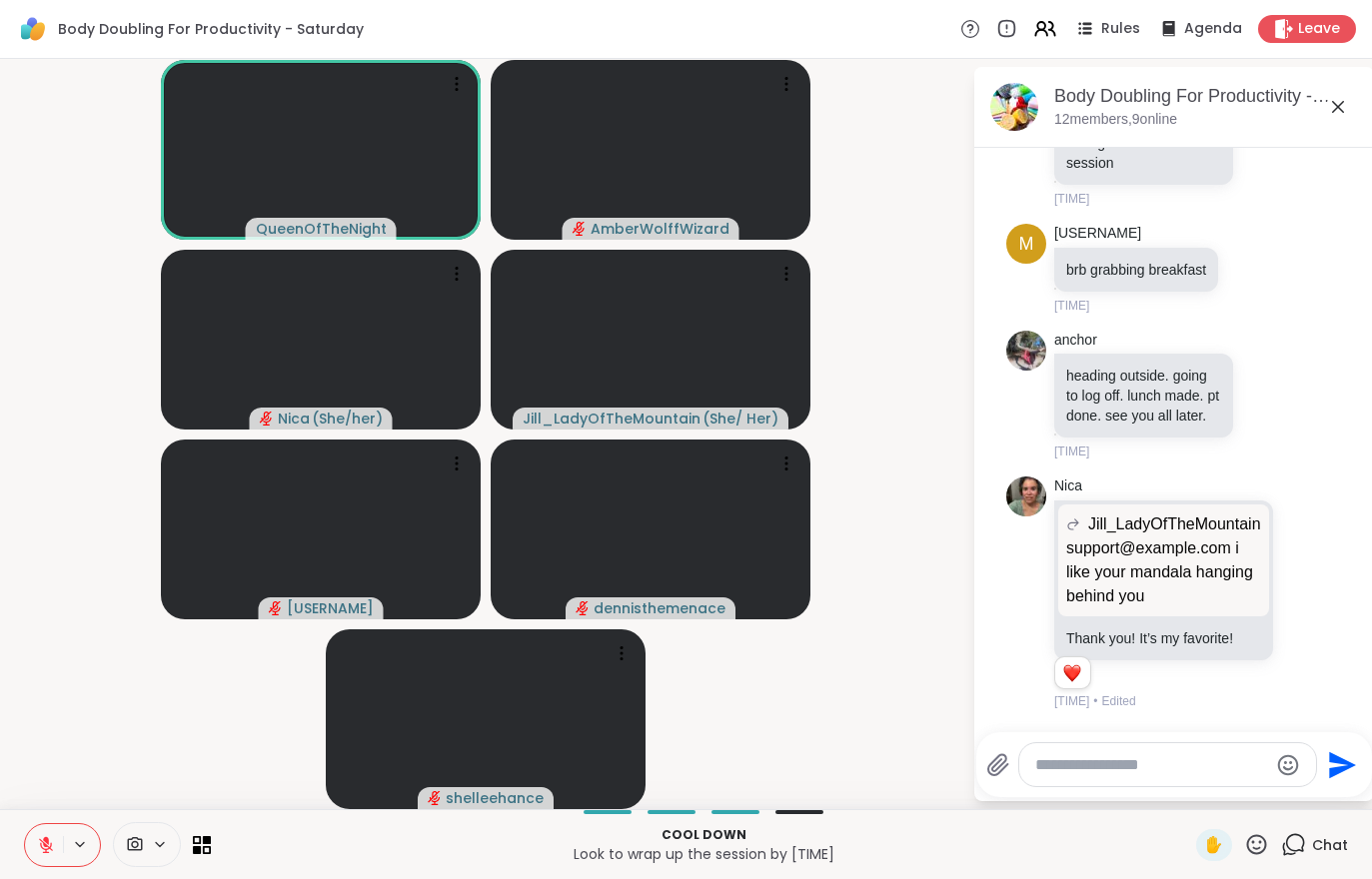 click on "Cool down Look to wrap up the session by [TIME]" at bounding box center [686, 844] 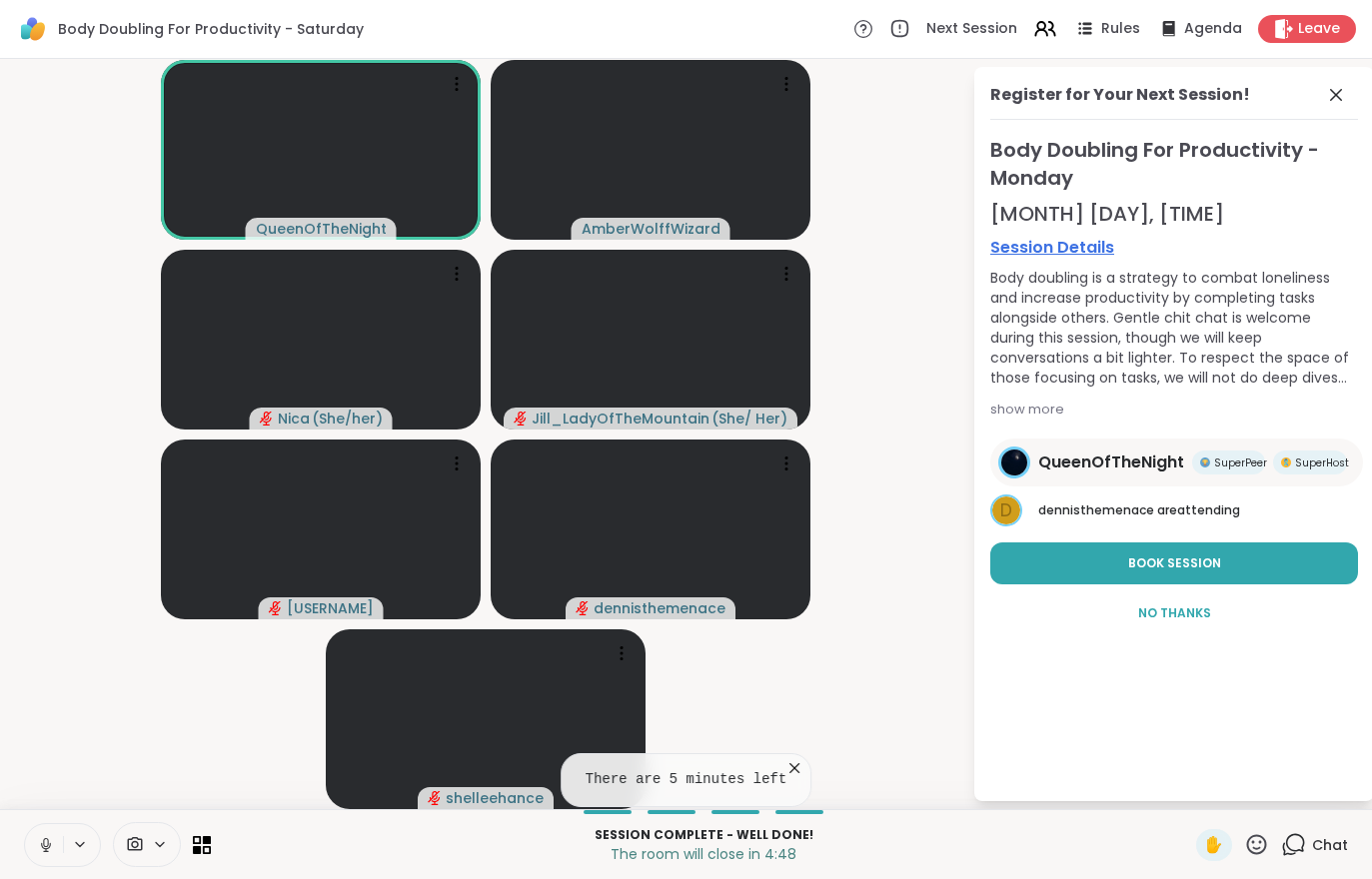 click on "Book Session" at bounding box center (1174, 563) 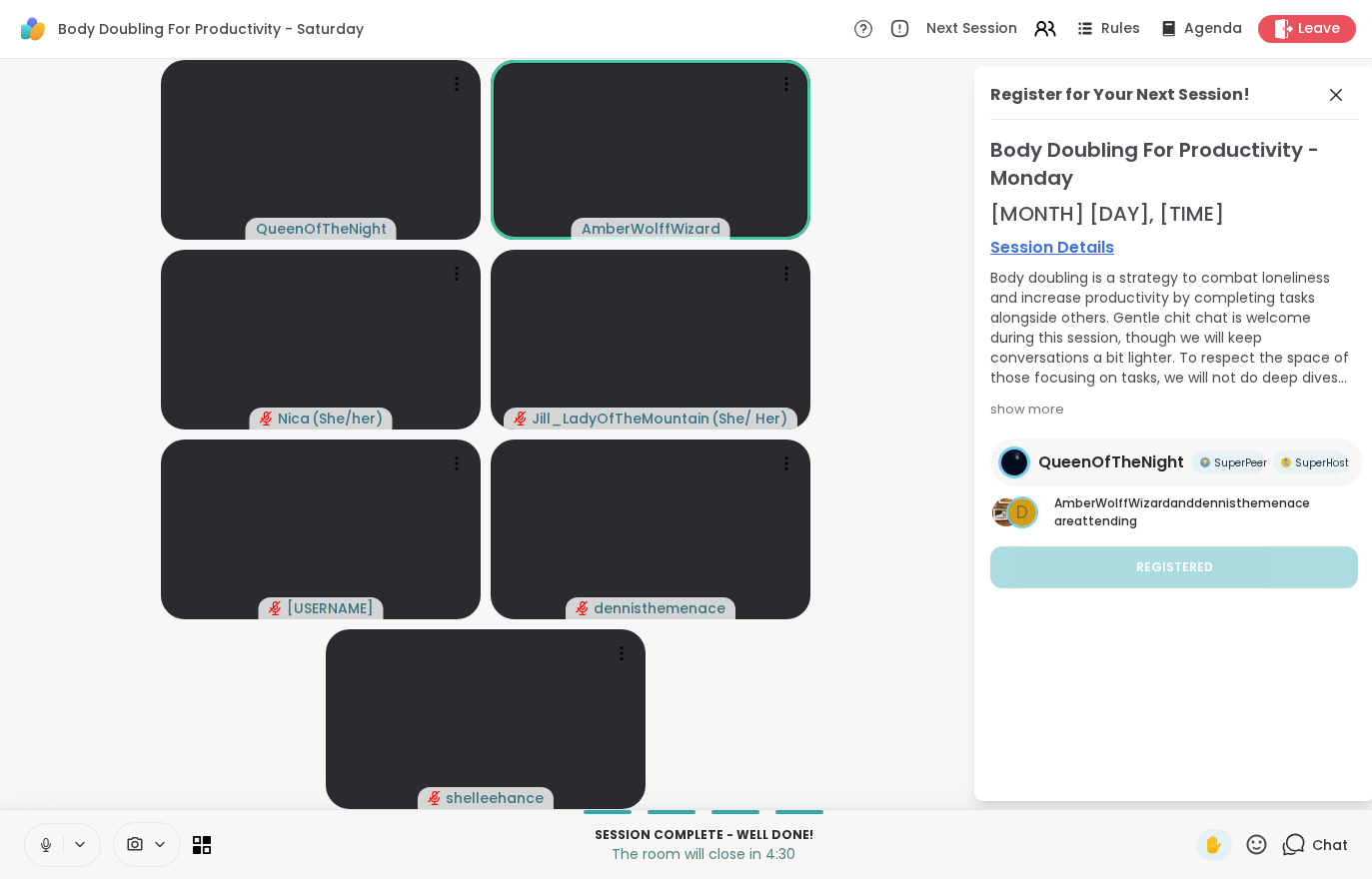 click 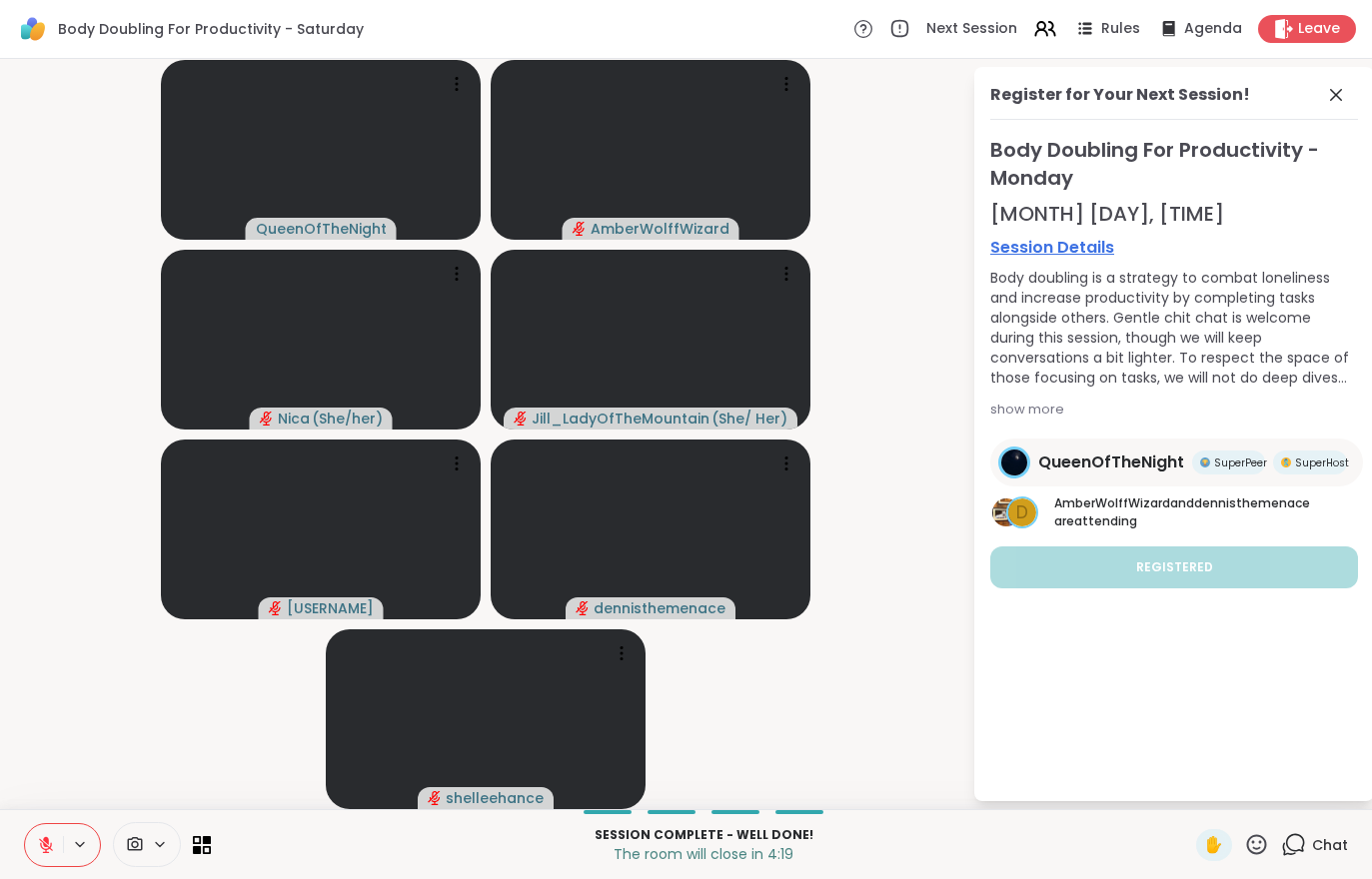 click at bounding box center [44, 845] 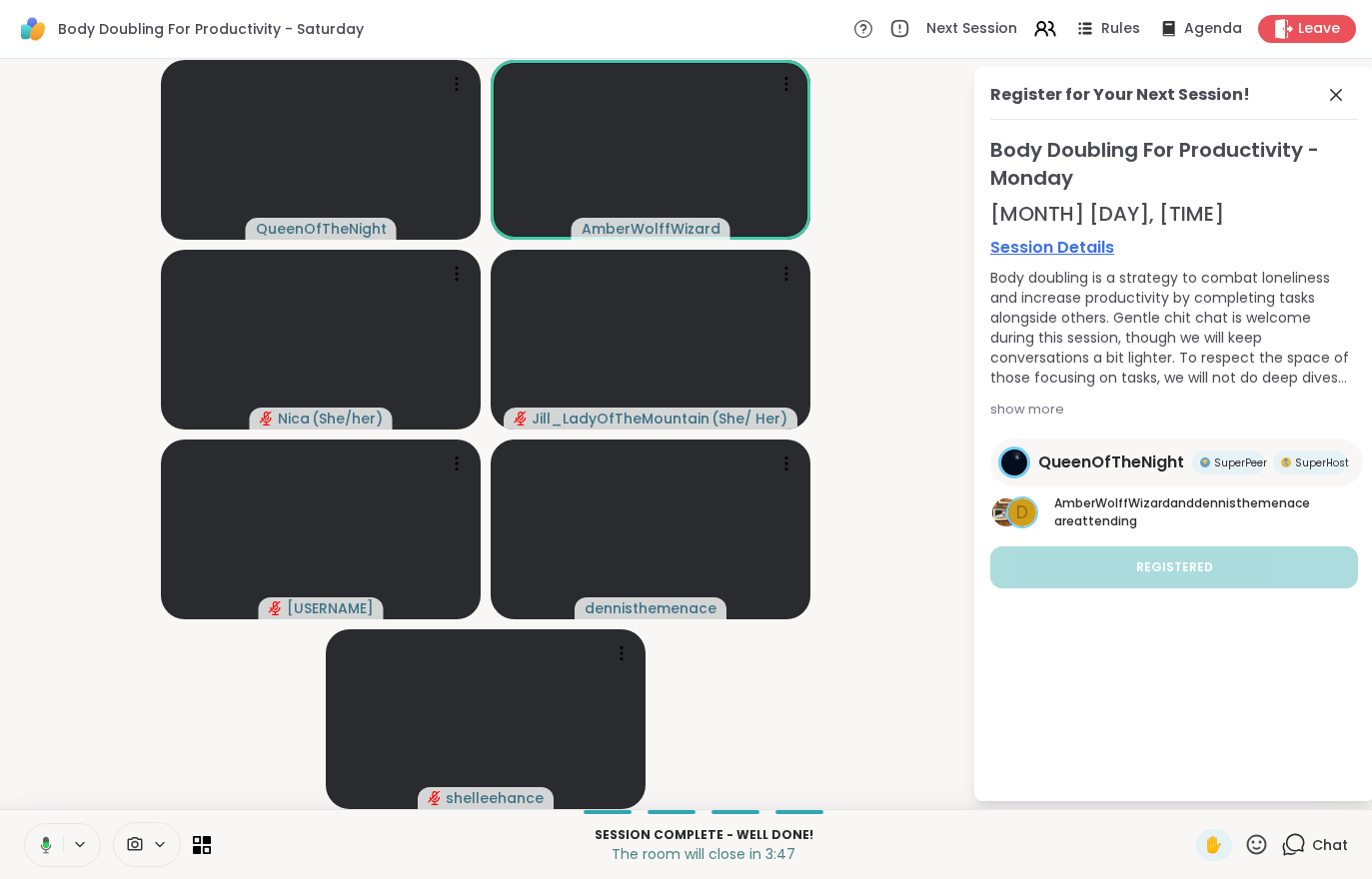 click on "Leave" at bounding box center [1307, 29] 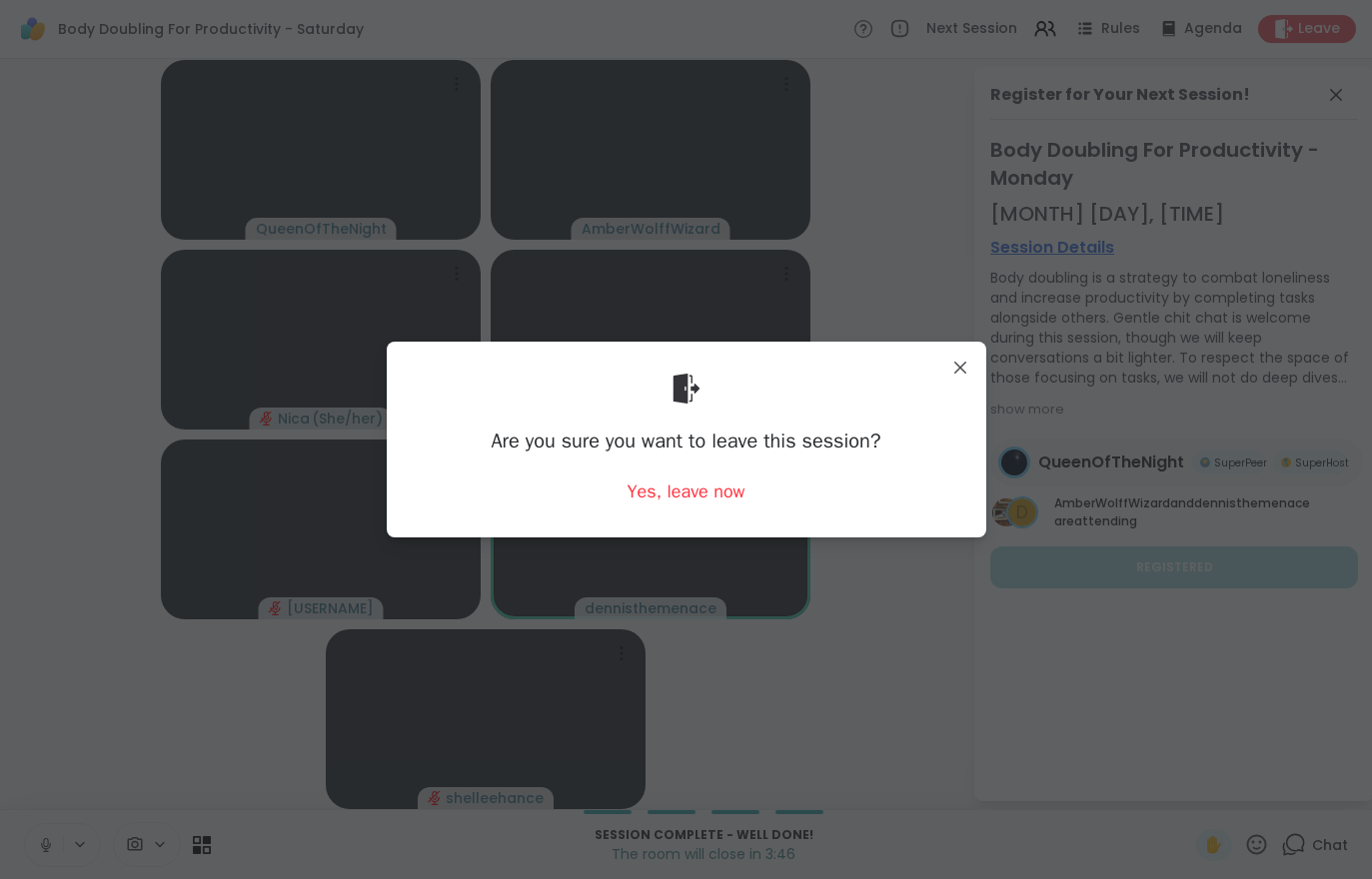 click on "Yes, leave now" at bounding box center (686, 491) 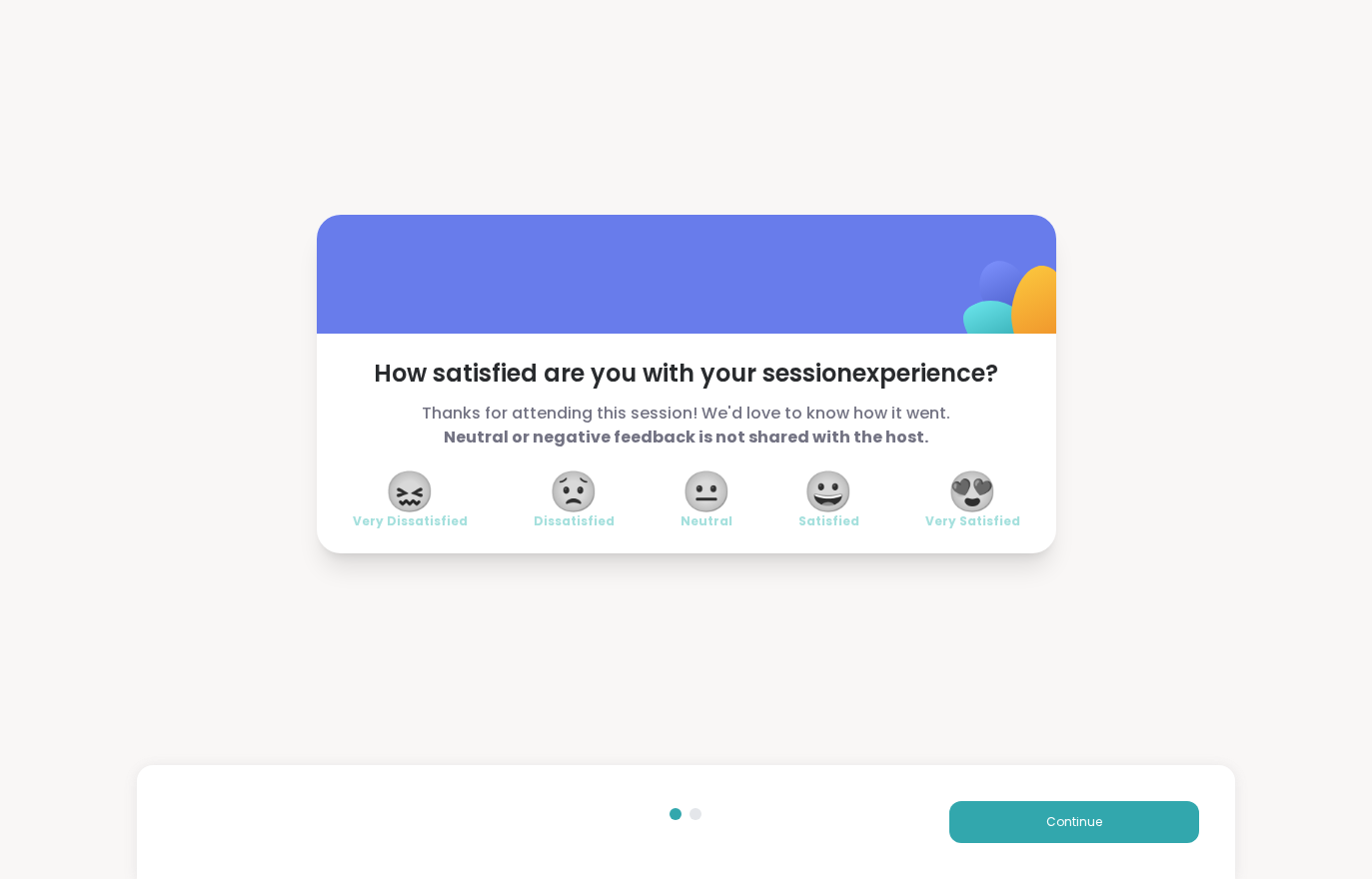 click on "😍" at bounding box center [972, 491] 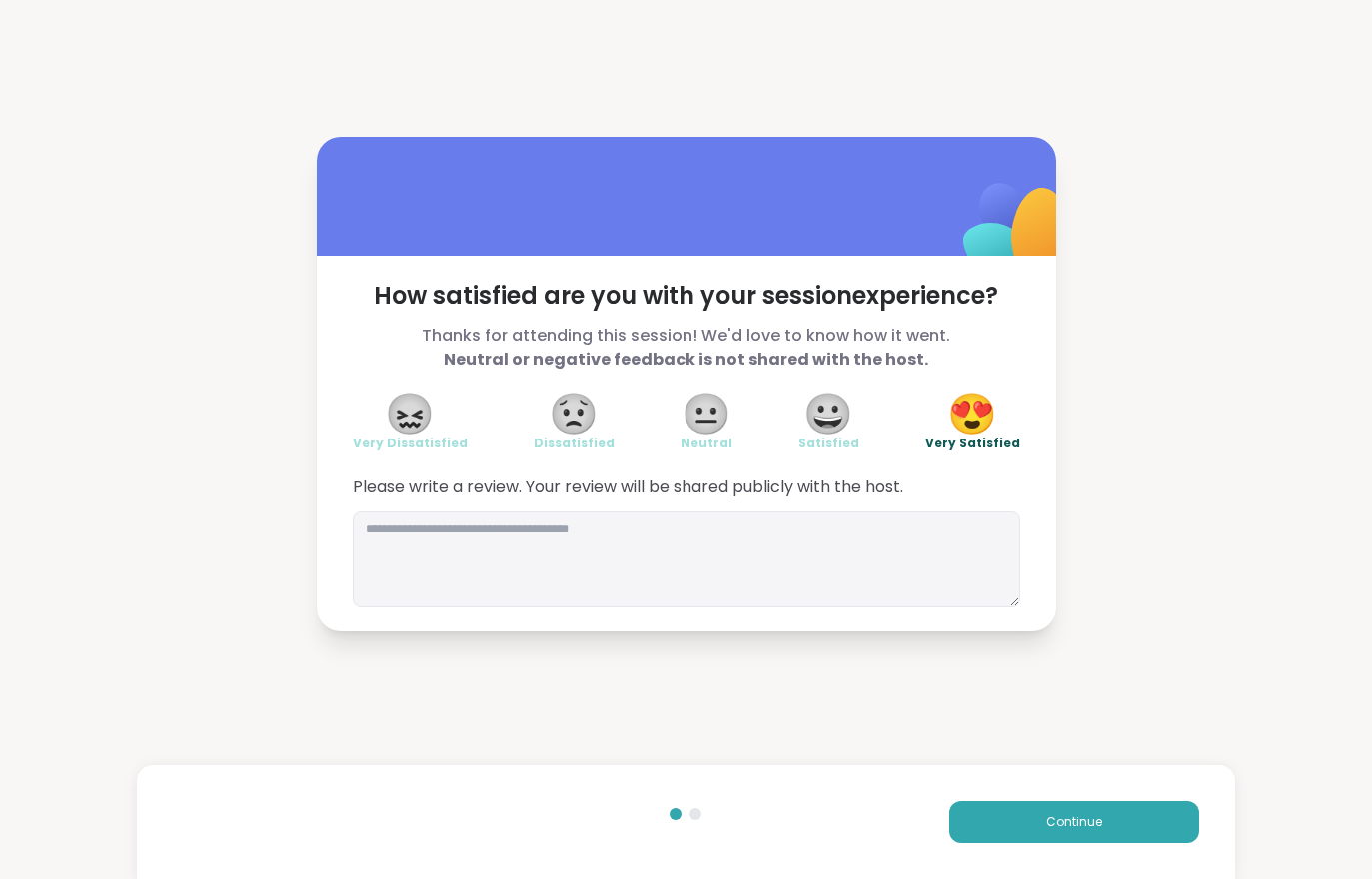 click on "Continue" at bounding box center [1074, 822] 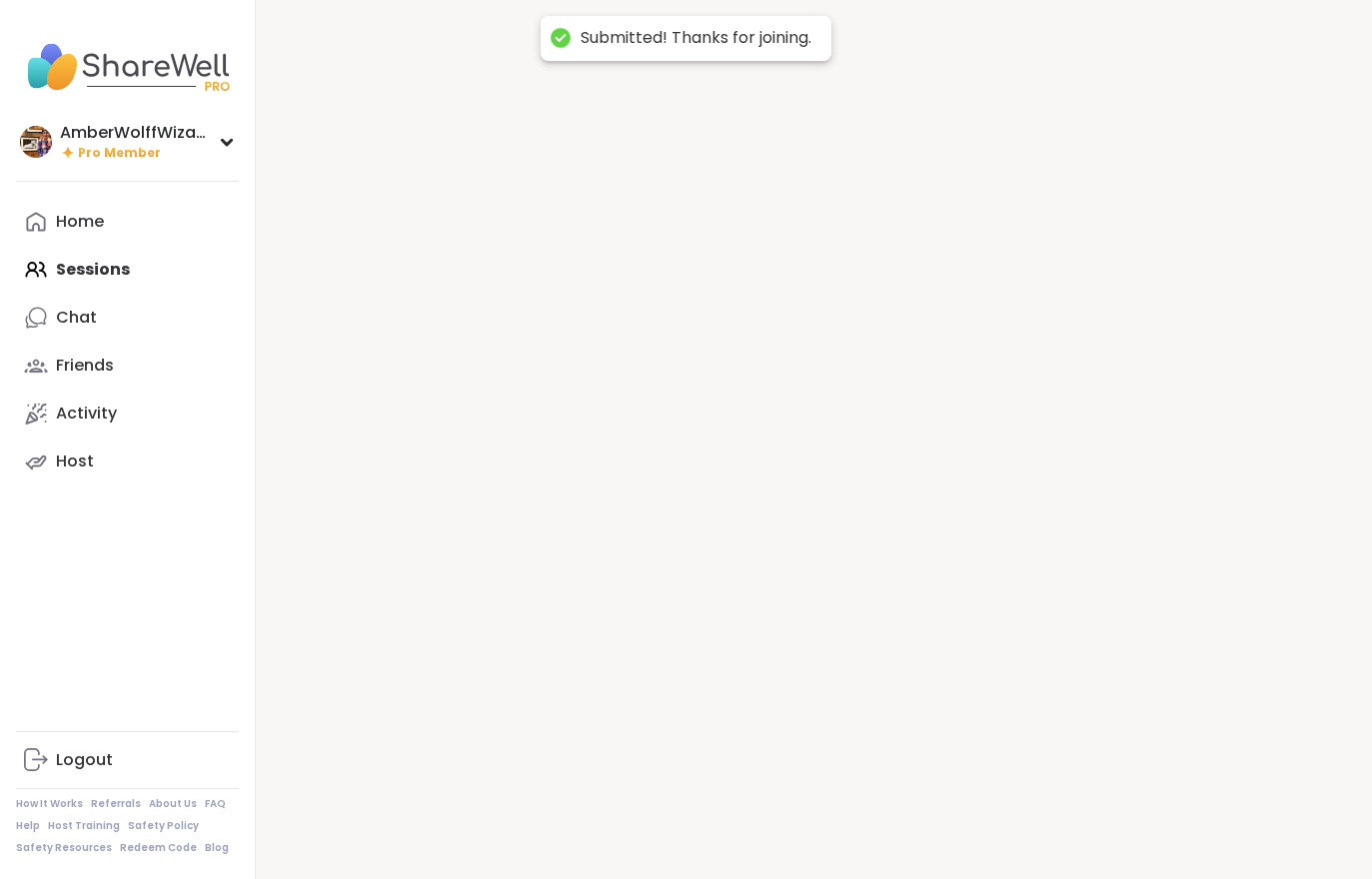 click at bounding box center [813, 440] 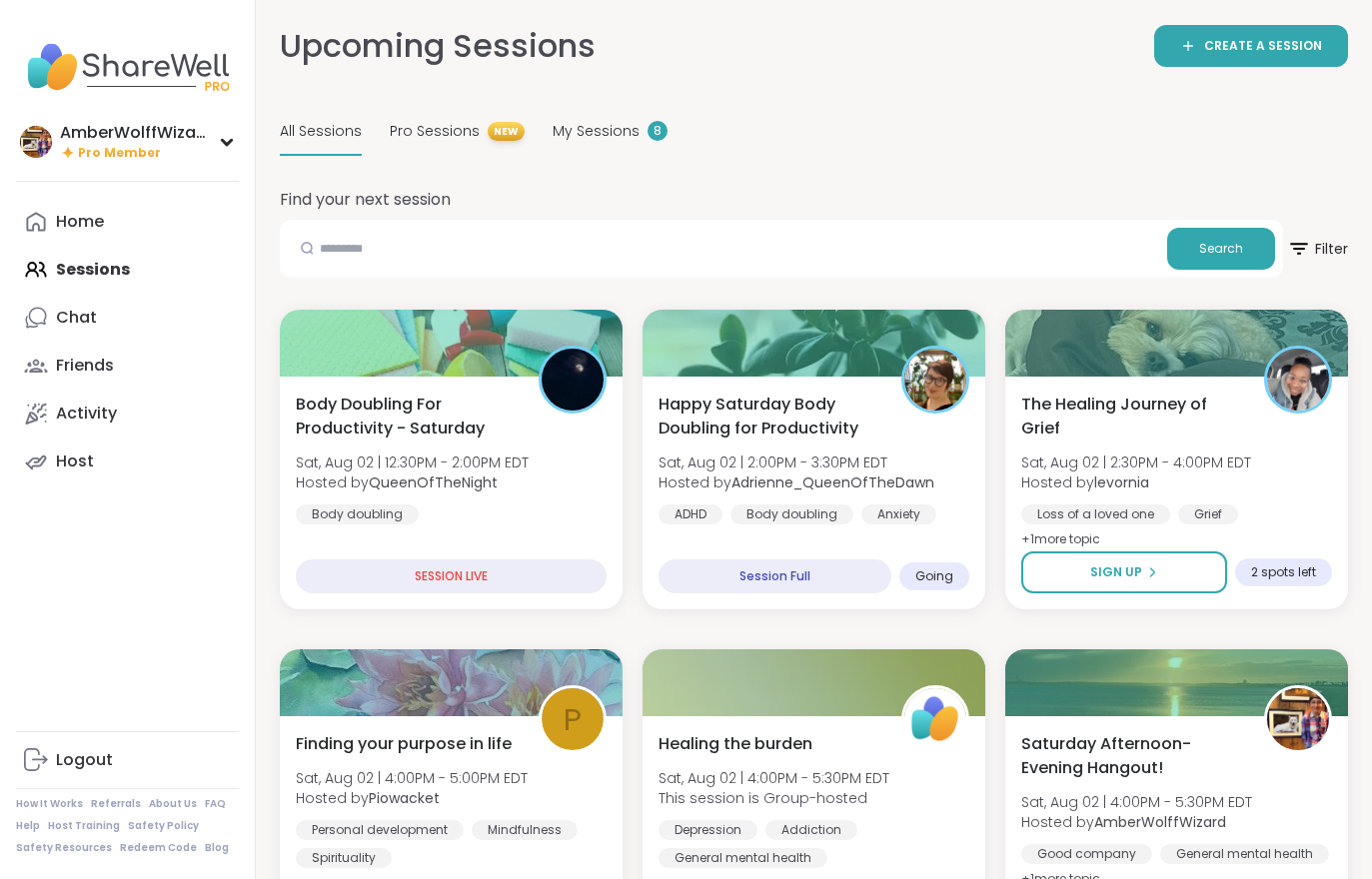 click on "My Sessions 8" at bounding box center [610, 132] 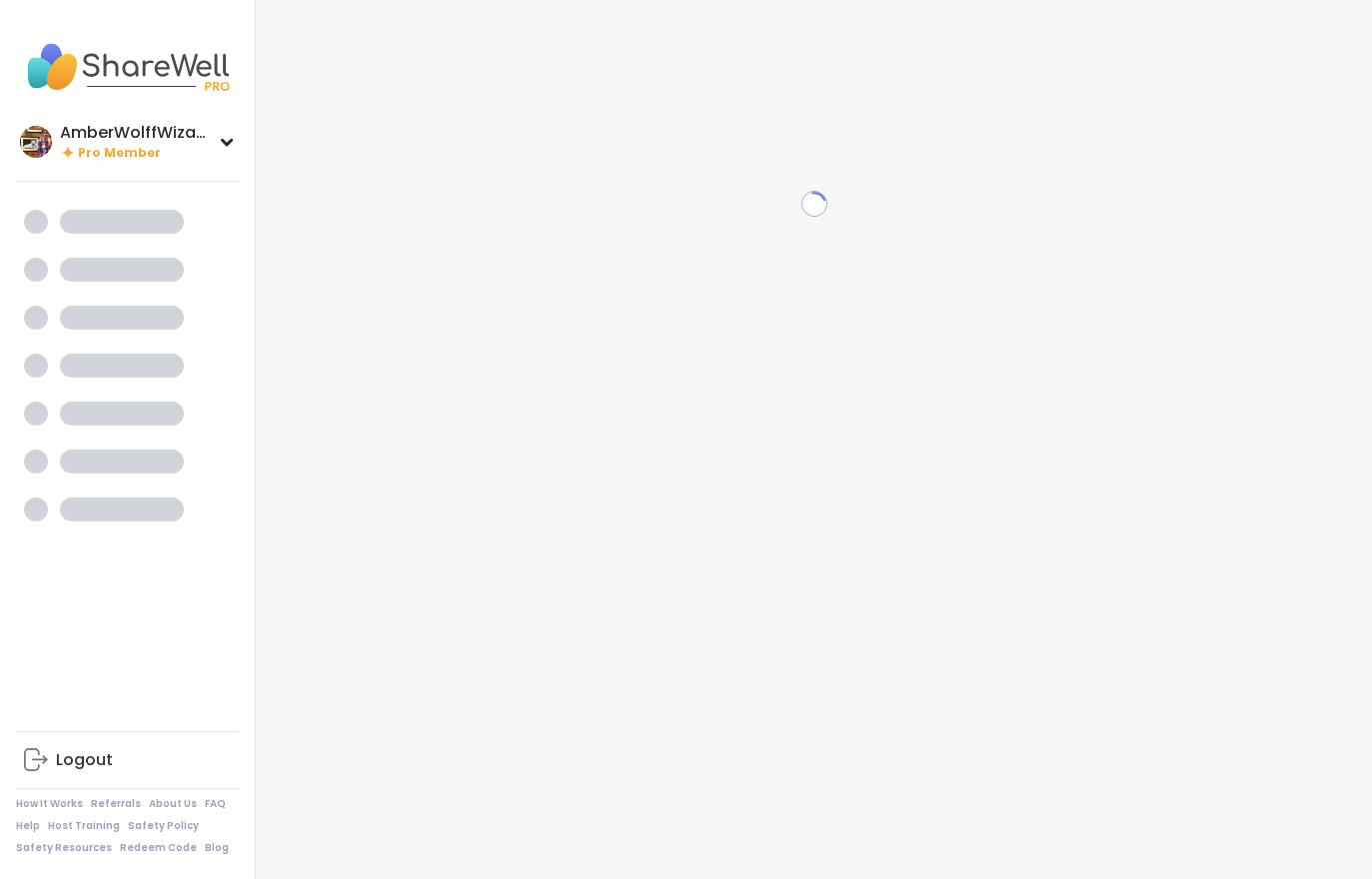 scroll, scrollTop: 0, scrollLeft: 0, axis: both 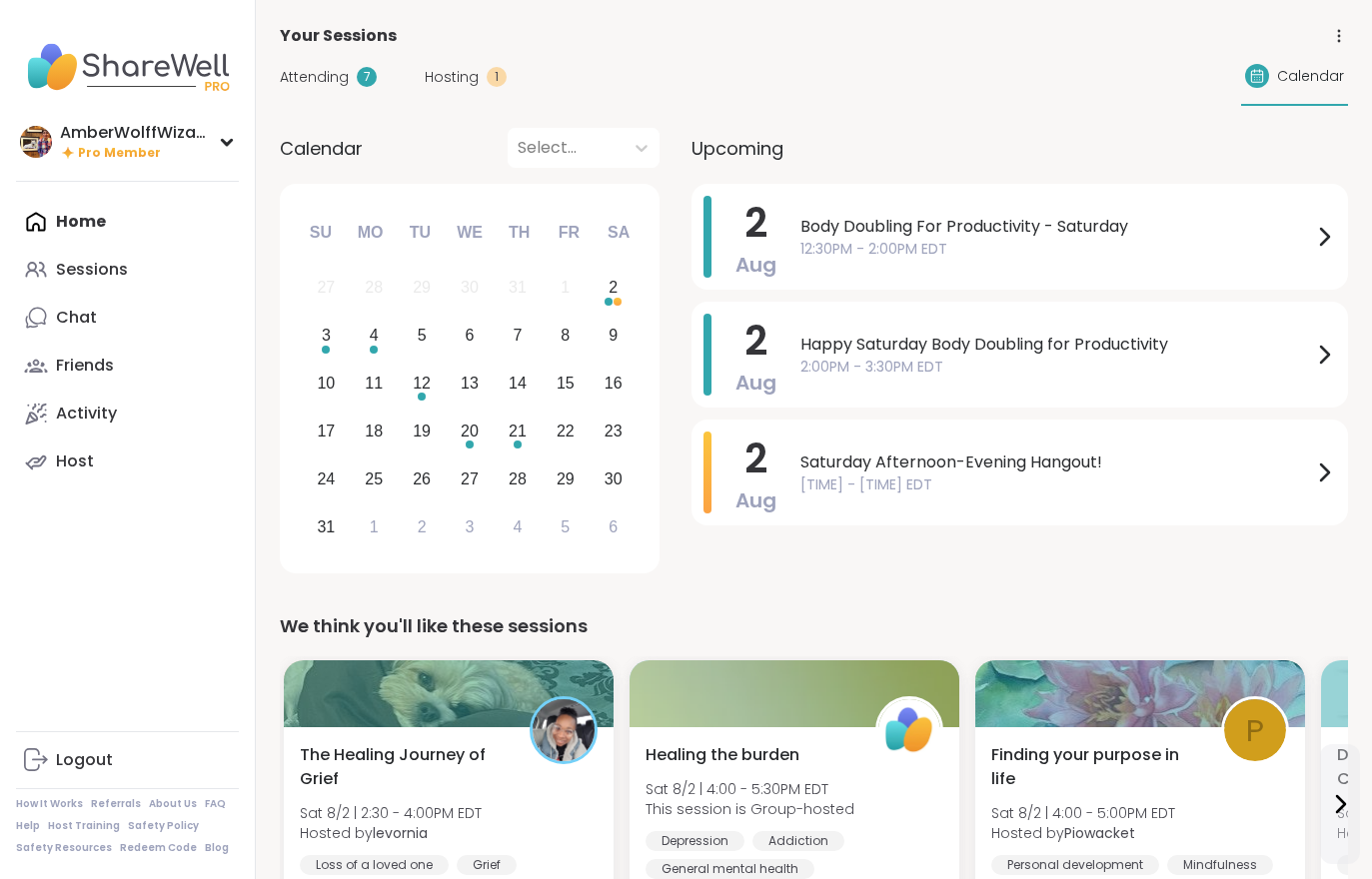 click on "Attending" at bounding box center [314, 77] 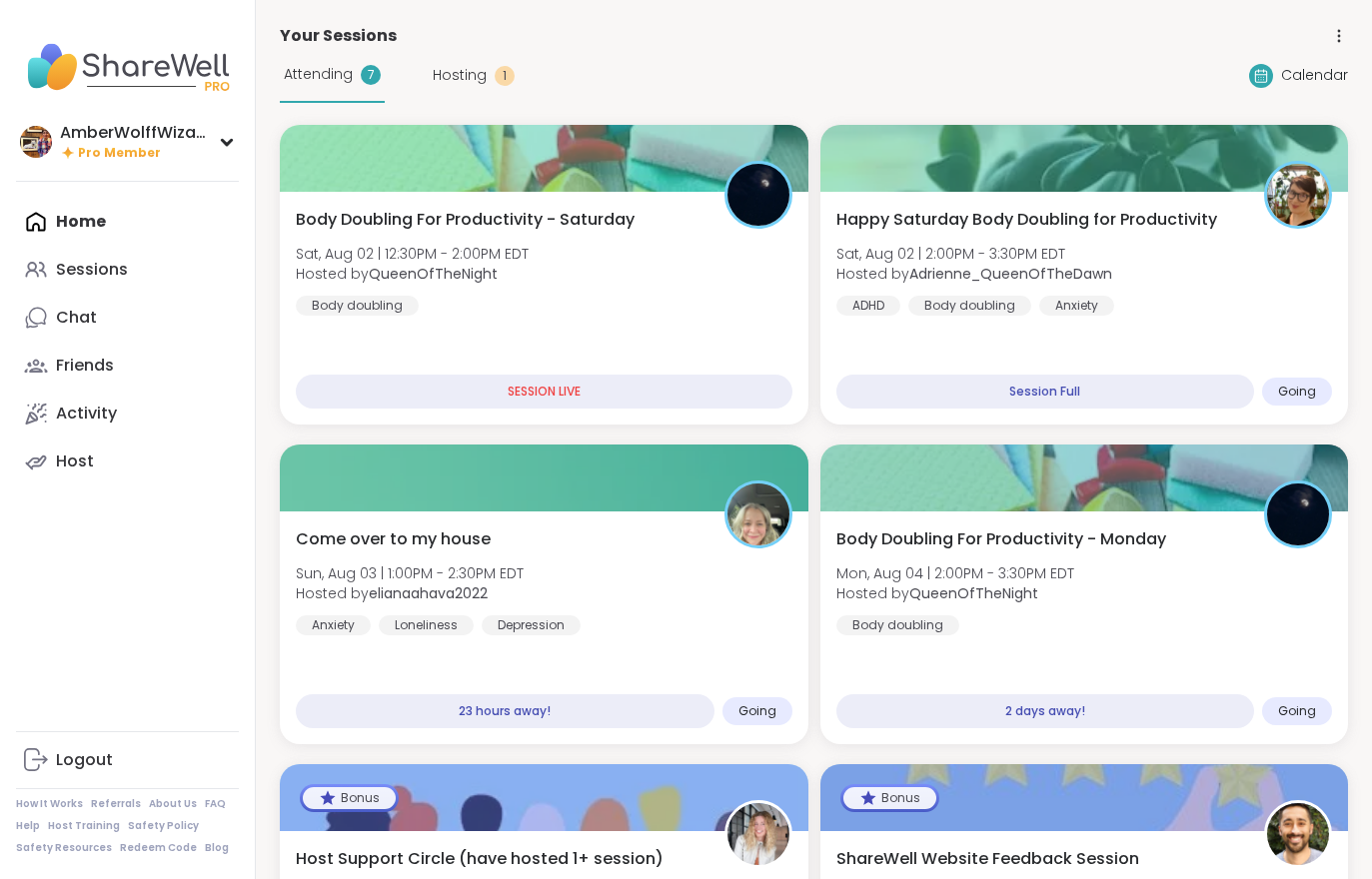 click on "Happy Saturday Body Doubling for Productivity Sat, [DATE] | [TIME] - [TIME] EDT Hosted by [USERNAME] ADHD Body doubling Anxiety Session Full Going" at bounding box center (1084, 308) 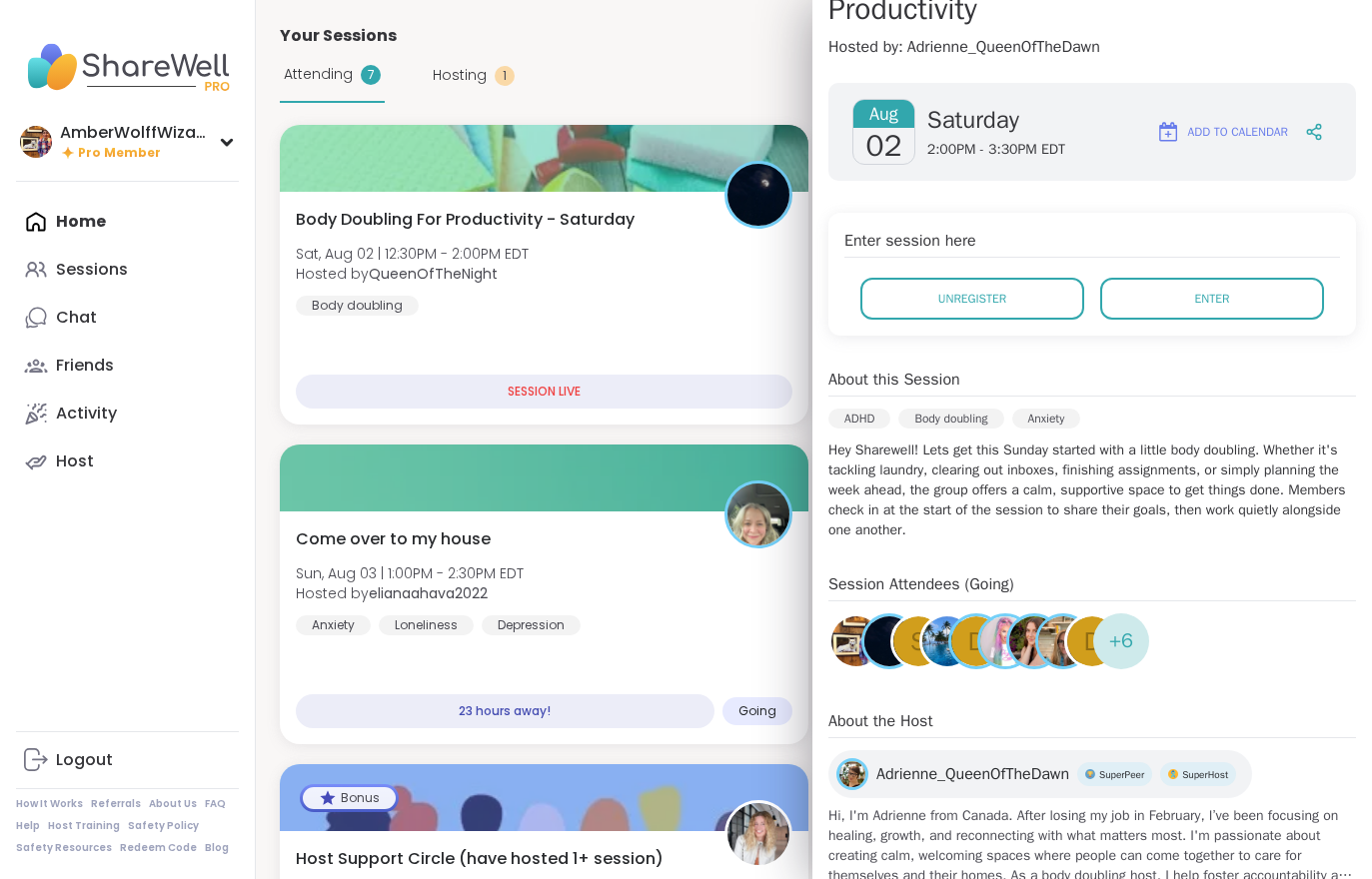 scroll, scrollTop: 263, scrollLeft: 0, axis: vertical 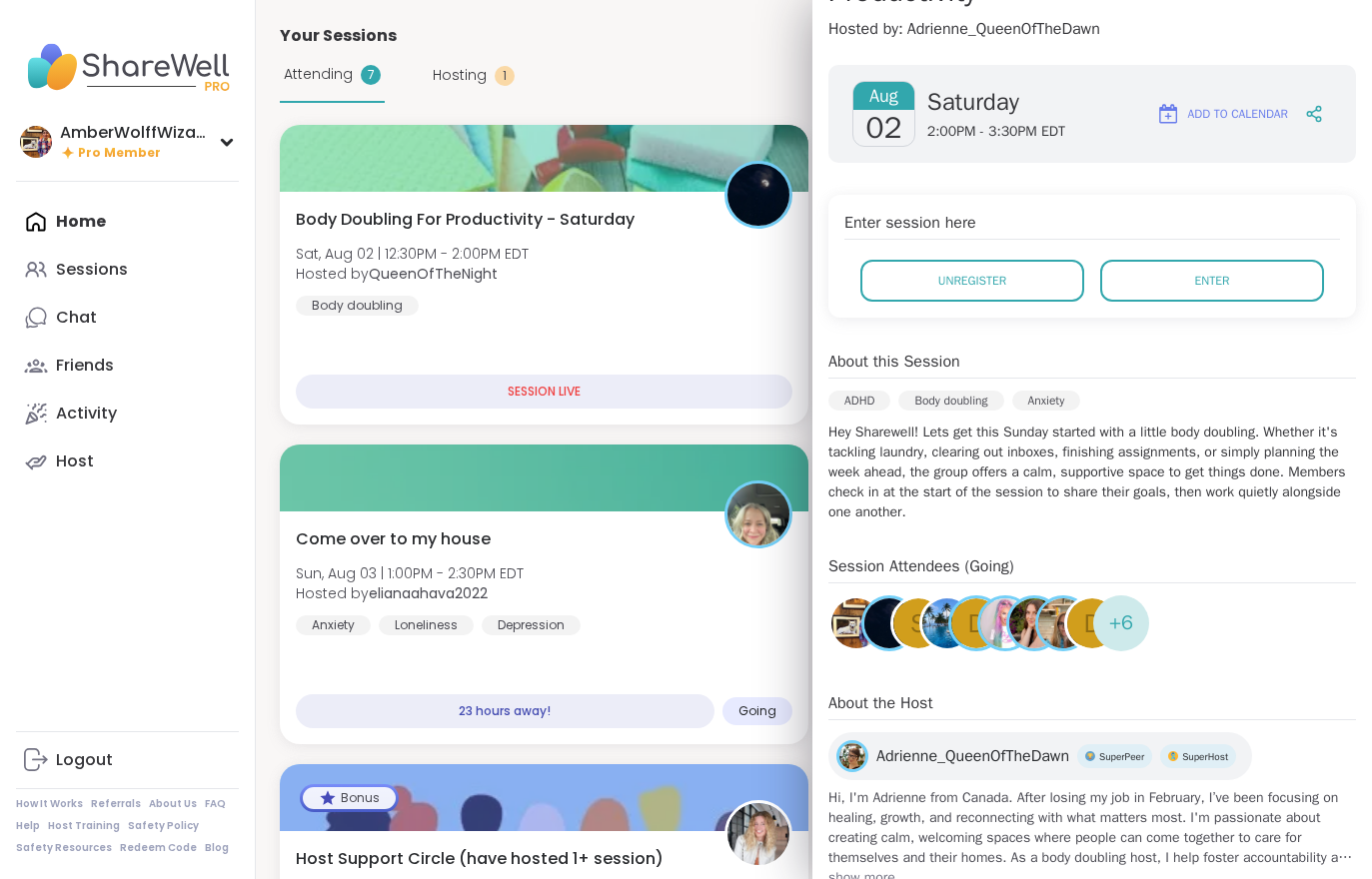 click on "Enter" at bounding box center (1212, 281) 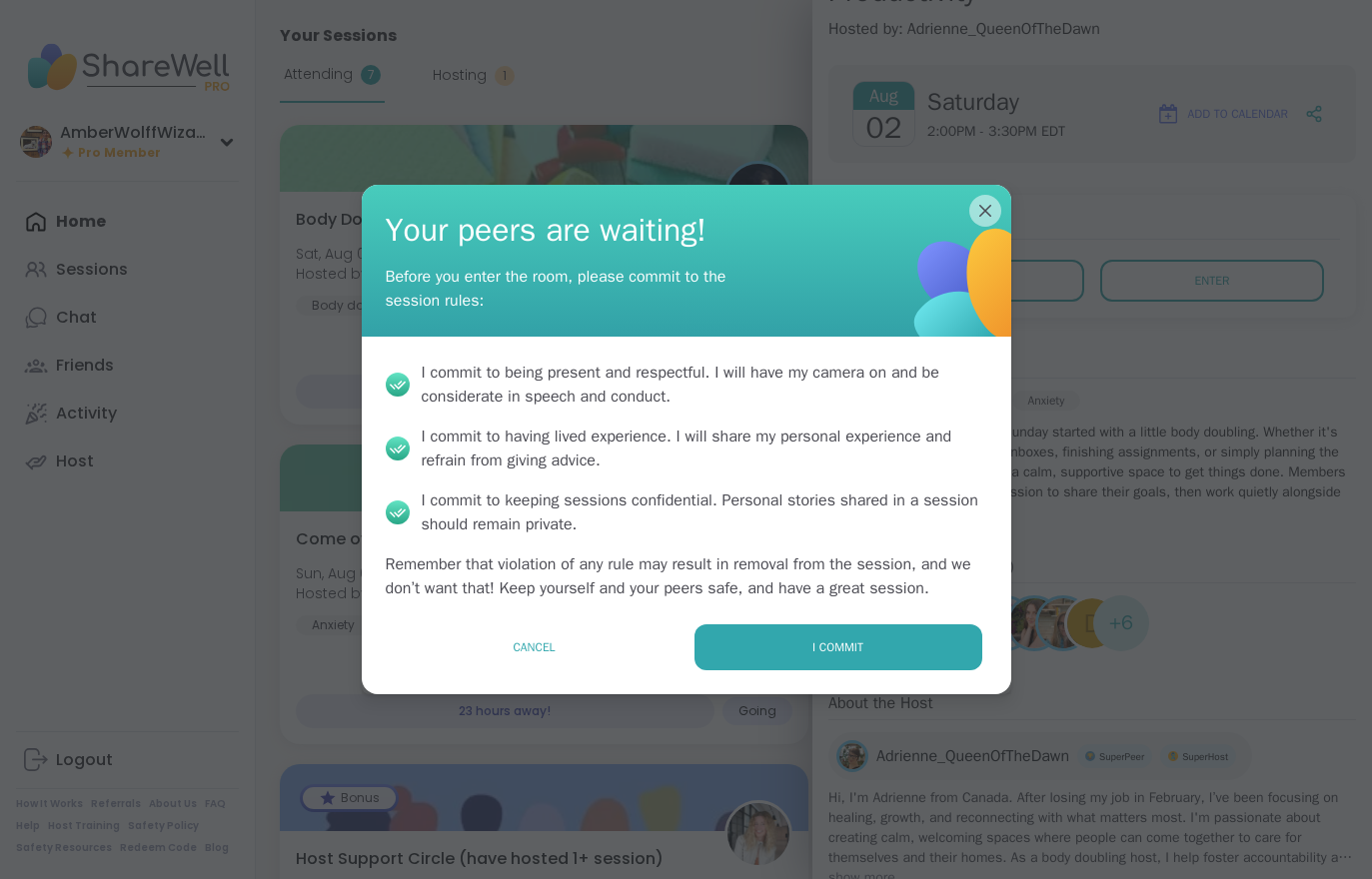 click on "I commit" at bounding box center [838, 647] 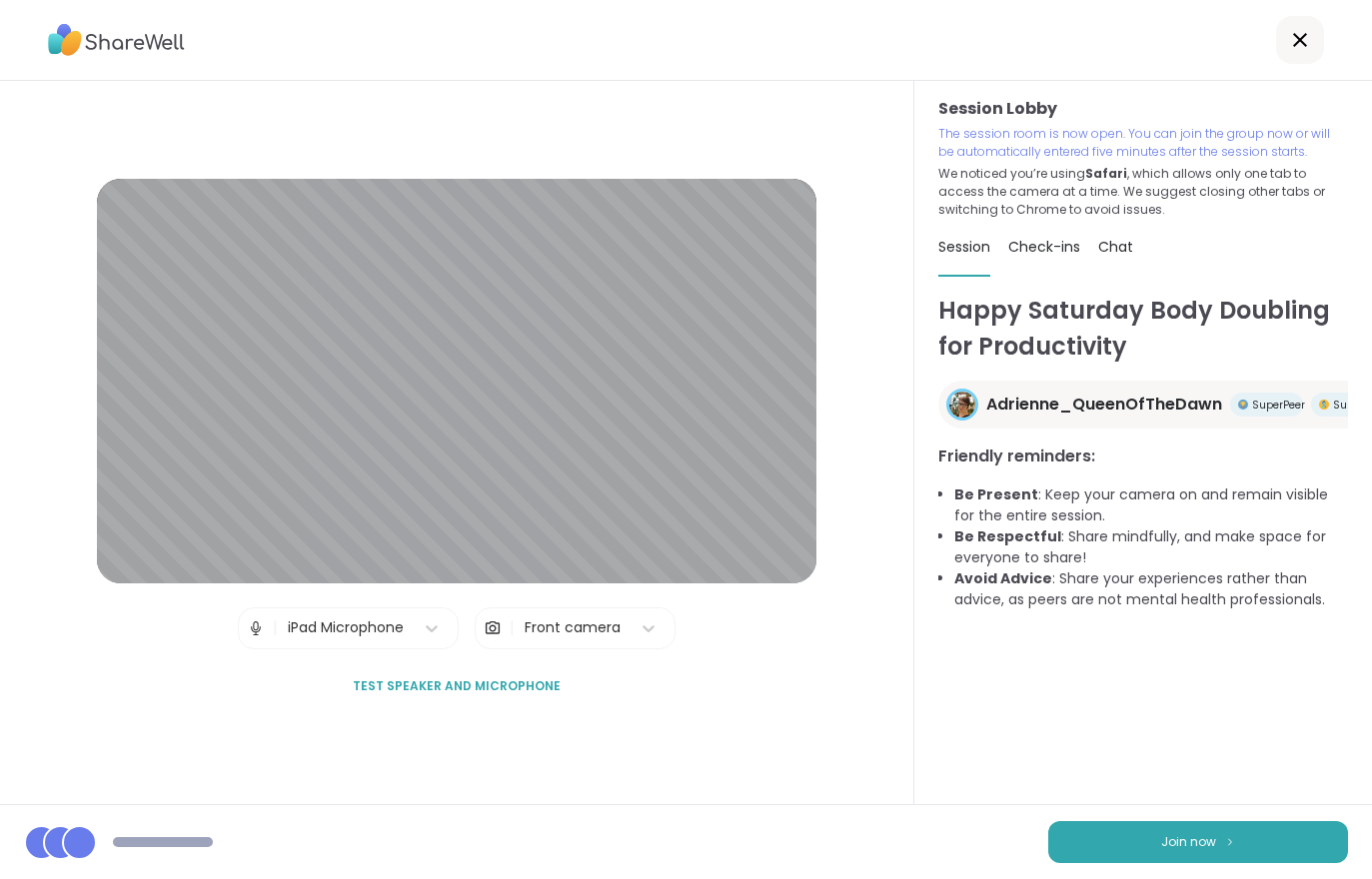 click on "Join now" at bounding box center [1198, 842] 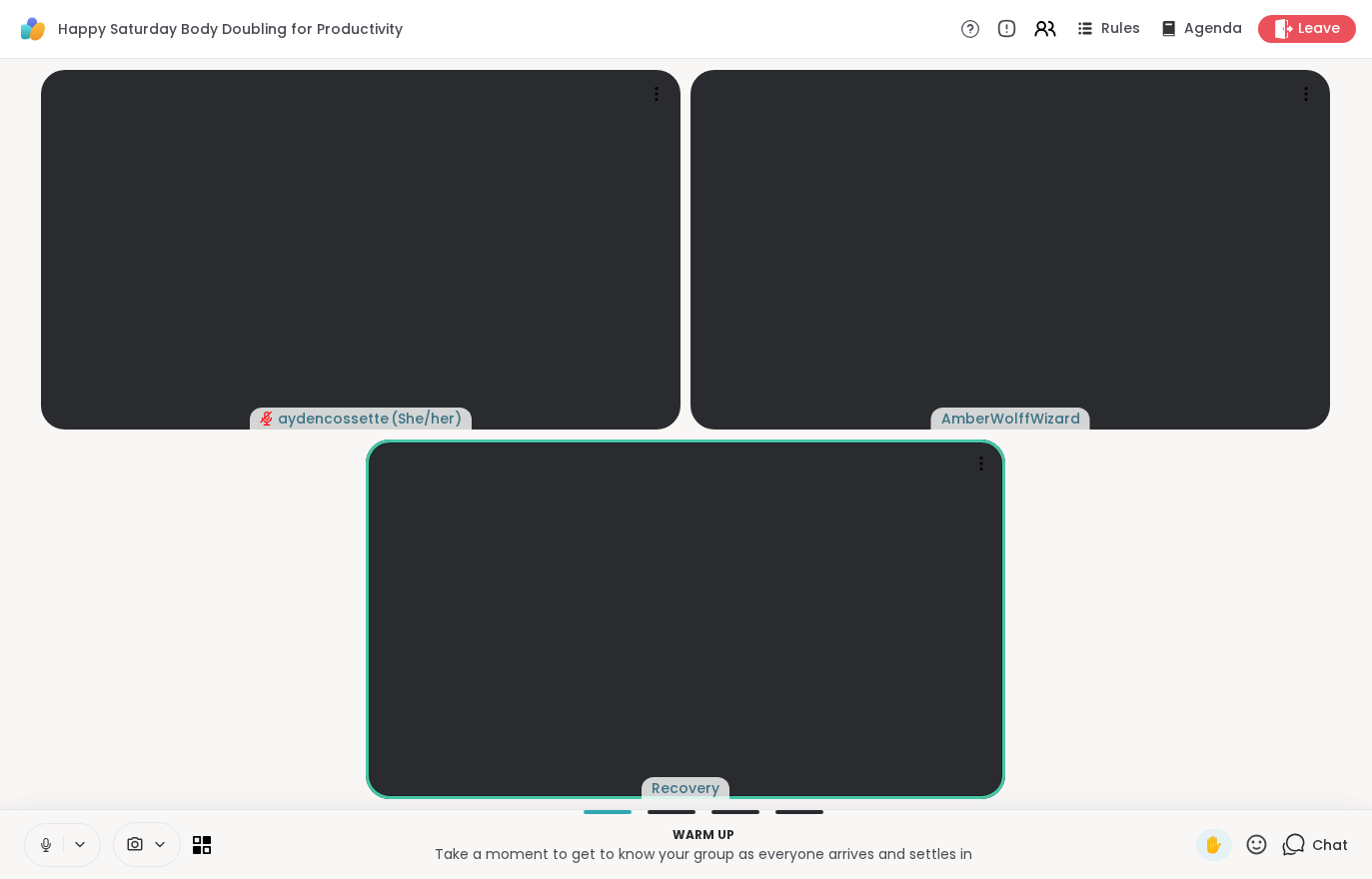 click at bounding box center (44, 845) 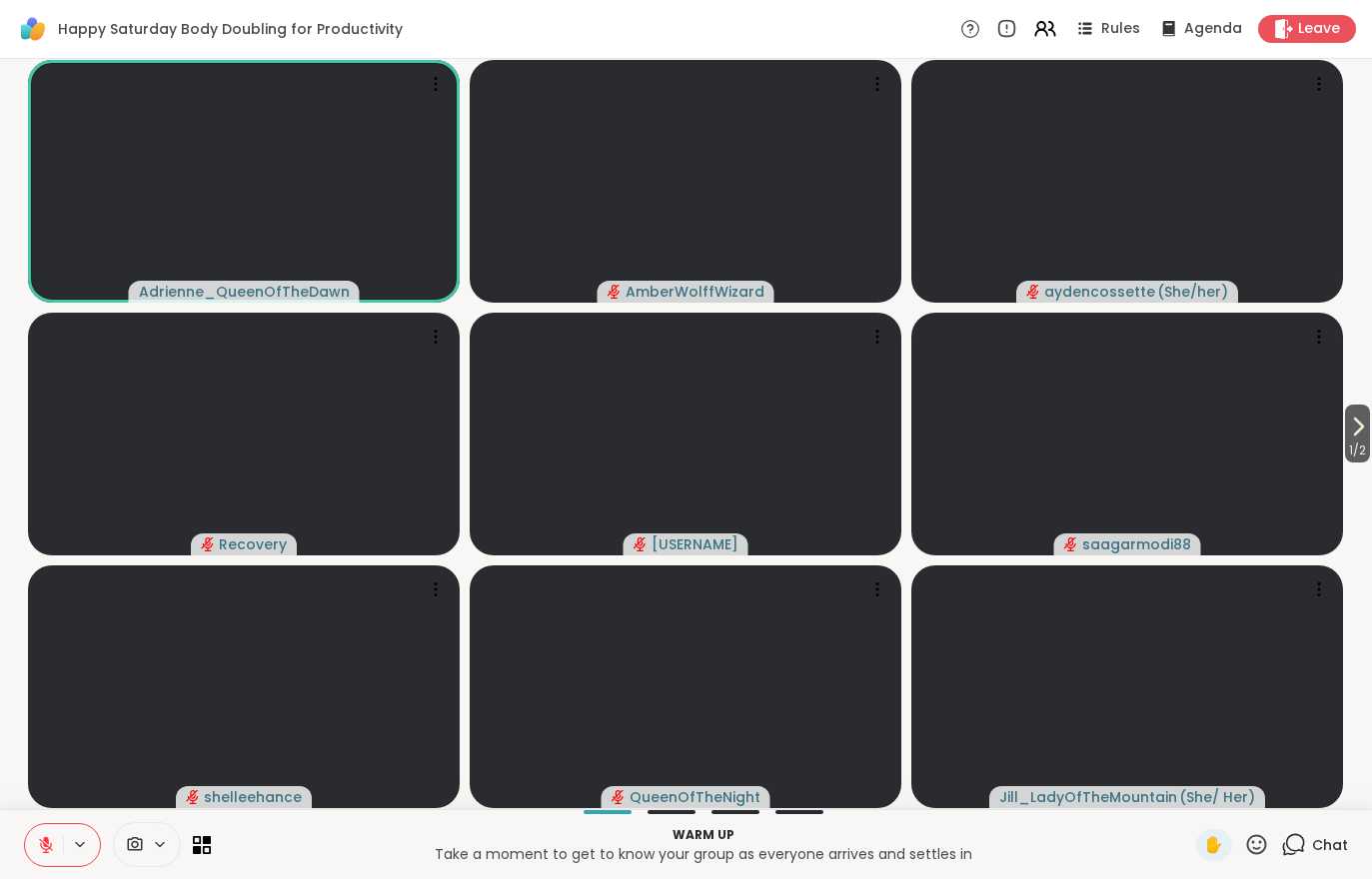 click 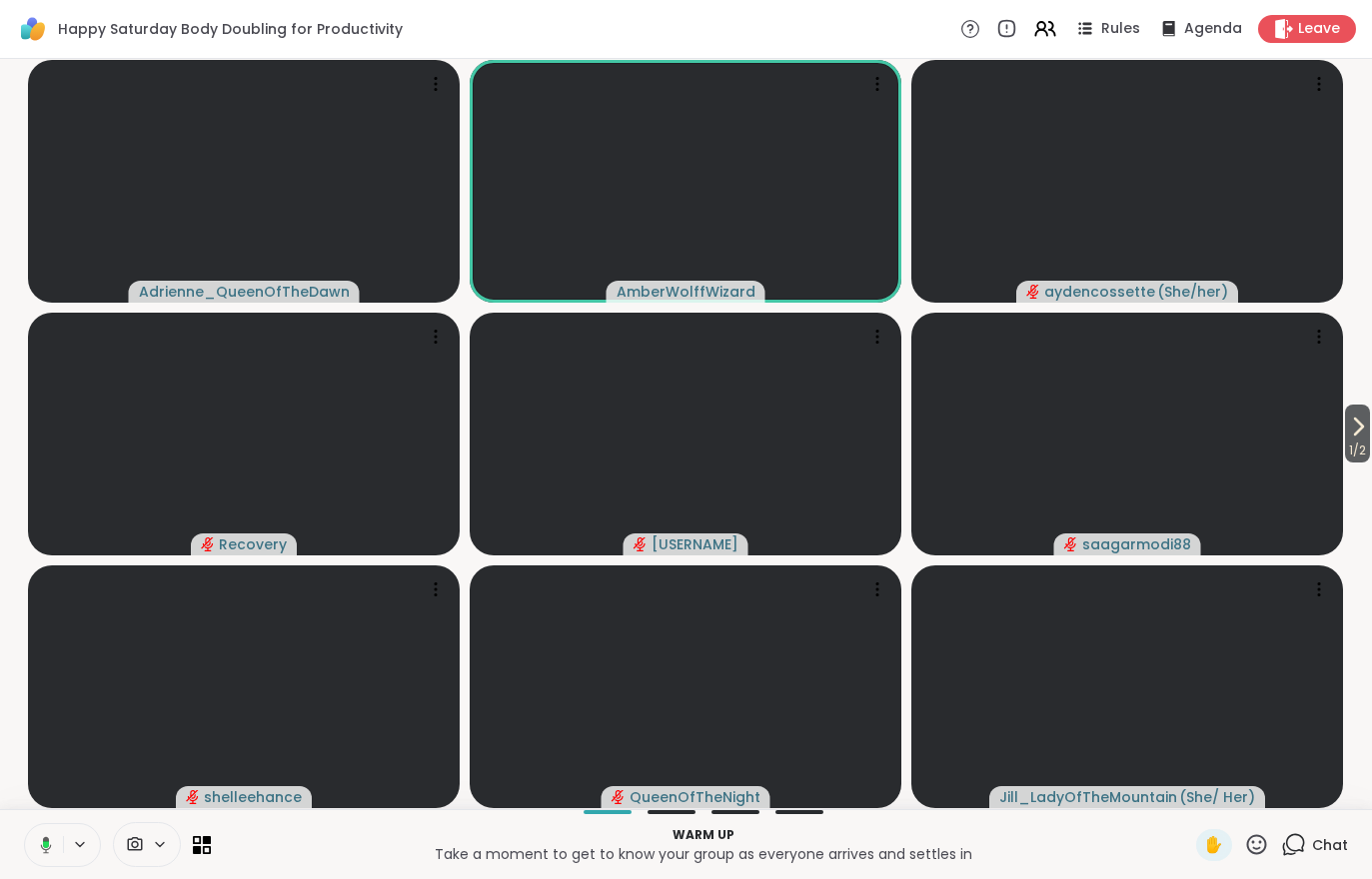 click 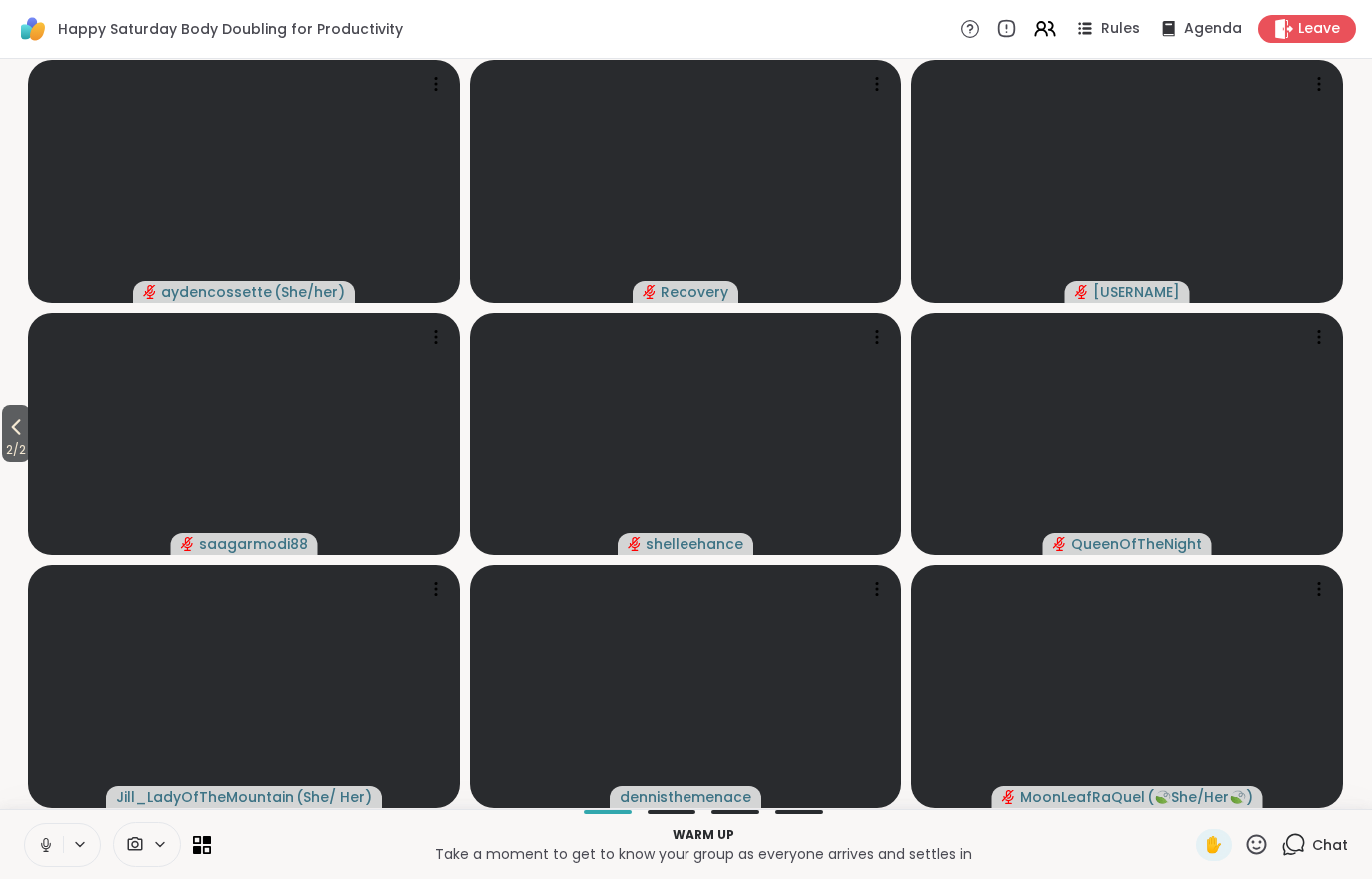 click on "2  /  2" at bounding box center [16, 450] 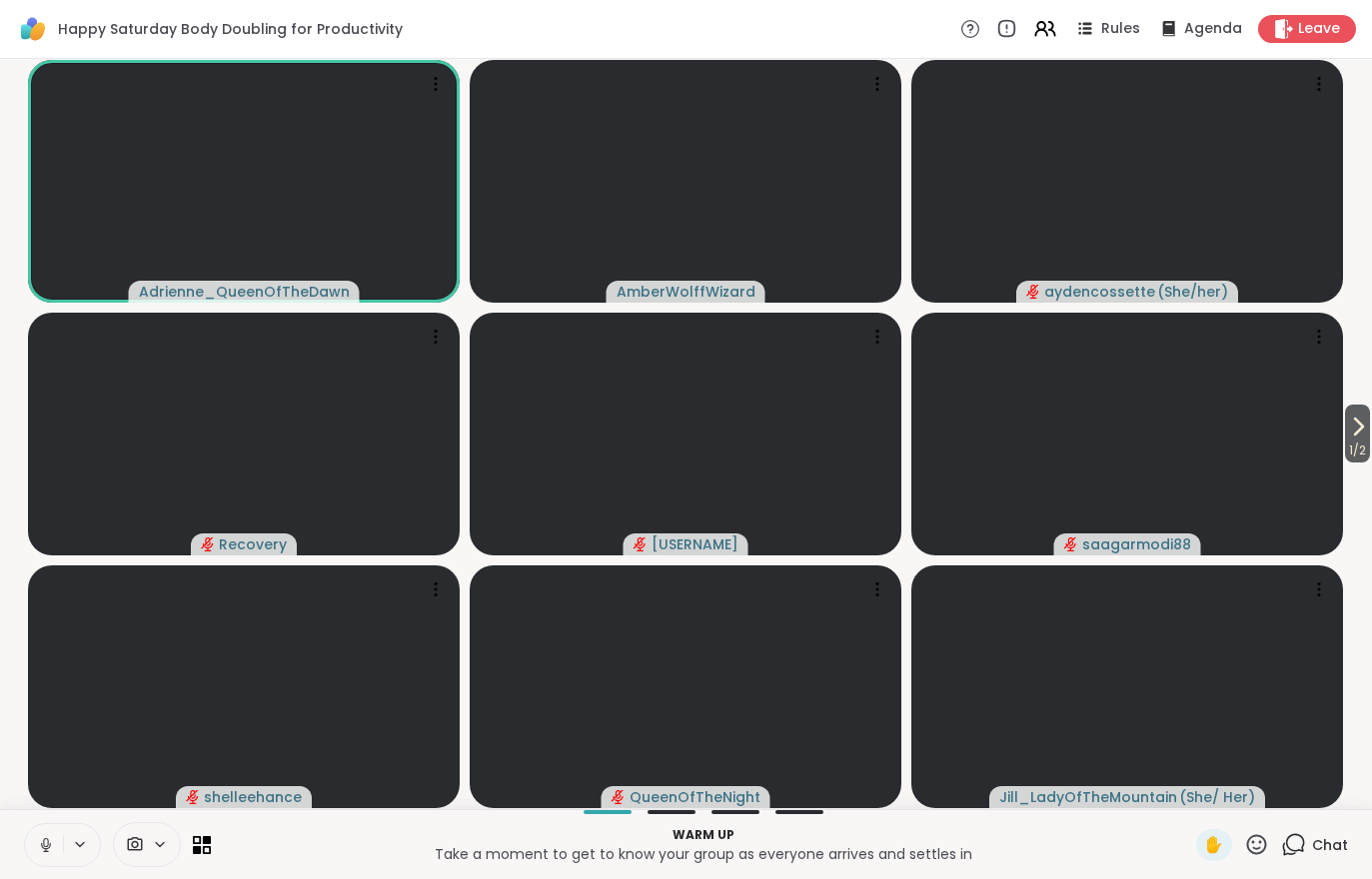 click on "1  /  2" at bounding box center (1357, 450) 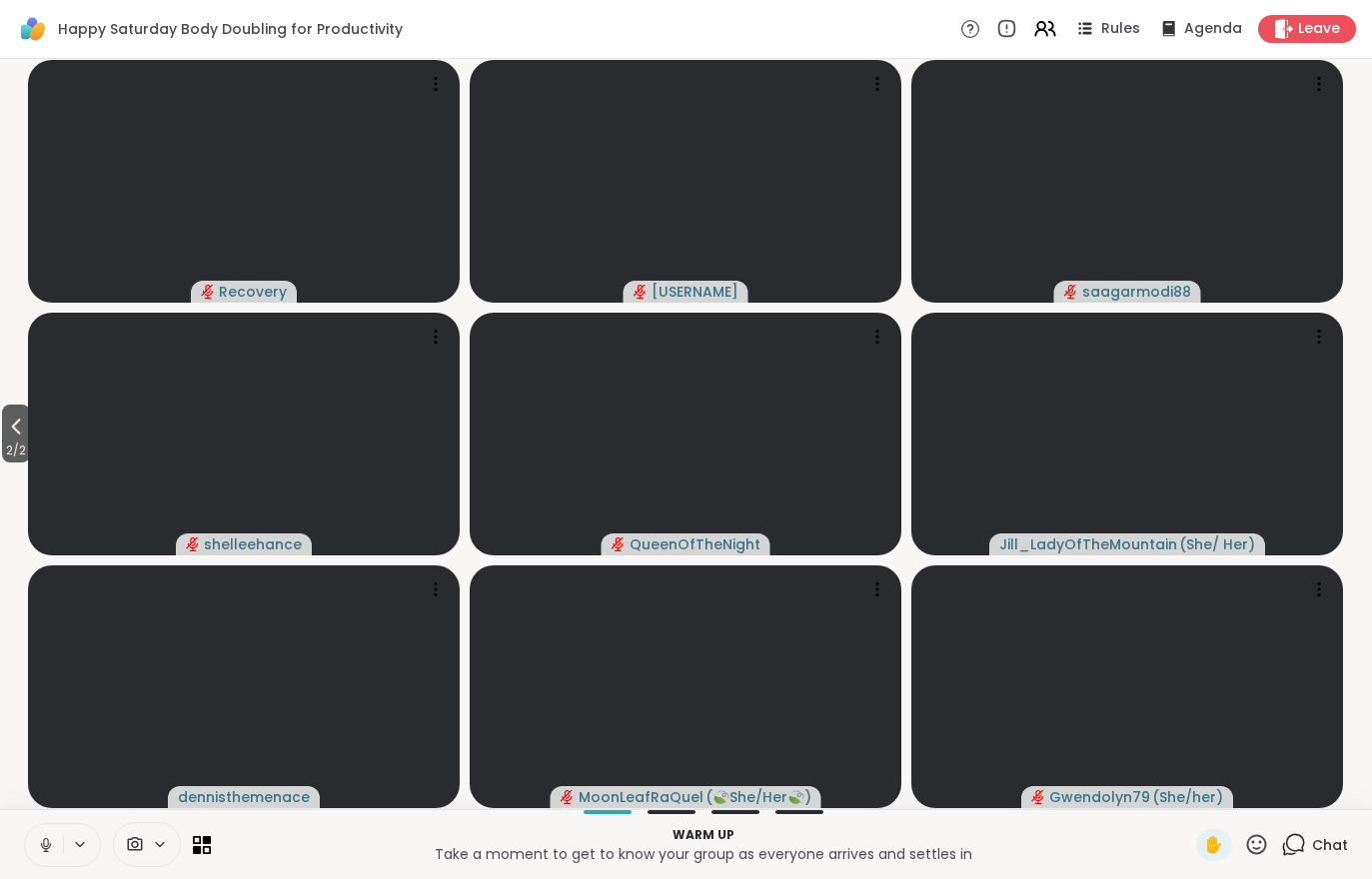 click on "2  /  2" at bounding box center (16, 450) 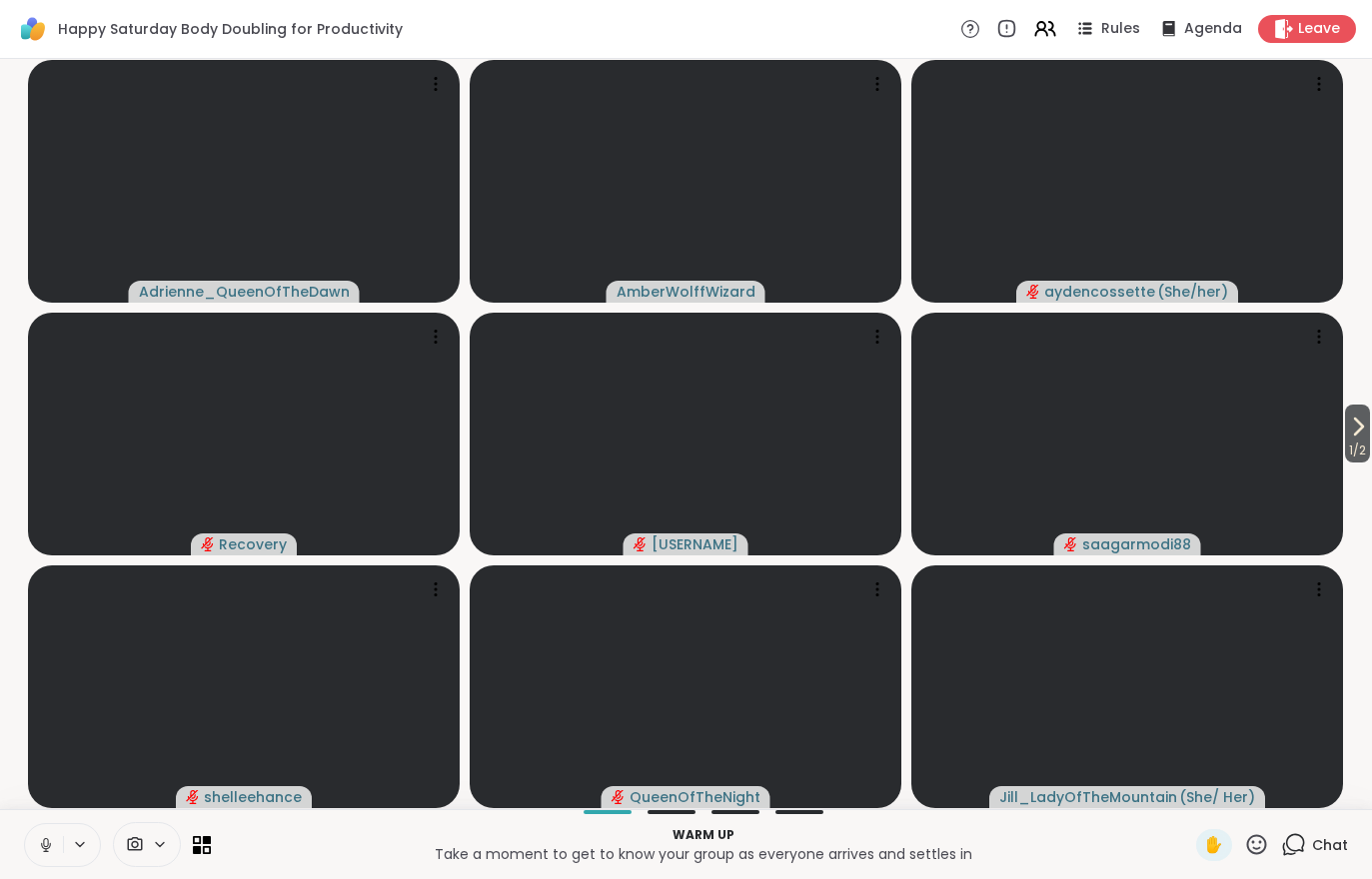 click on "Chat" at bounding box center [1330, 845] 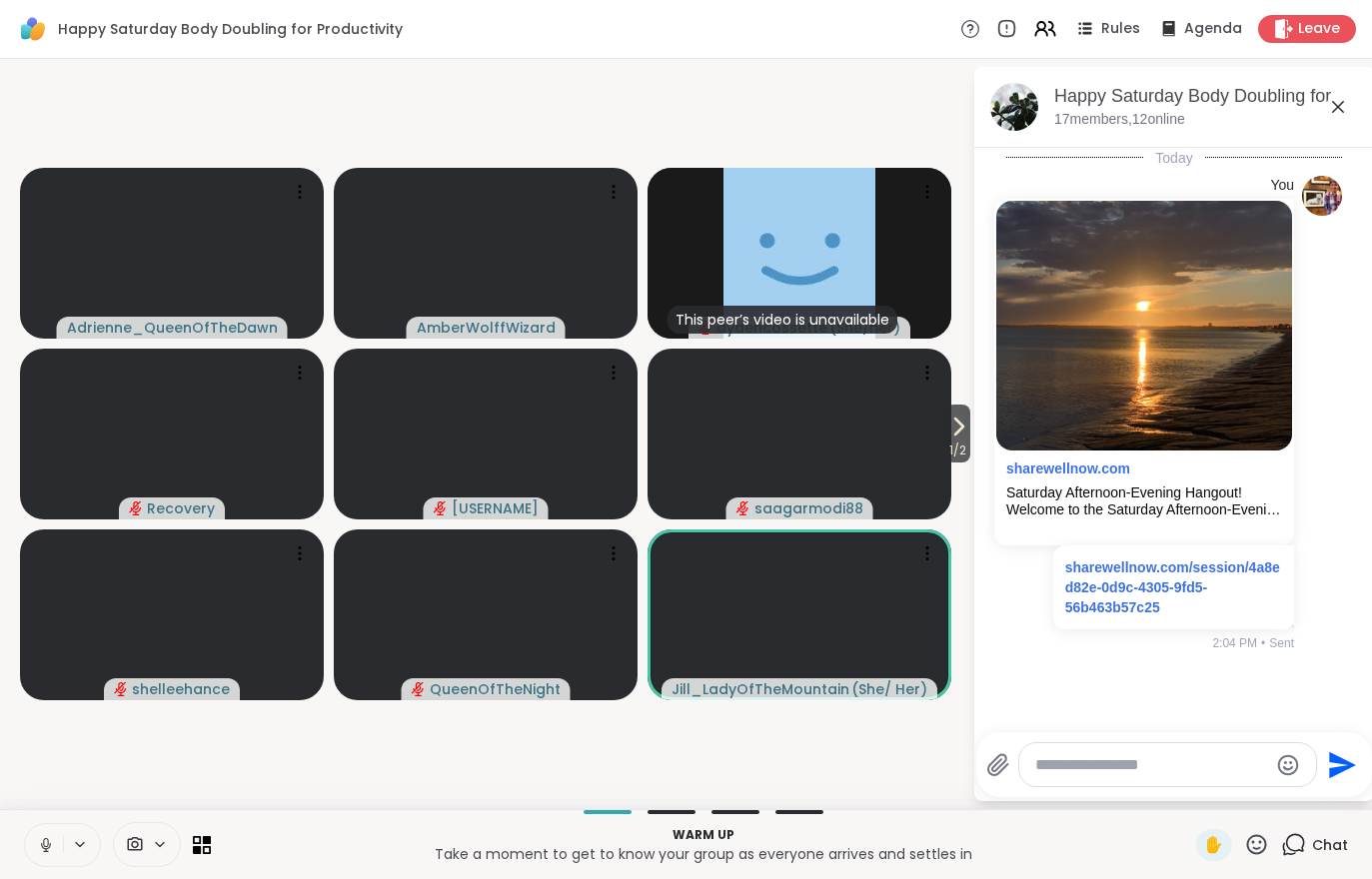 click 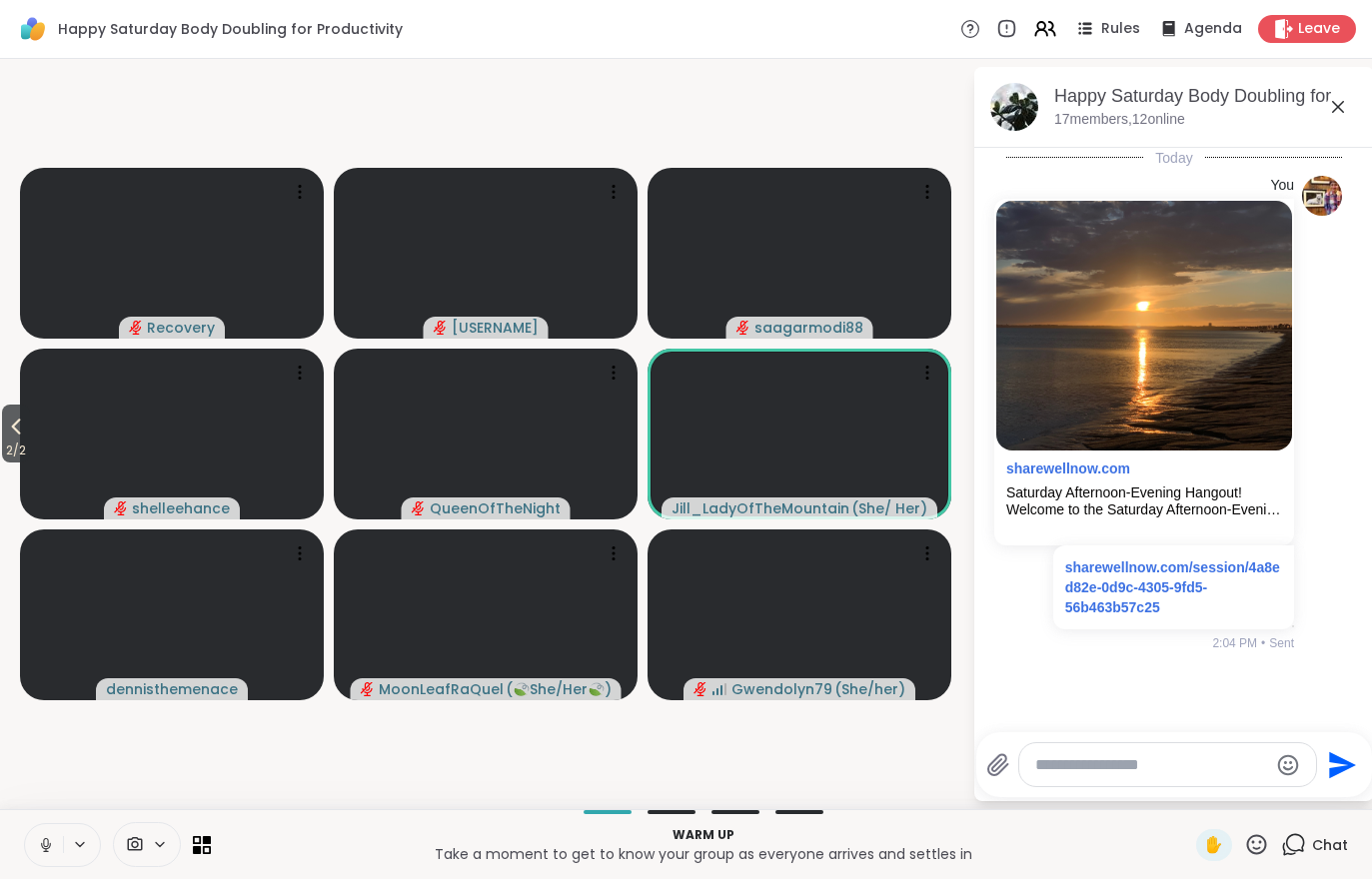 click on "2  /  2" at bounding box center (16, 450) 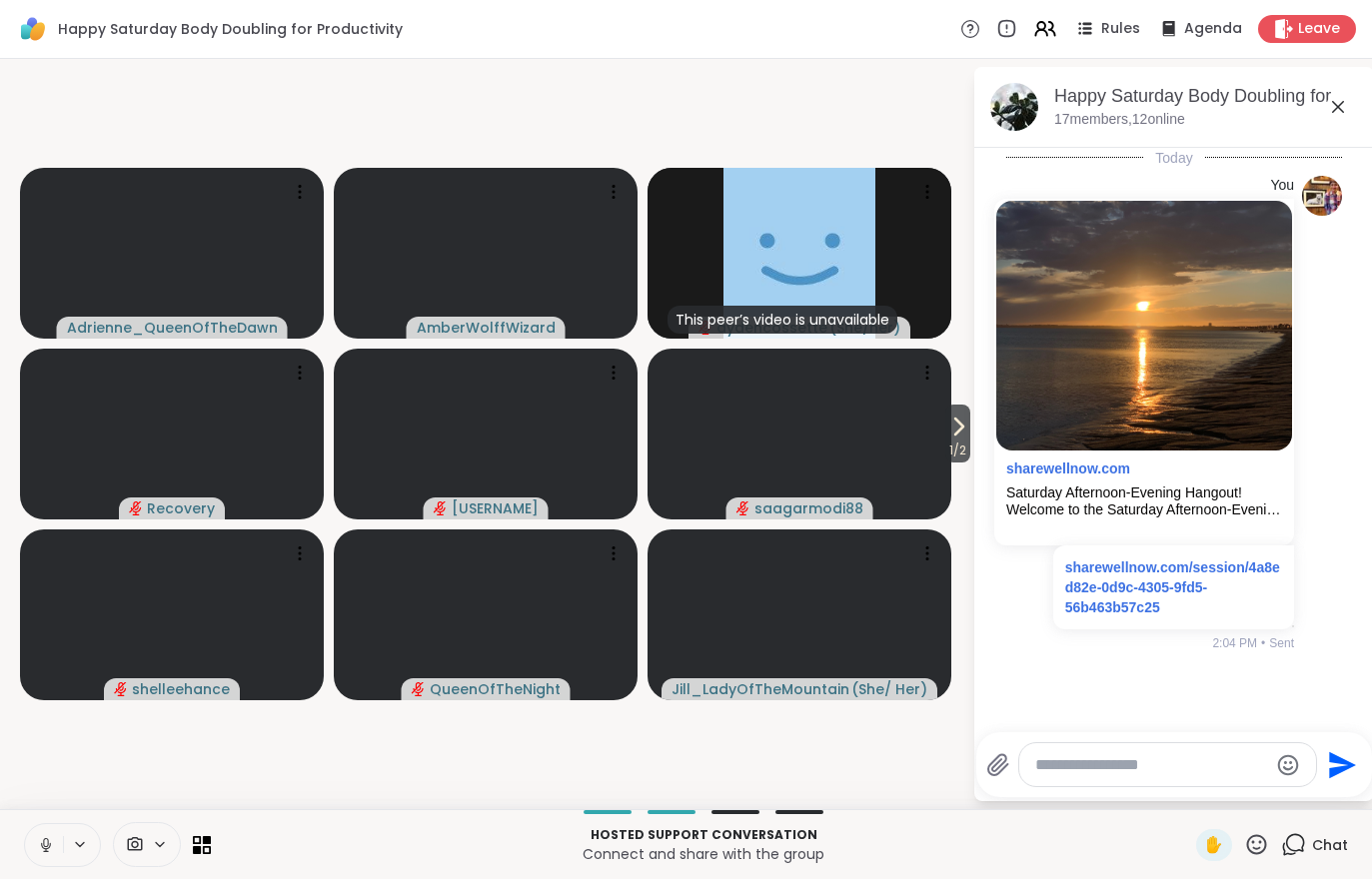 click 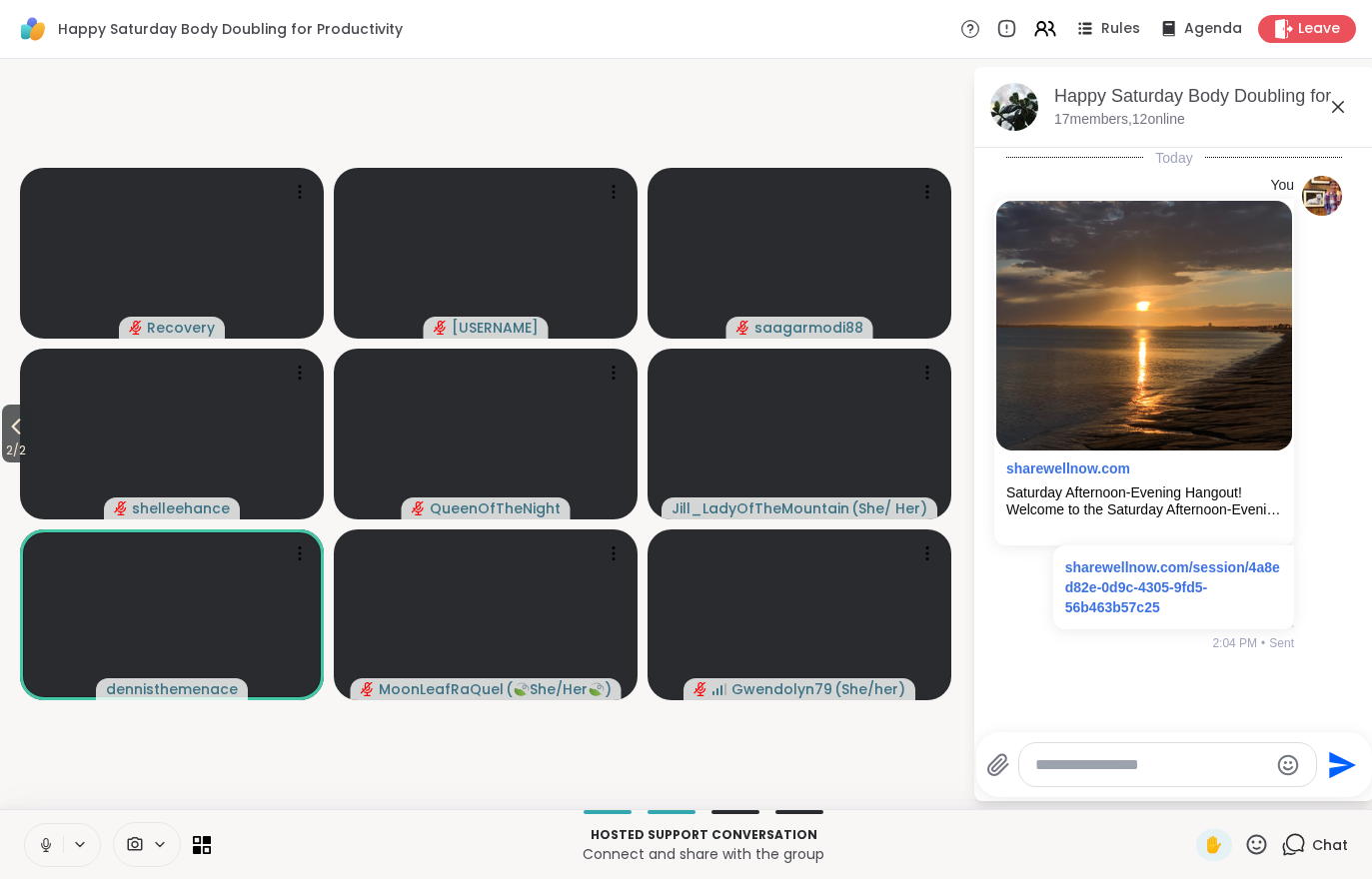 click on "2  /  2" at bounding box center (16, 434) 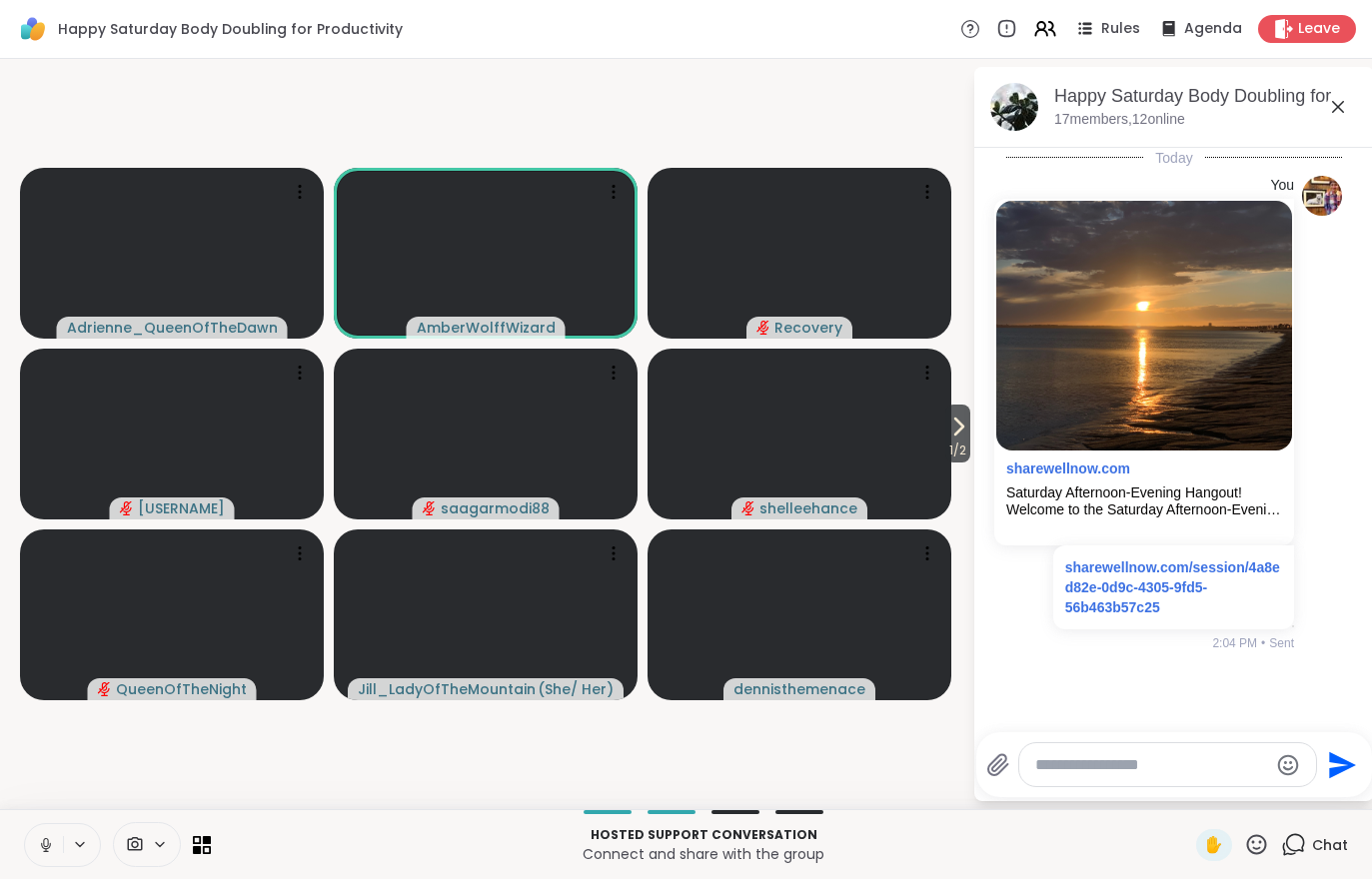 click on "1  /  2" at bounding box center [957, 434] 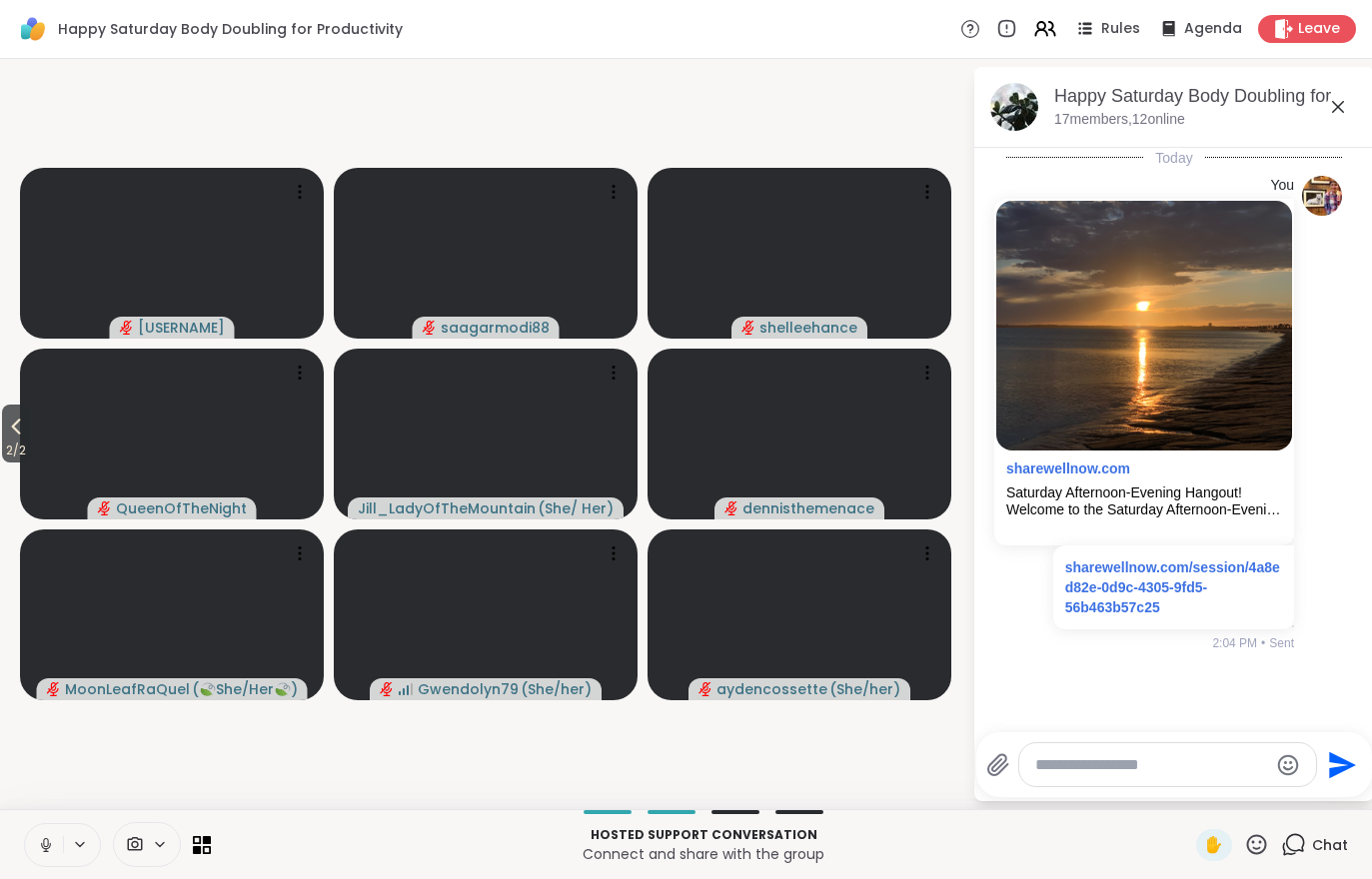 click 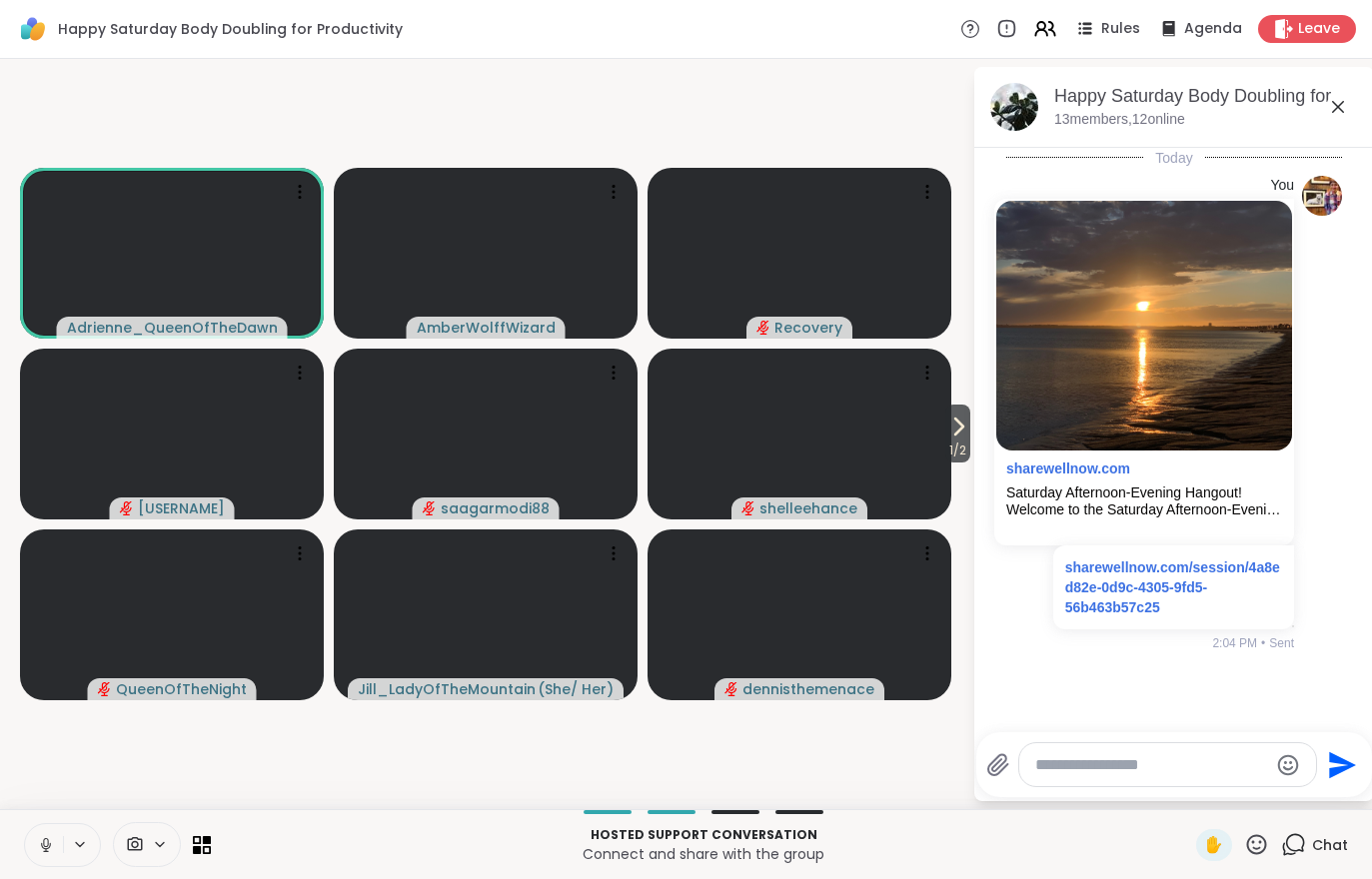 click 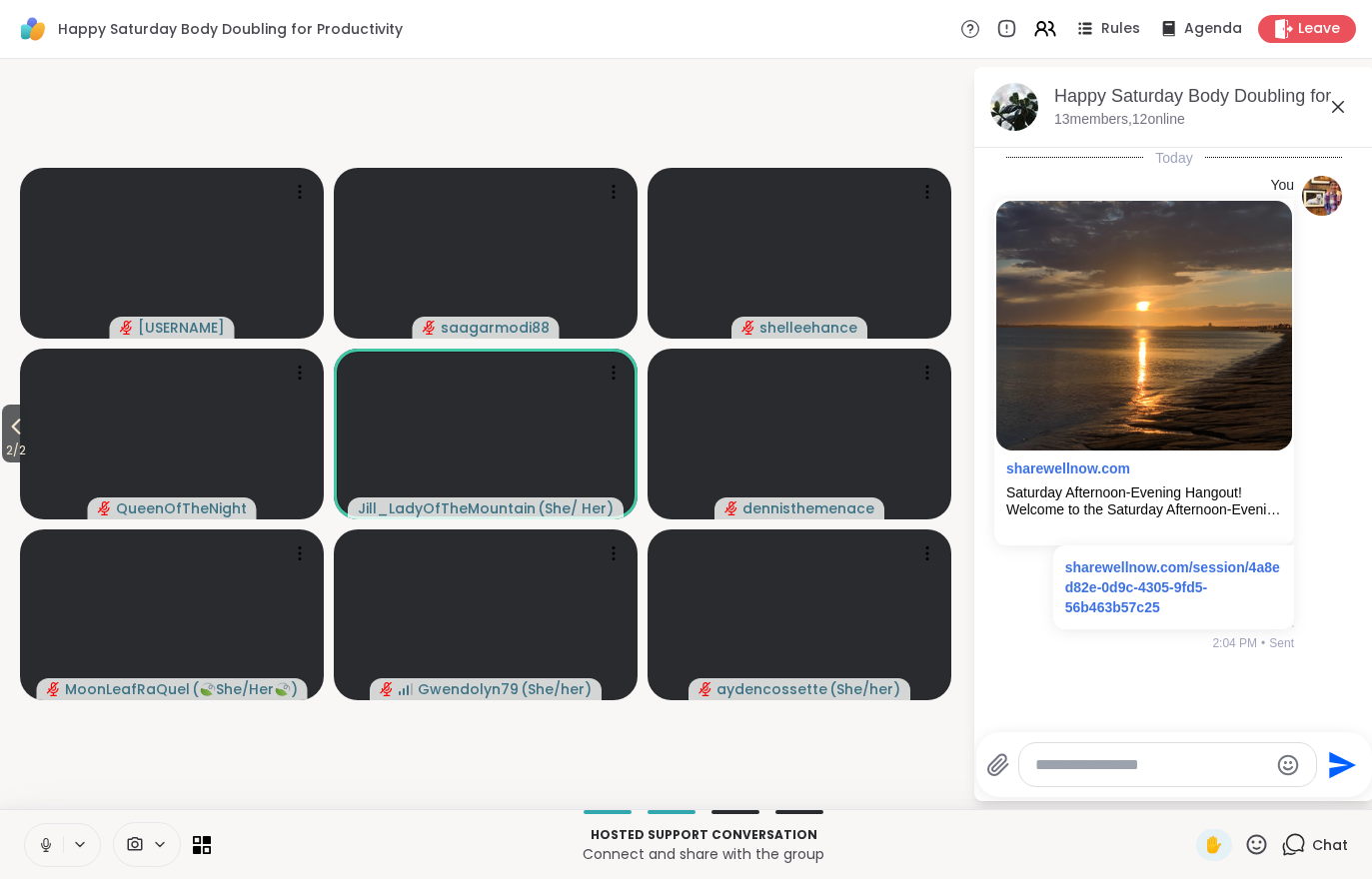 click on "2  /  2" at bounding box center (16, 450) 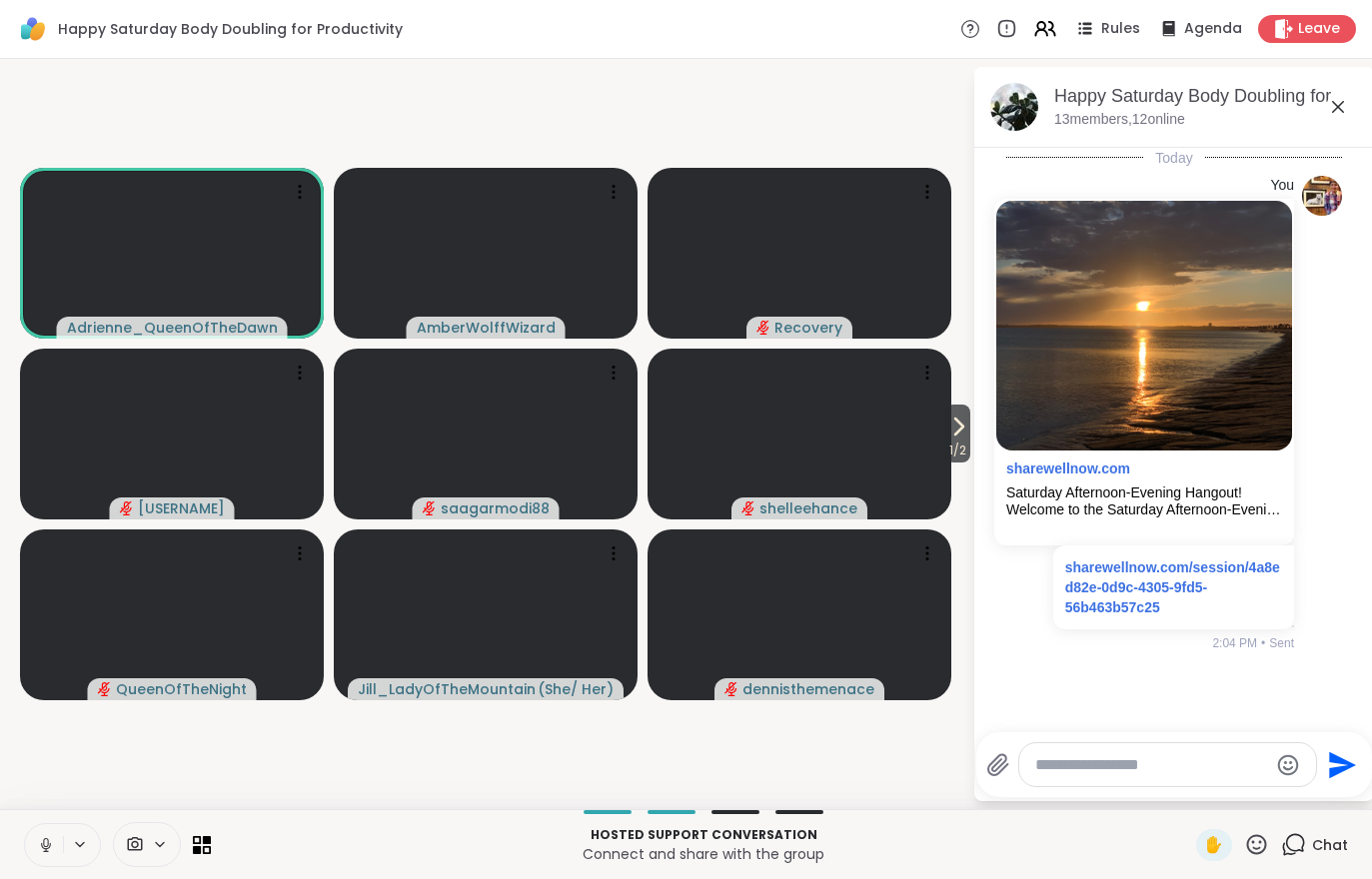click at bounding box center [44, 845] 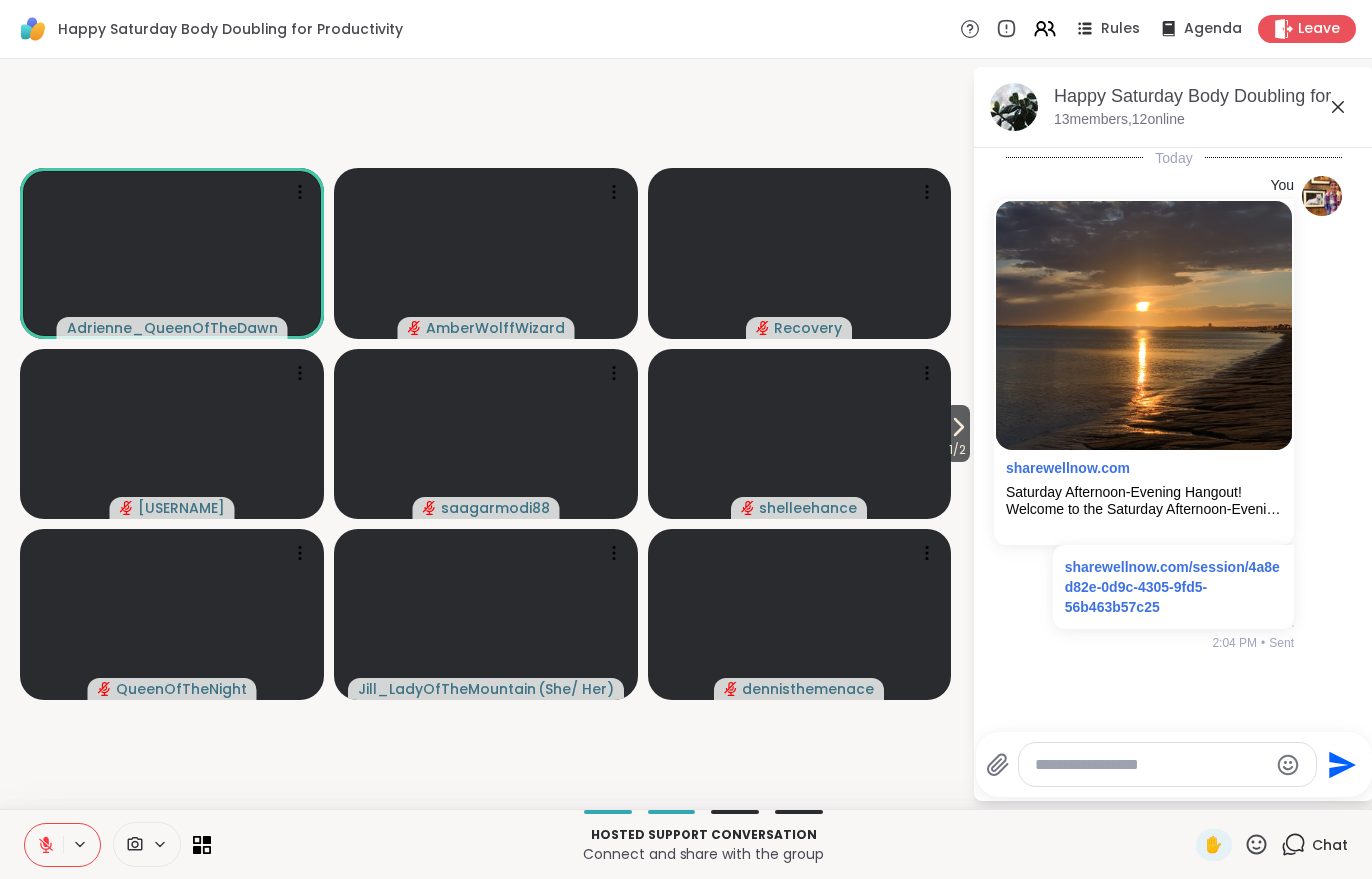 click at bounding box center [44, 845] 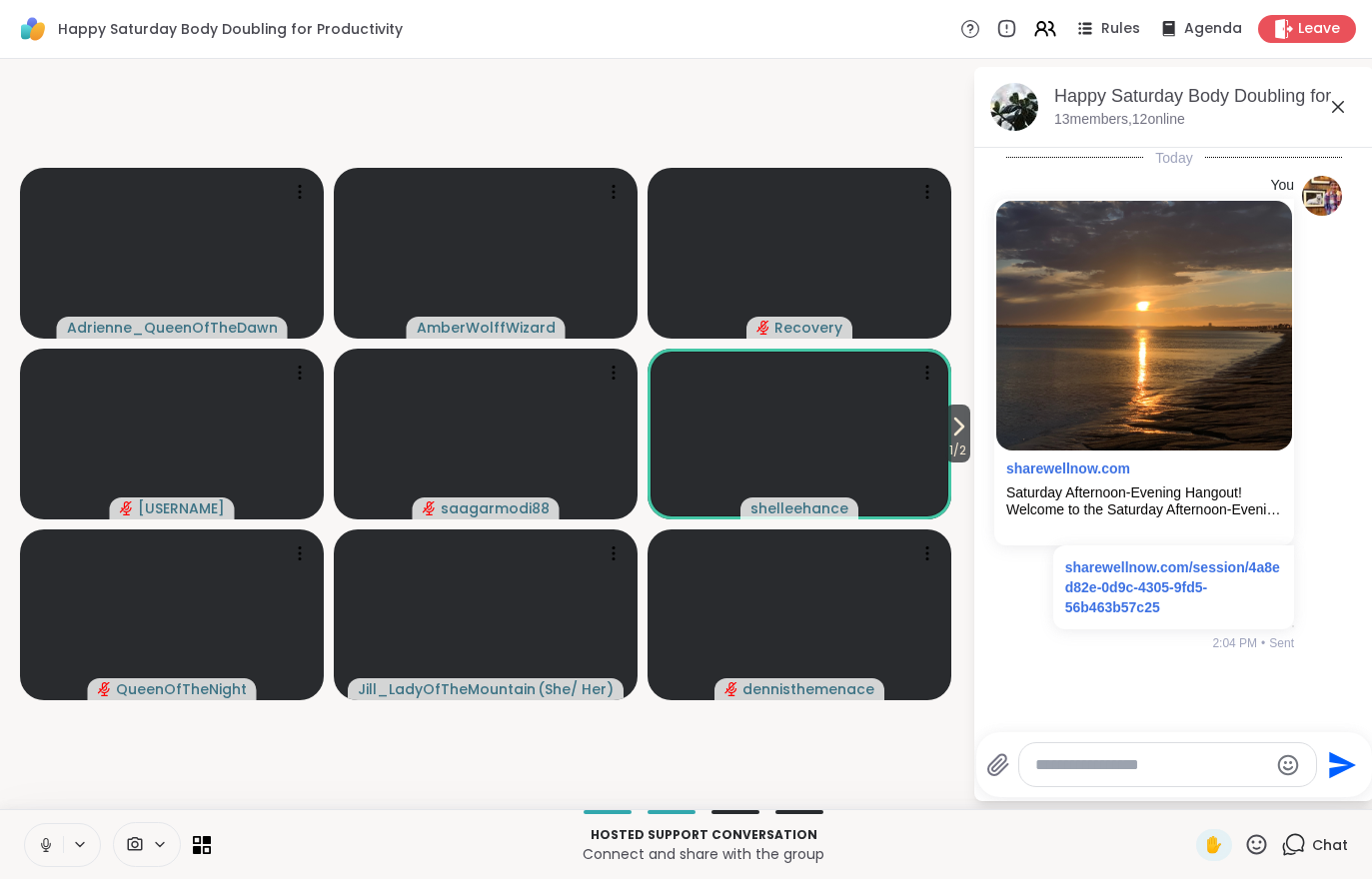 click at bounding box center (44, 845) 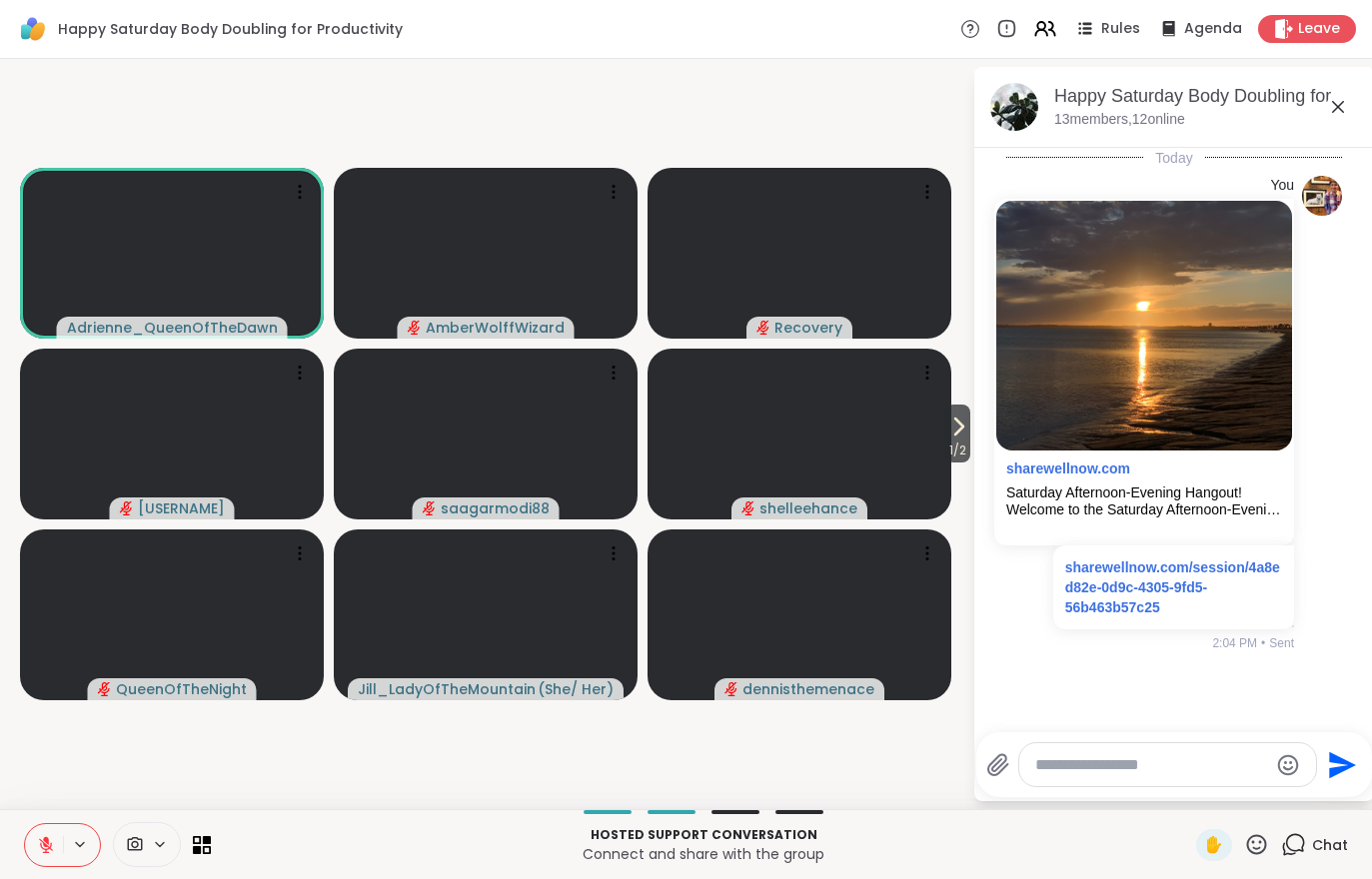 click on "1  /  2" at bounding box center [957, 450] 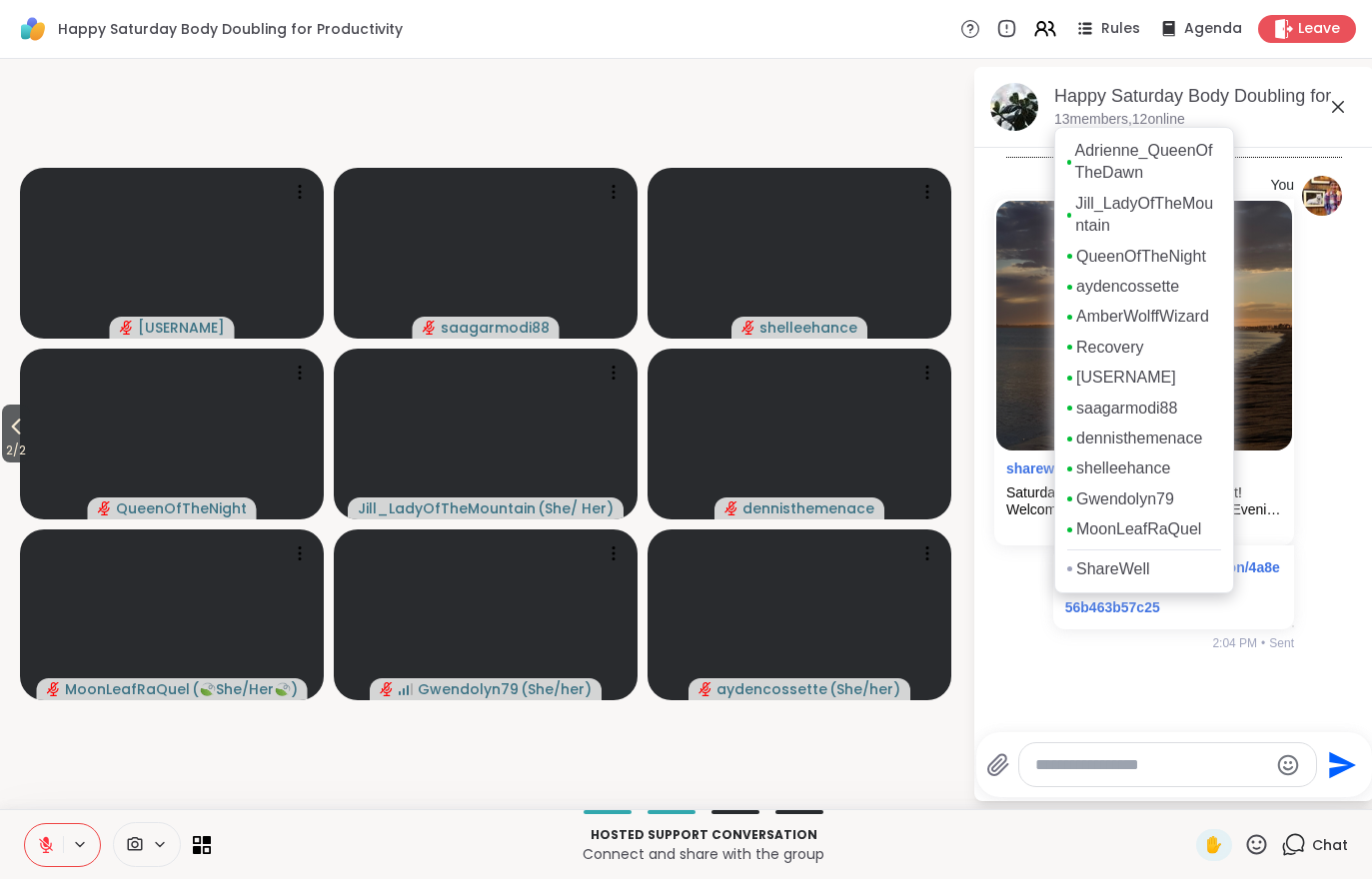 click at bounding box center (172, 434) 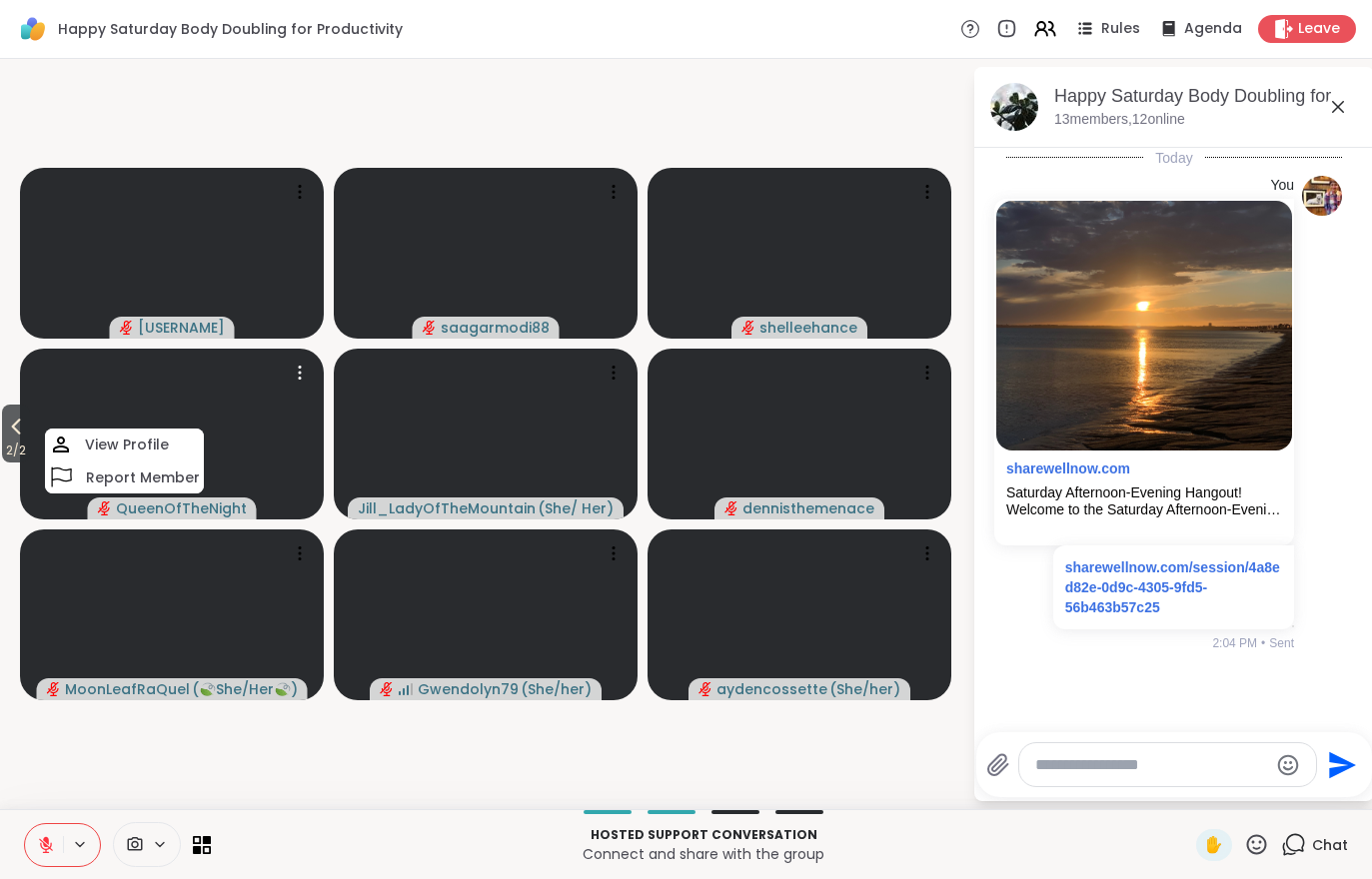click on "2  /  2 RitaPearlJoy saagarmodi88 shelleehance QueenOfTheNight View Profile Report Member Jill_LadyOfTheMountain ( She/ Her ) dennisthemenace MoonLeafRaQuel ( 🍃She/Her🍃 ) Gwendolyn79 ( She/her ) aydencossette ( She/her )" at bounding box center (486, 434) 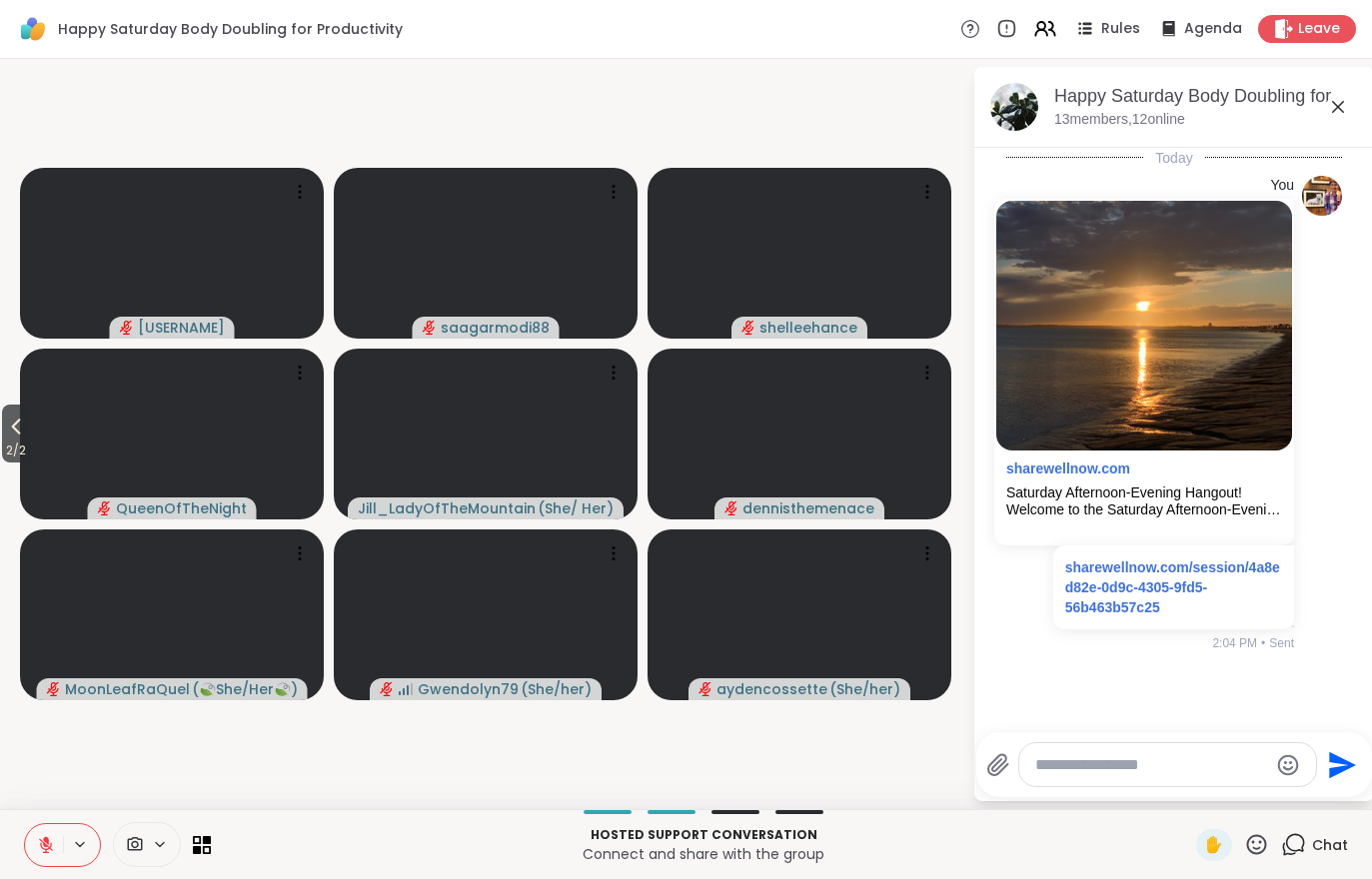 click on "2  /  2" at bounding box center [16, 450] 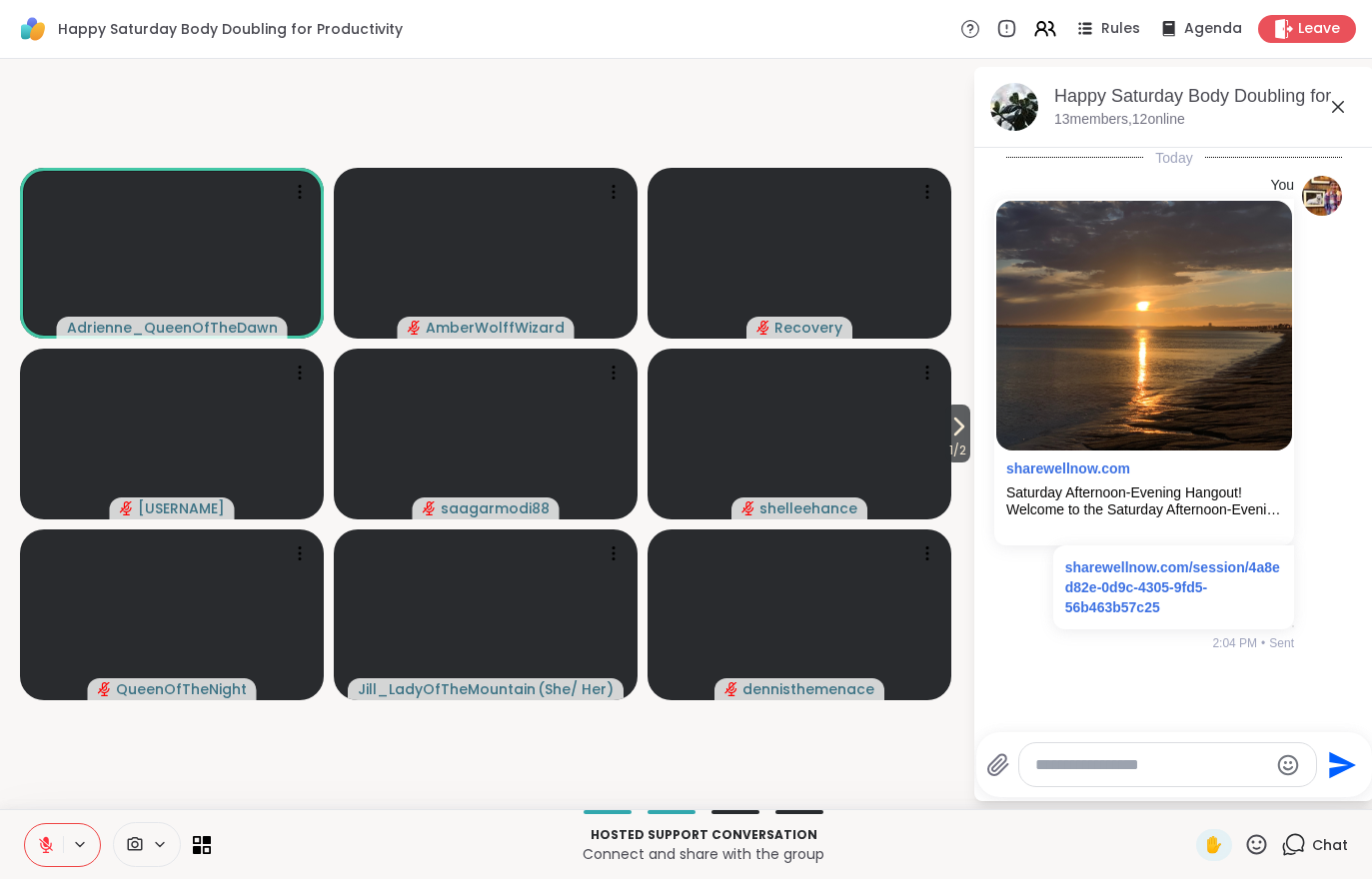 click on "1  /  2" at bounding box center [957, 450] 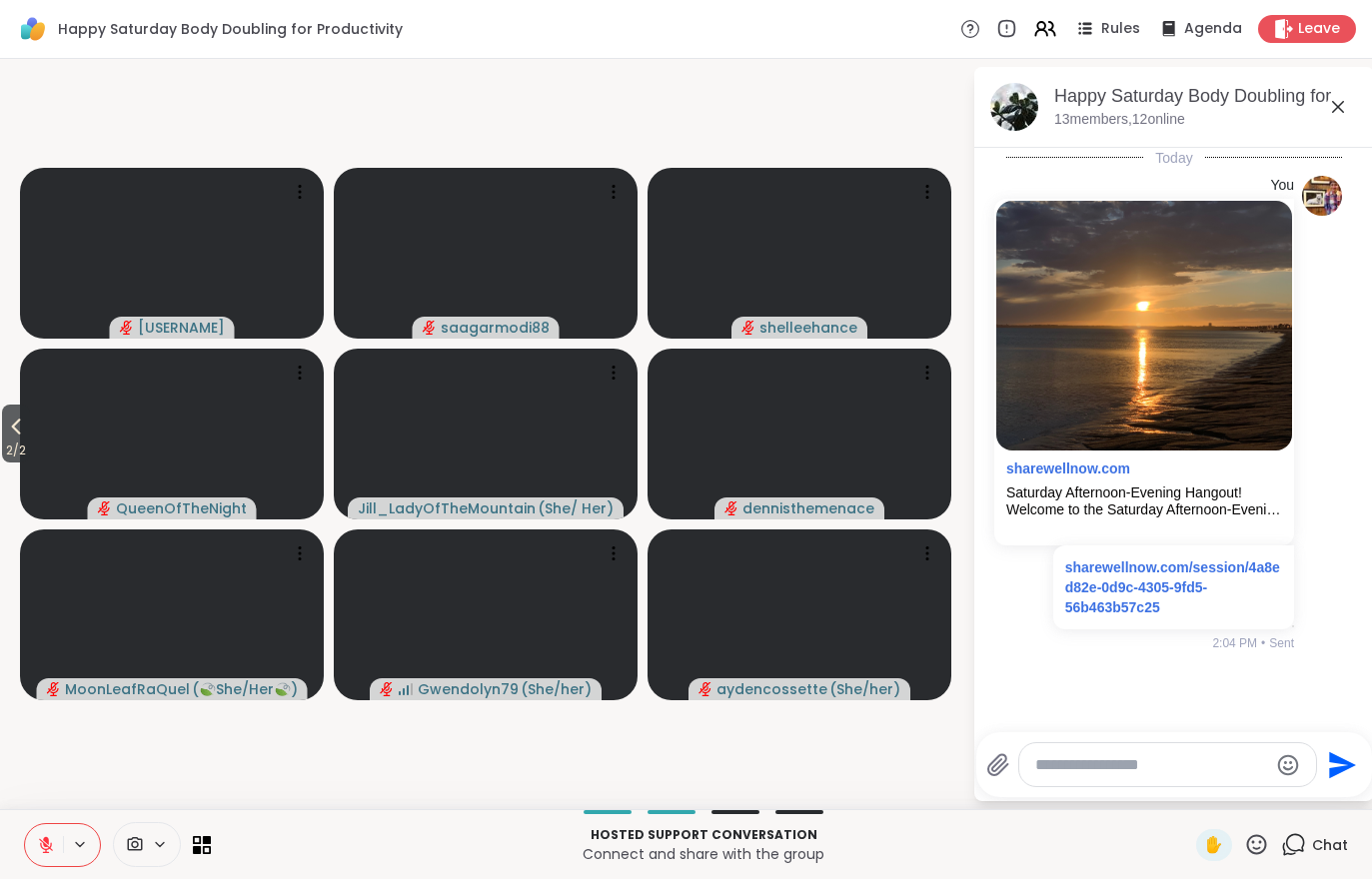click on "2  /  2" at bounding box center (16, 450) 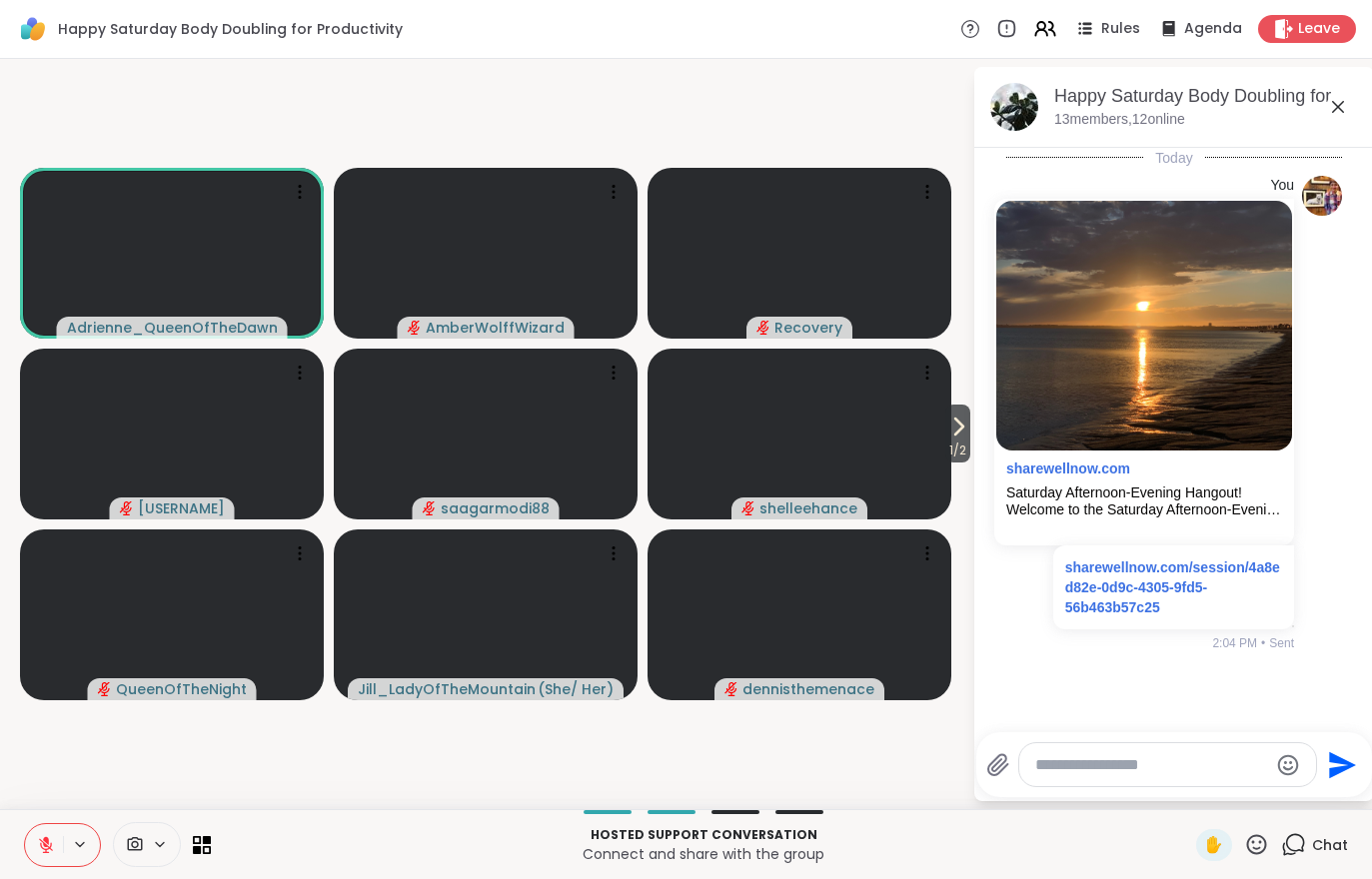 click 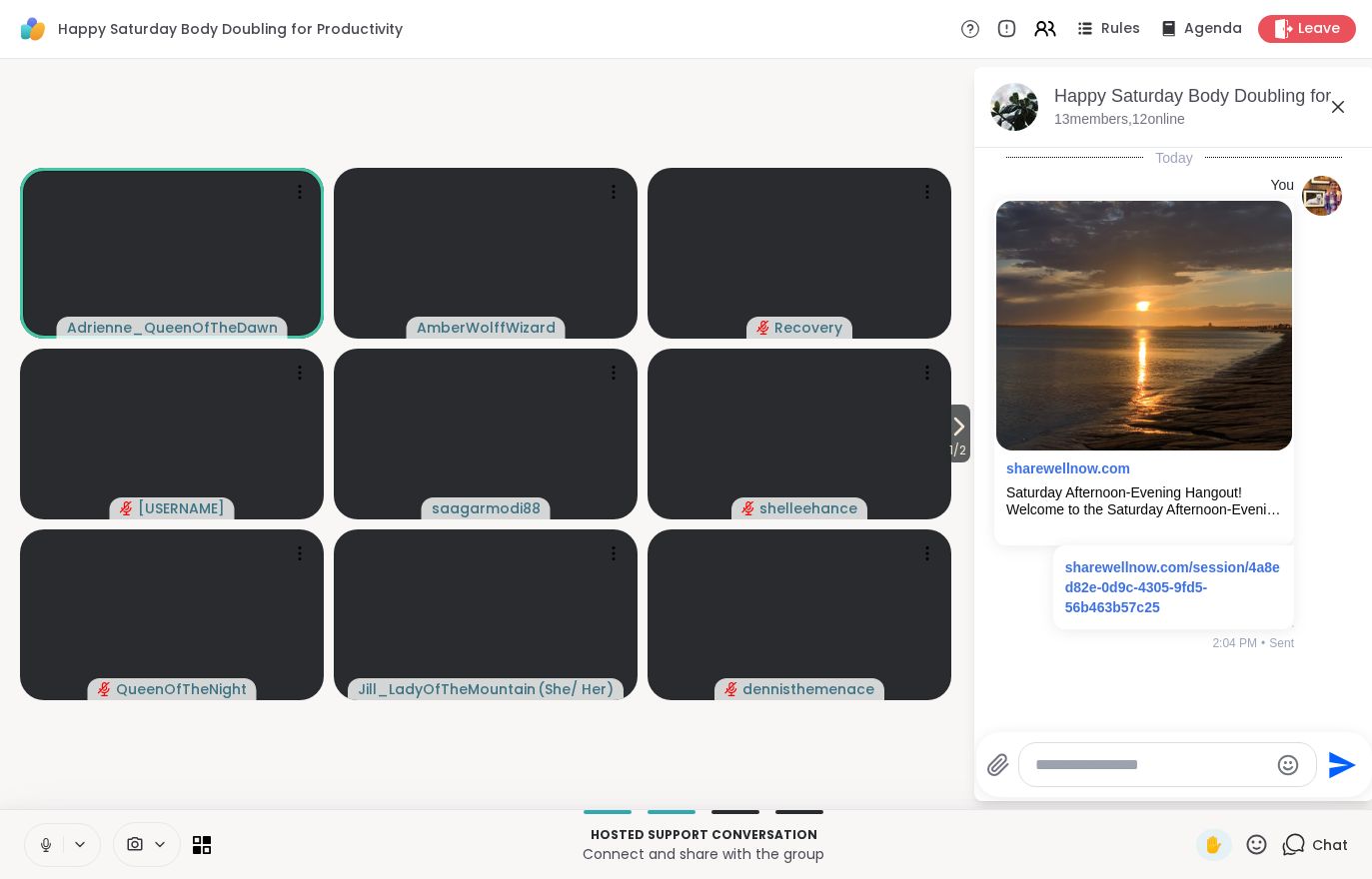 click at bounding box center (44, 845) 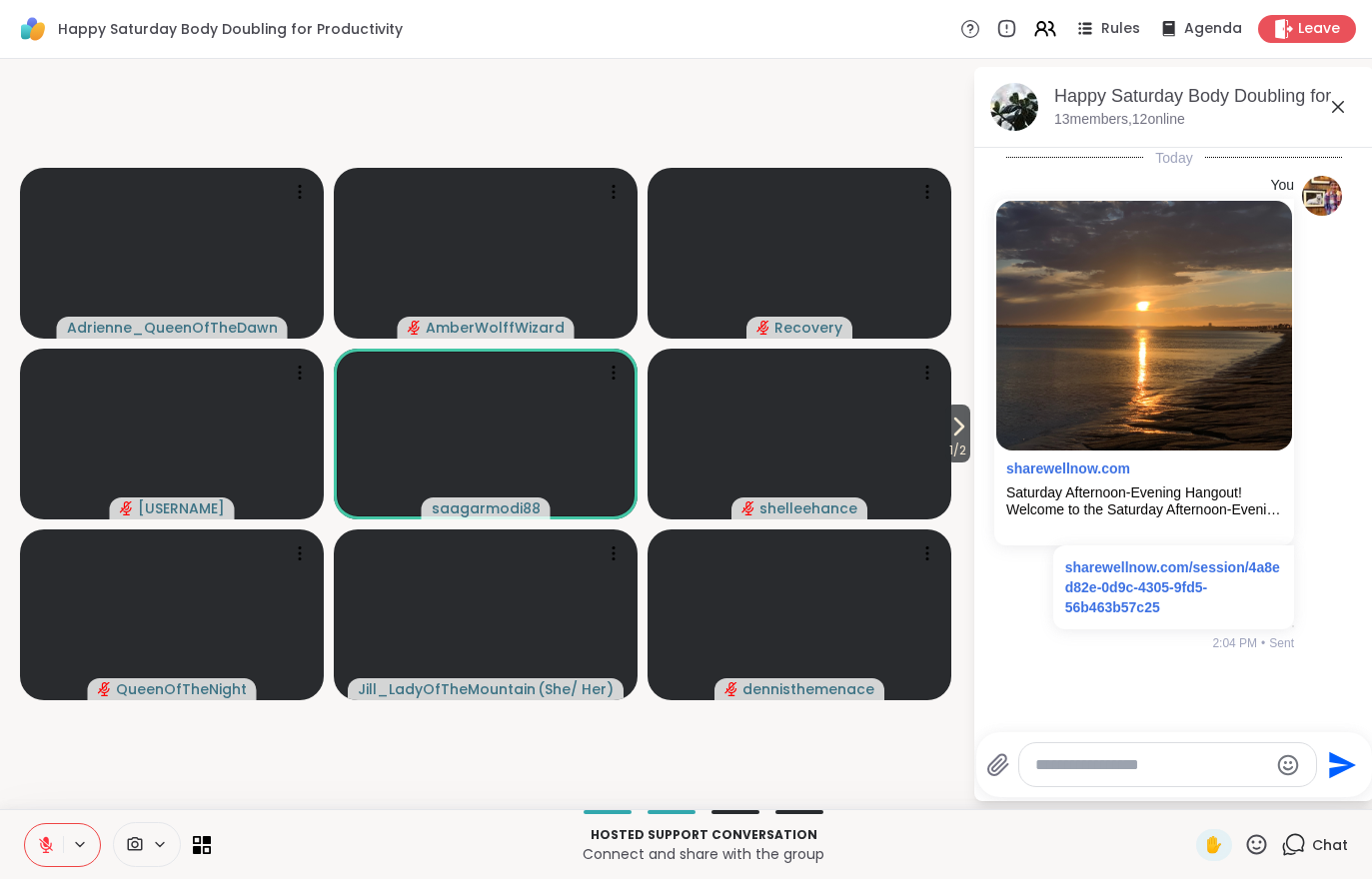 click 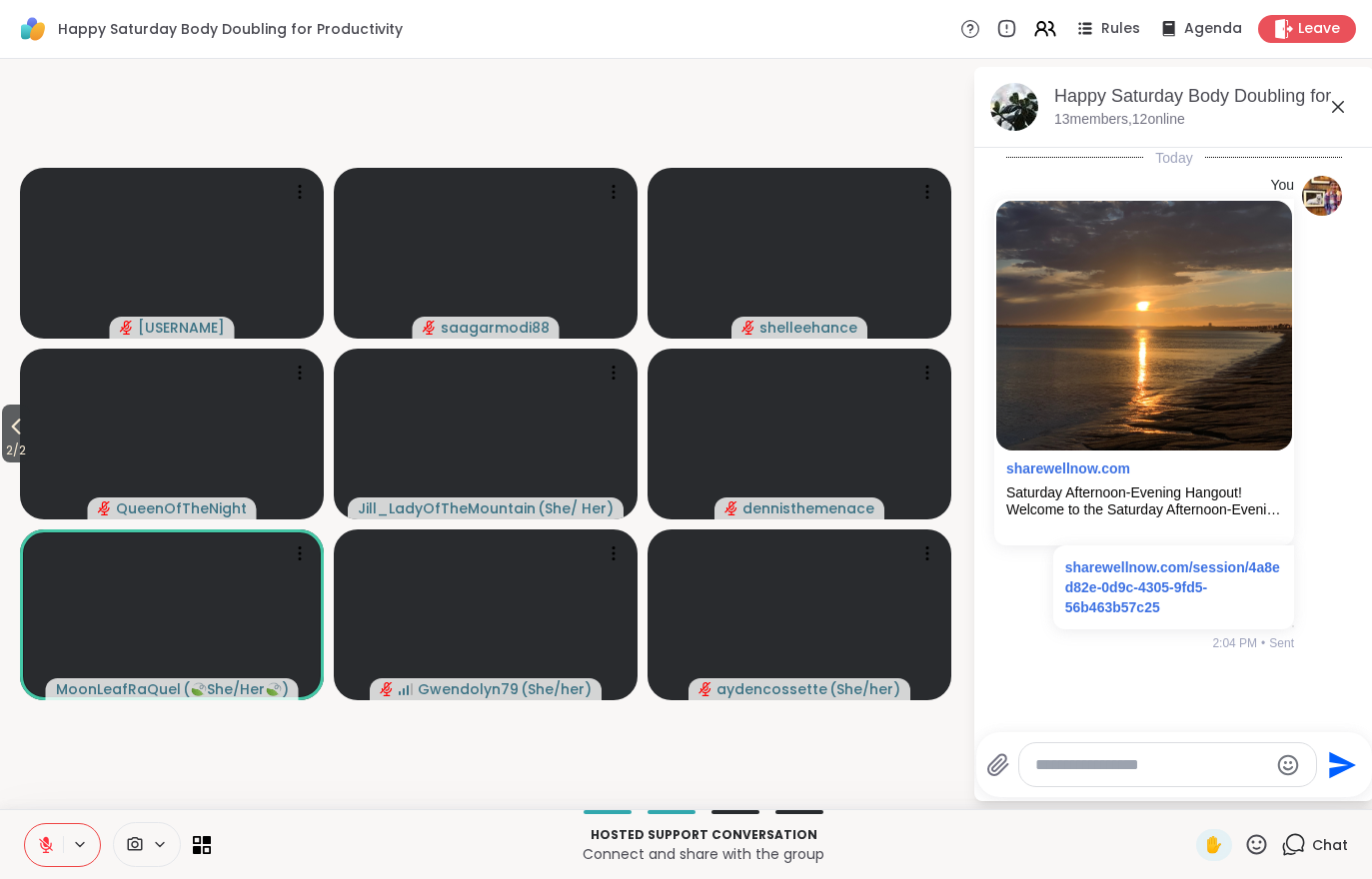 click 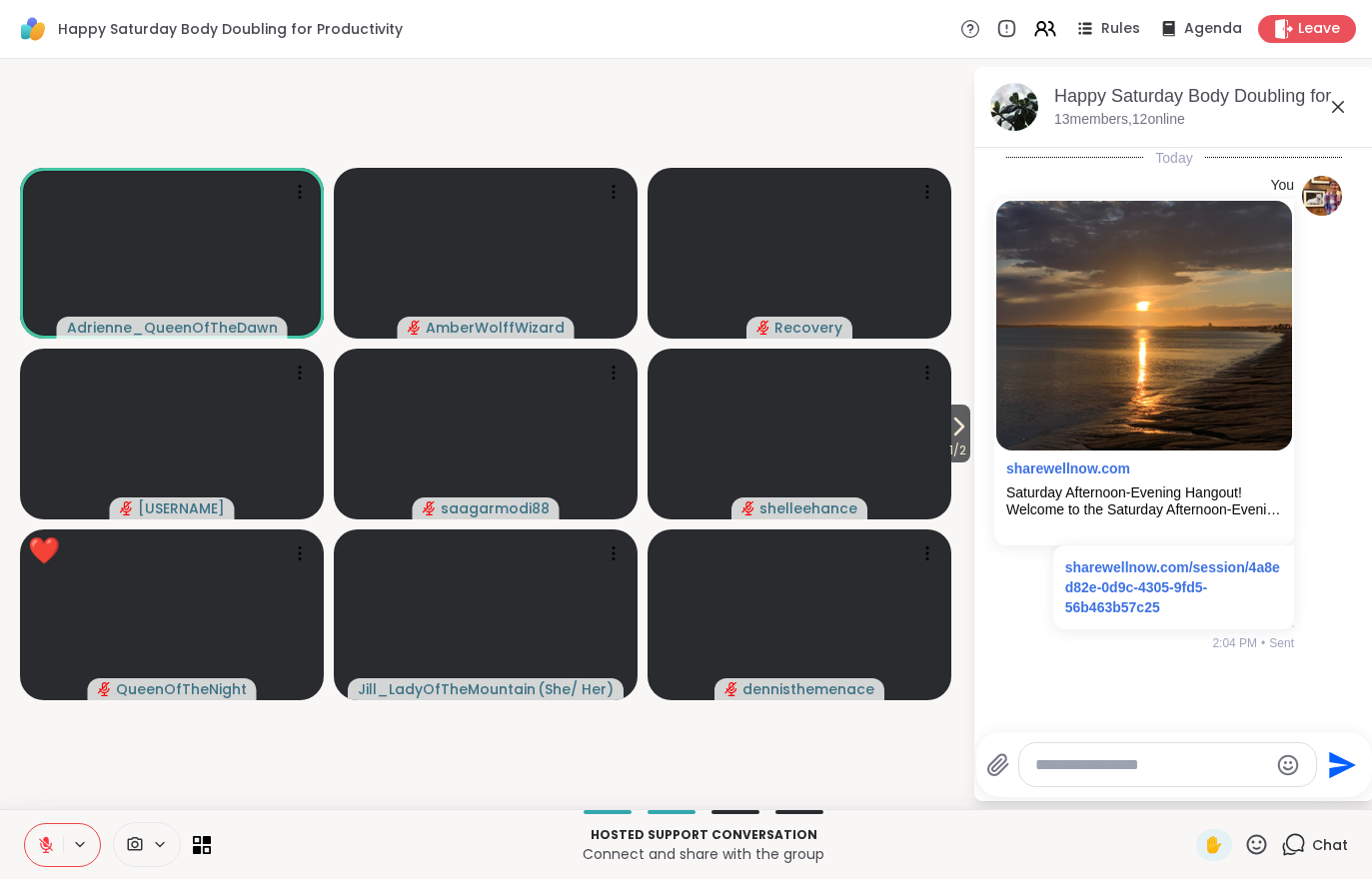 click at bounding box center (44, 845) 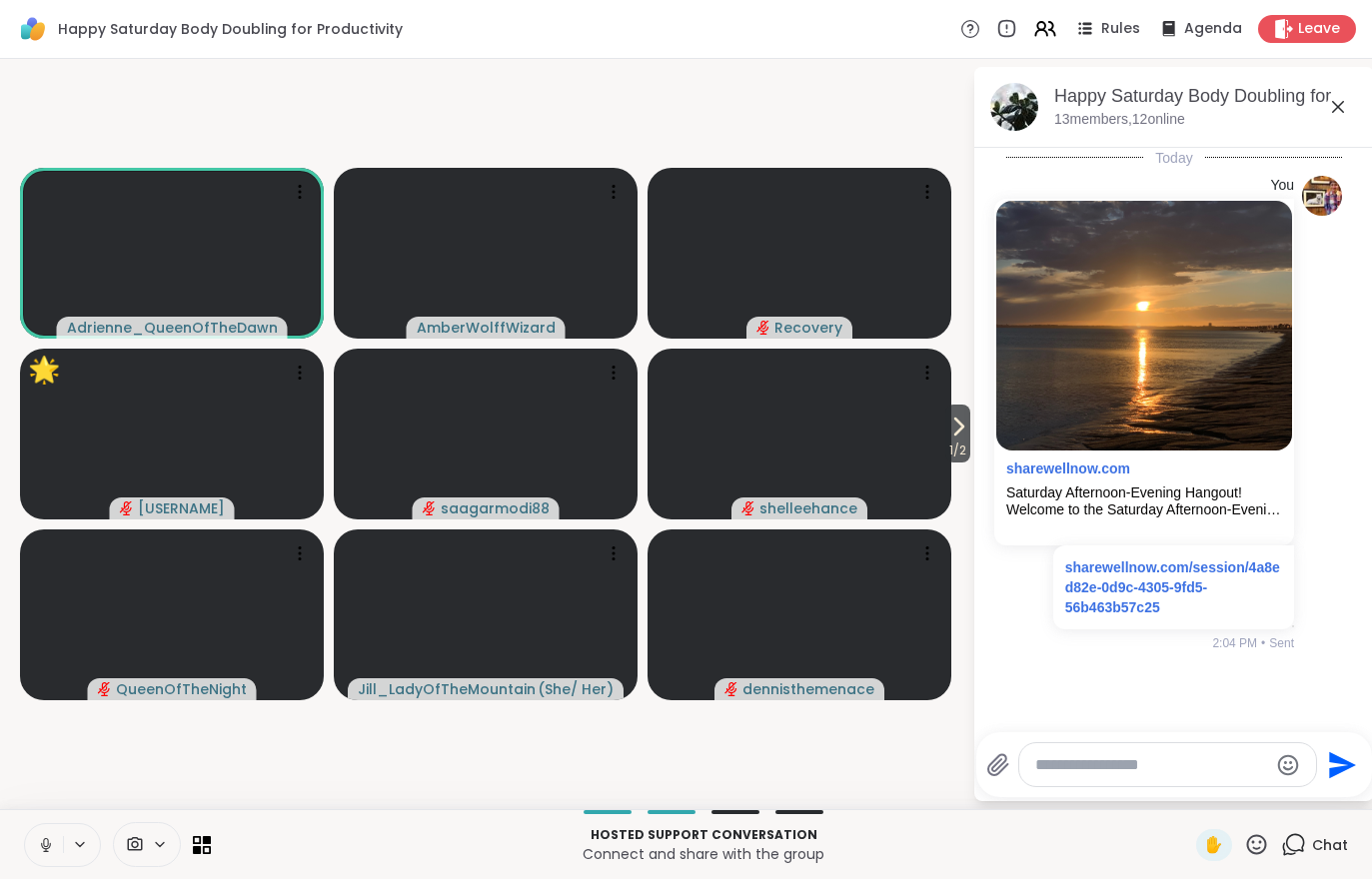 click on "Leave" at bounding box center (1319, 29) 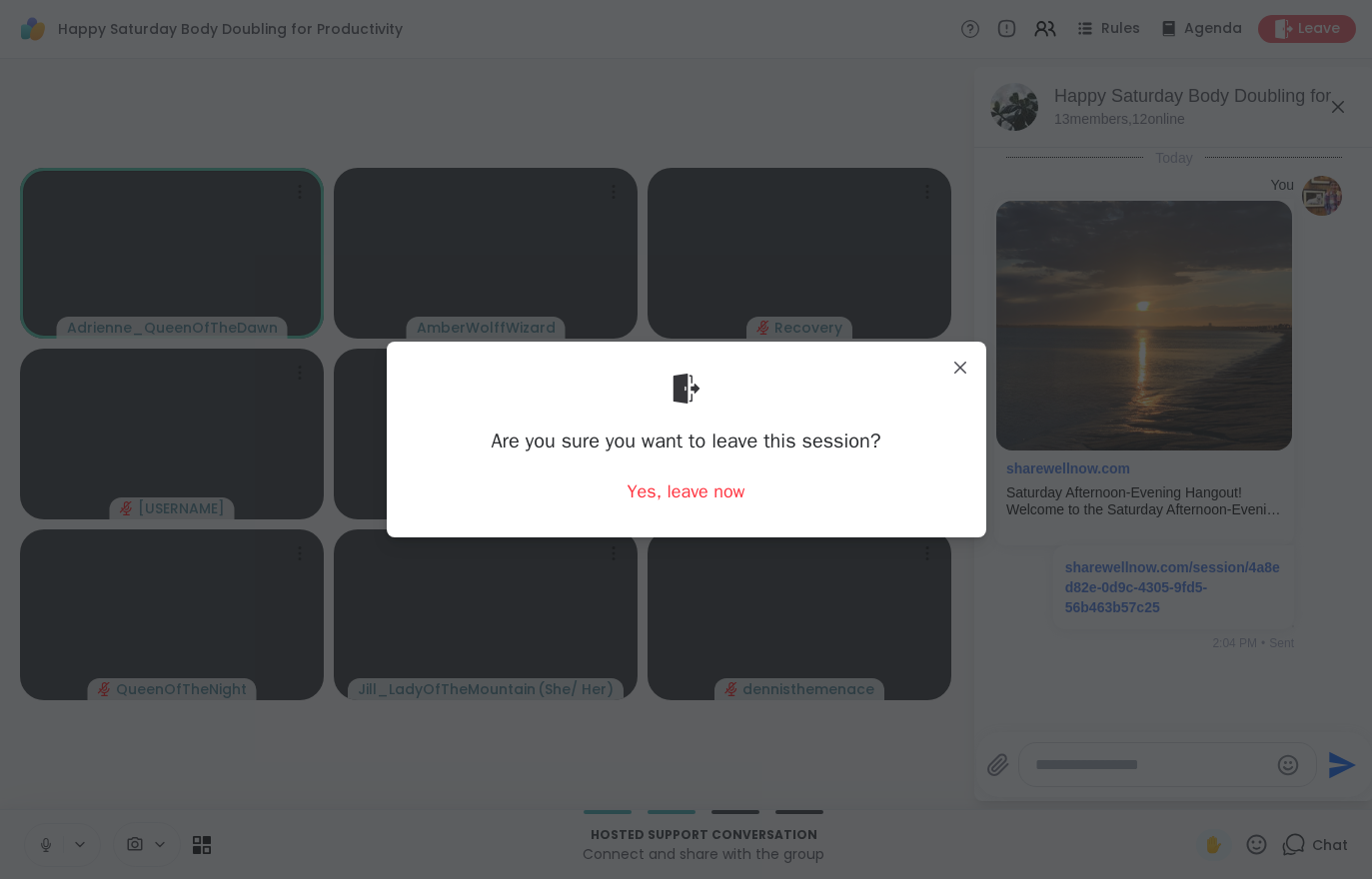 click on "Yes, leave now" at bounding box center (686, 491) 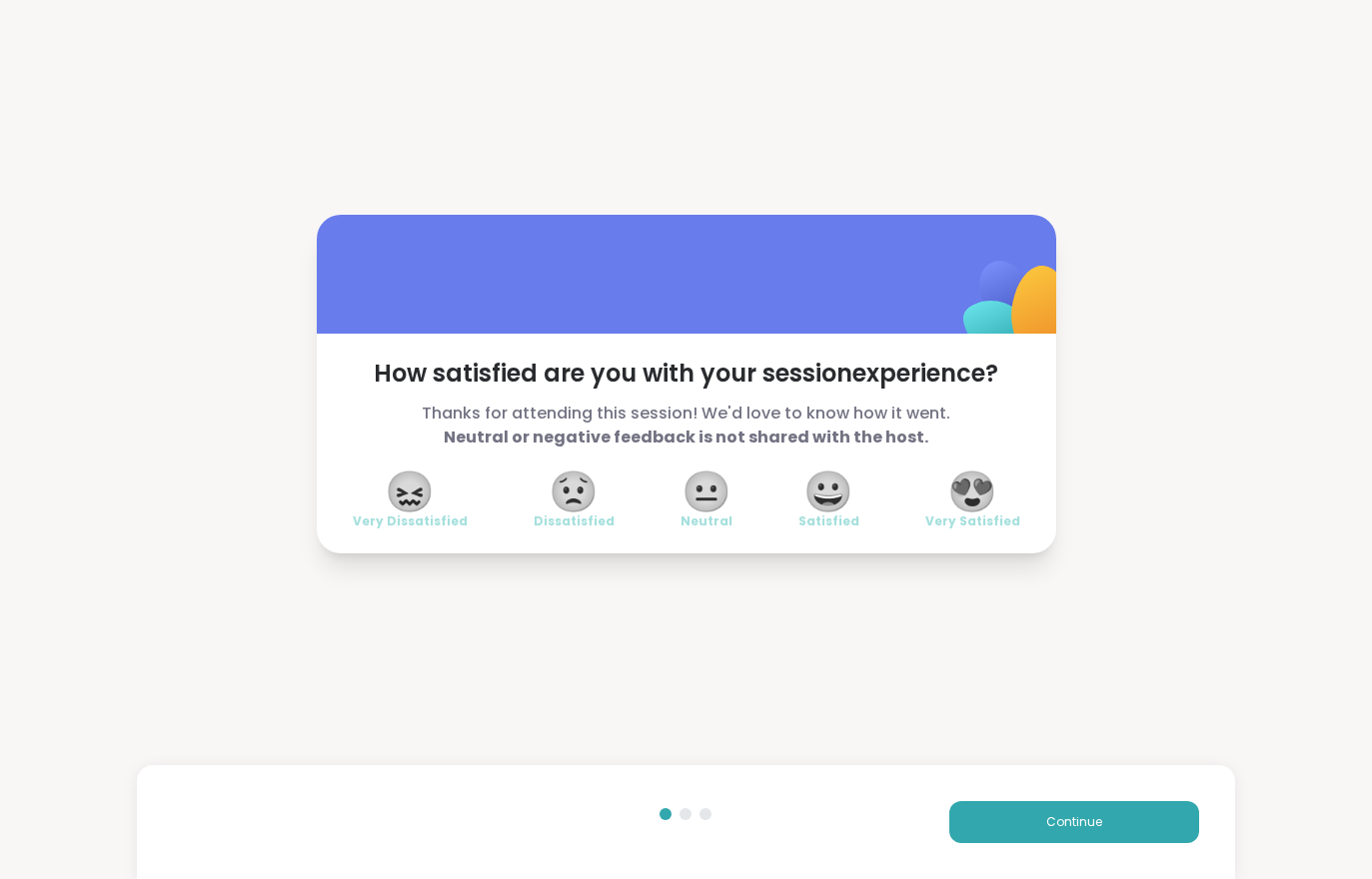 click on "Continue" at bounding box center (1074, 822) 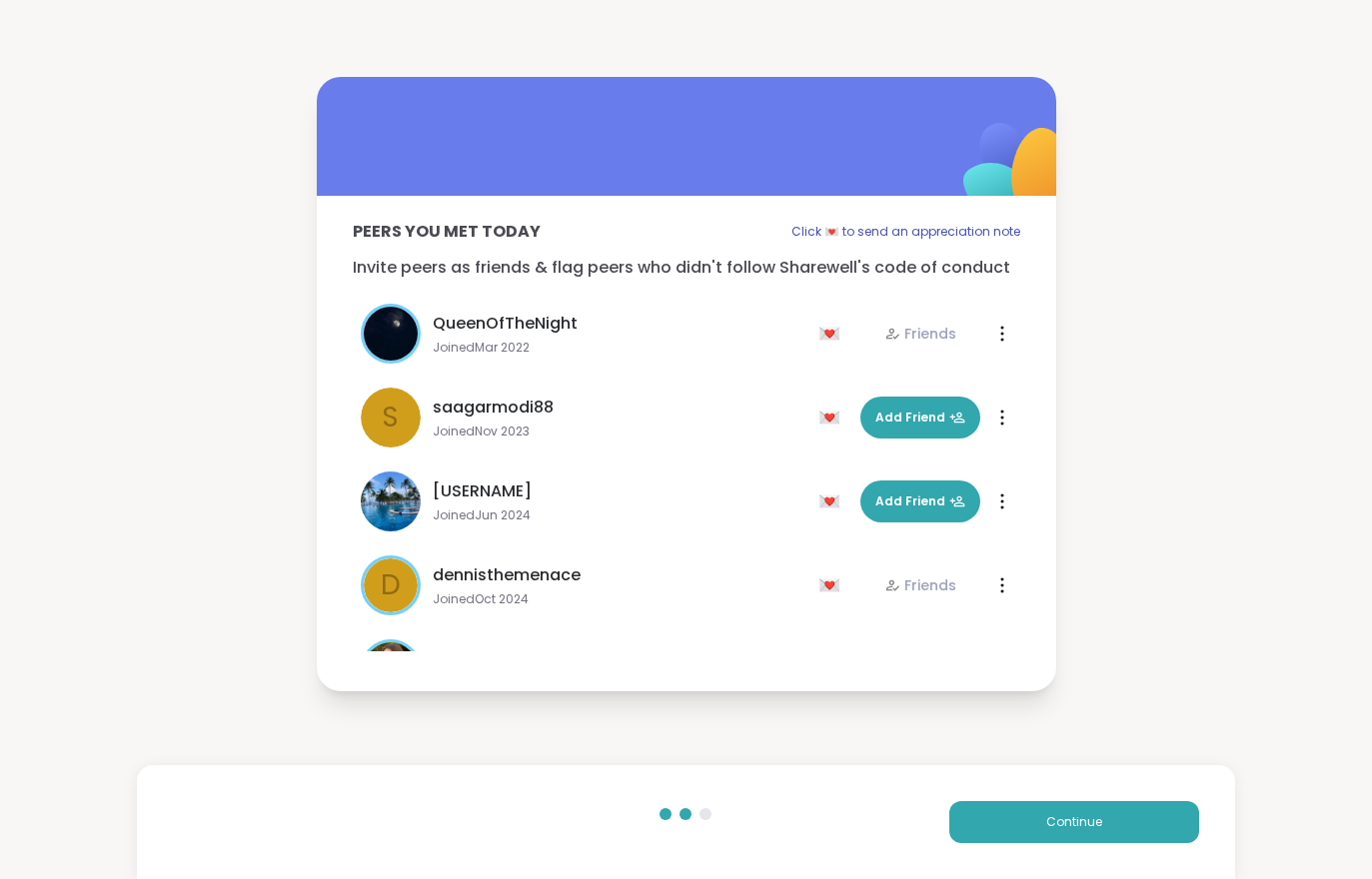 click on "Continue" at bounding box center (1074, 822) 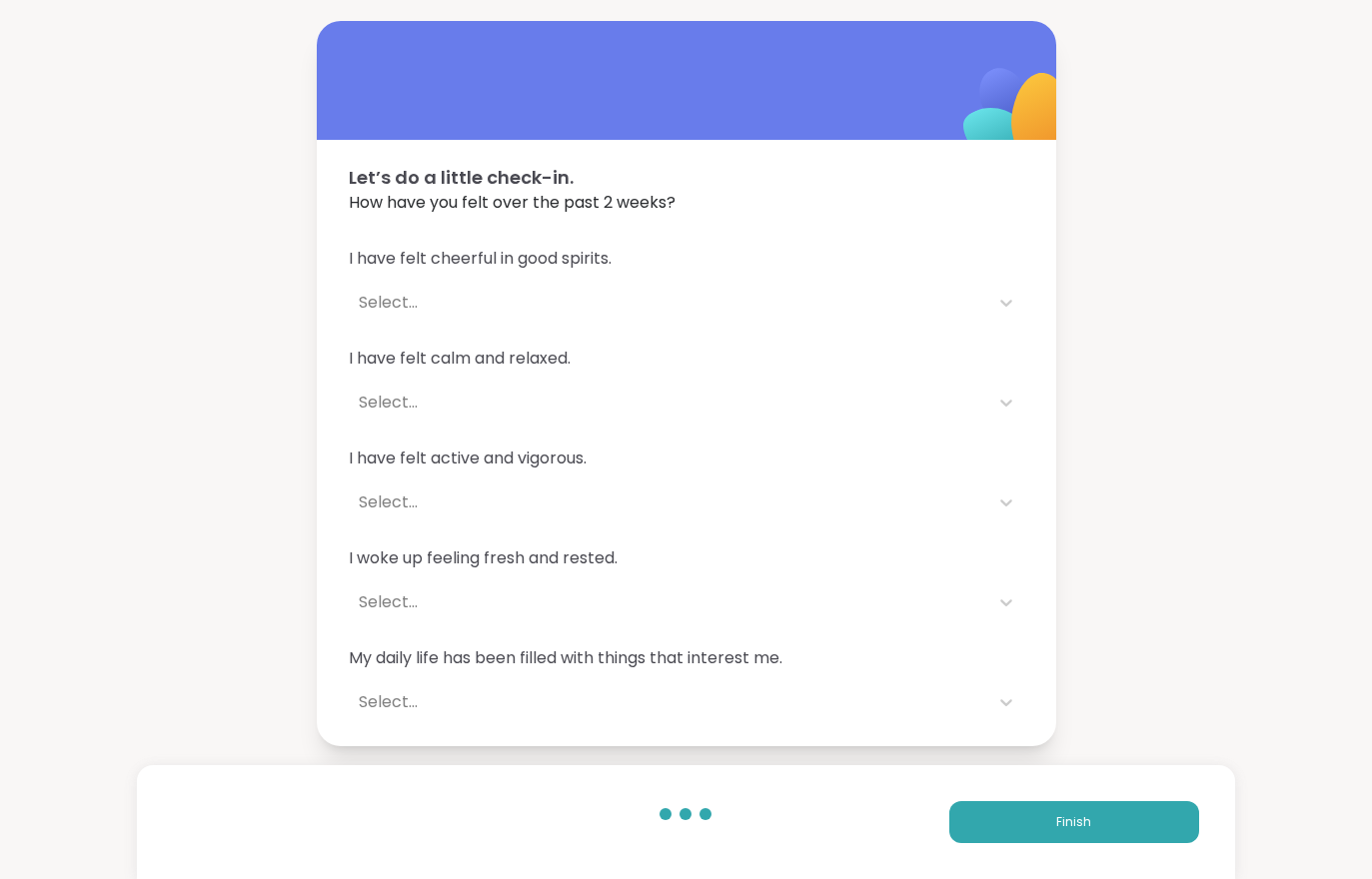 click on "Finish" at bounding box center [1074, 822] 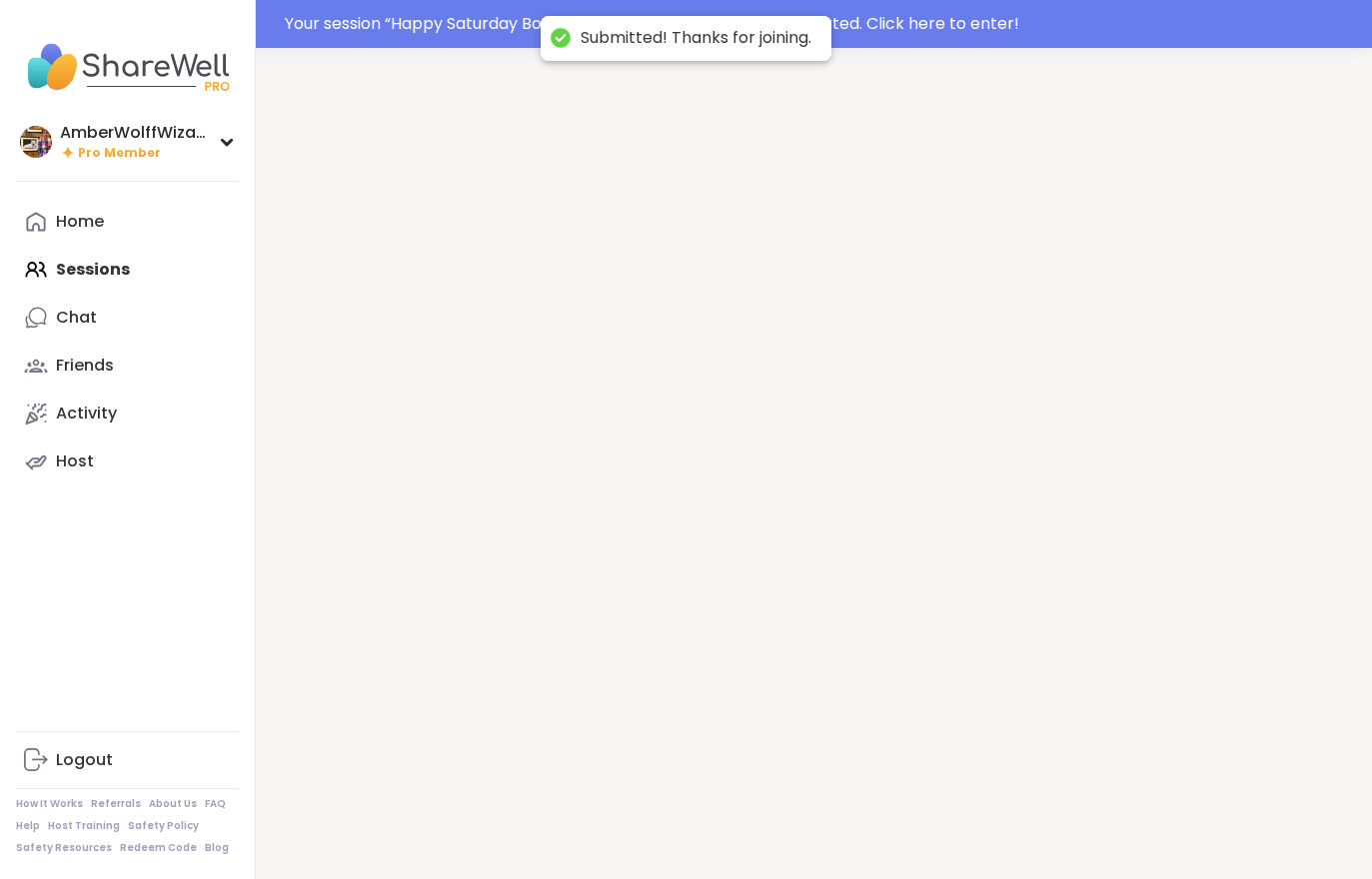 click at bounding box center (813, 487) 